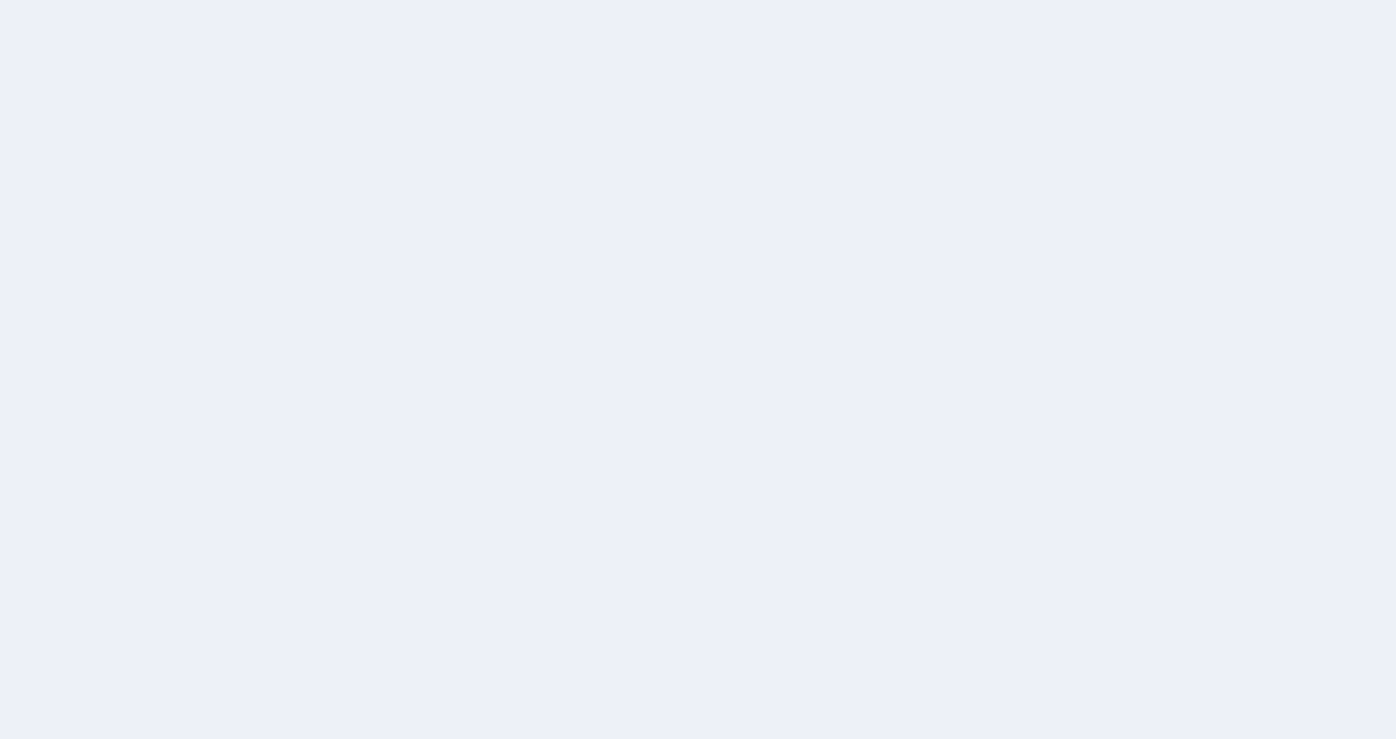scroll, scrollTop: 0, scrollLeft: 0, axis: both 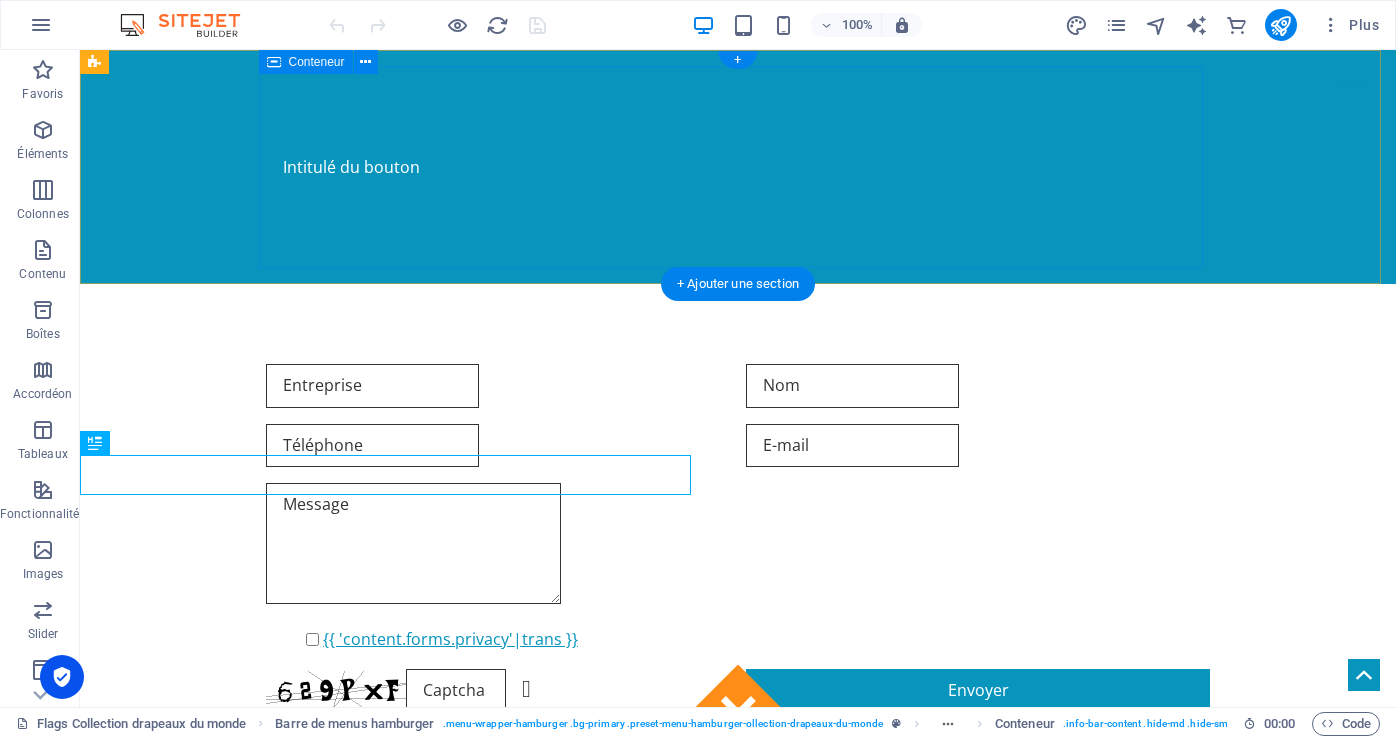 click on "Intitulé du bouton Menu" at bounding box center [738, 167] 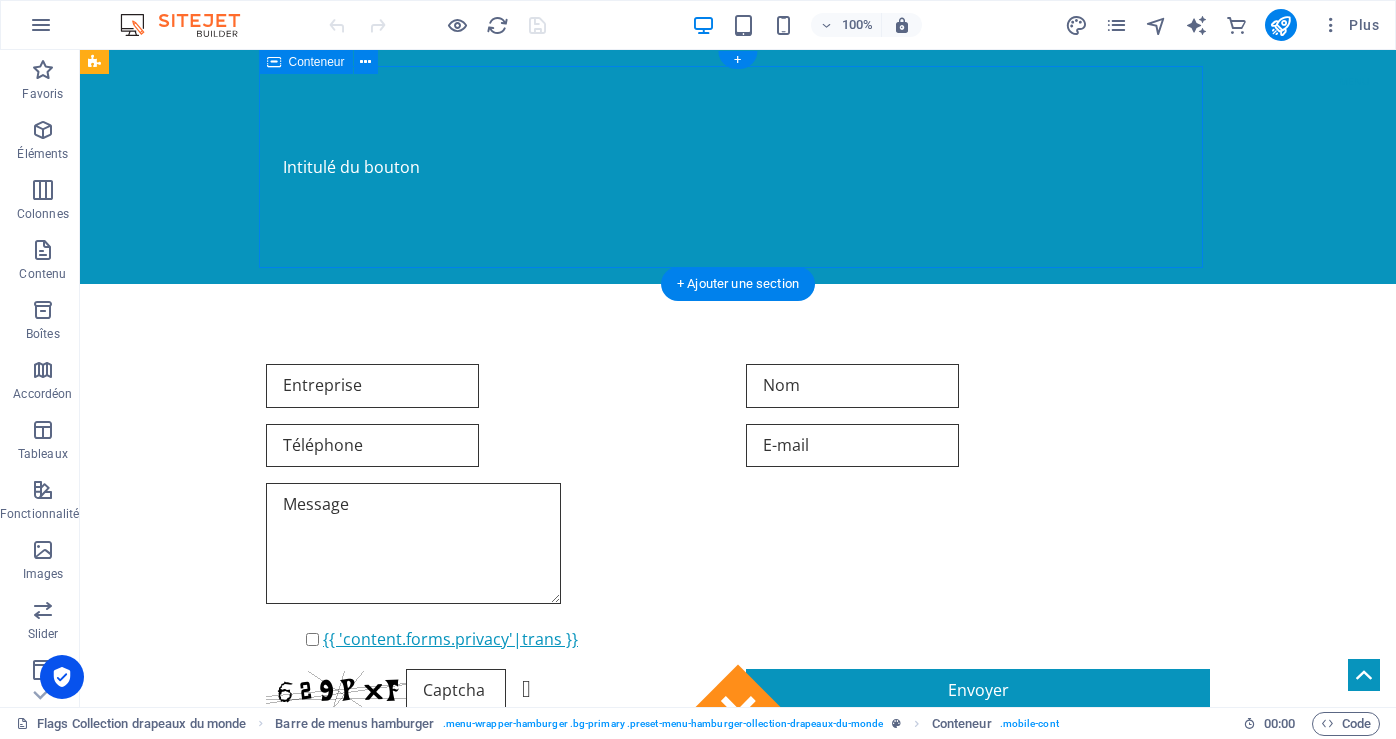 click on "Intitulé du bouton Menu" at bounding box center (738, 167) 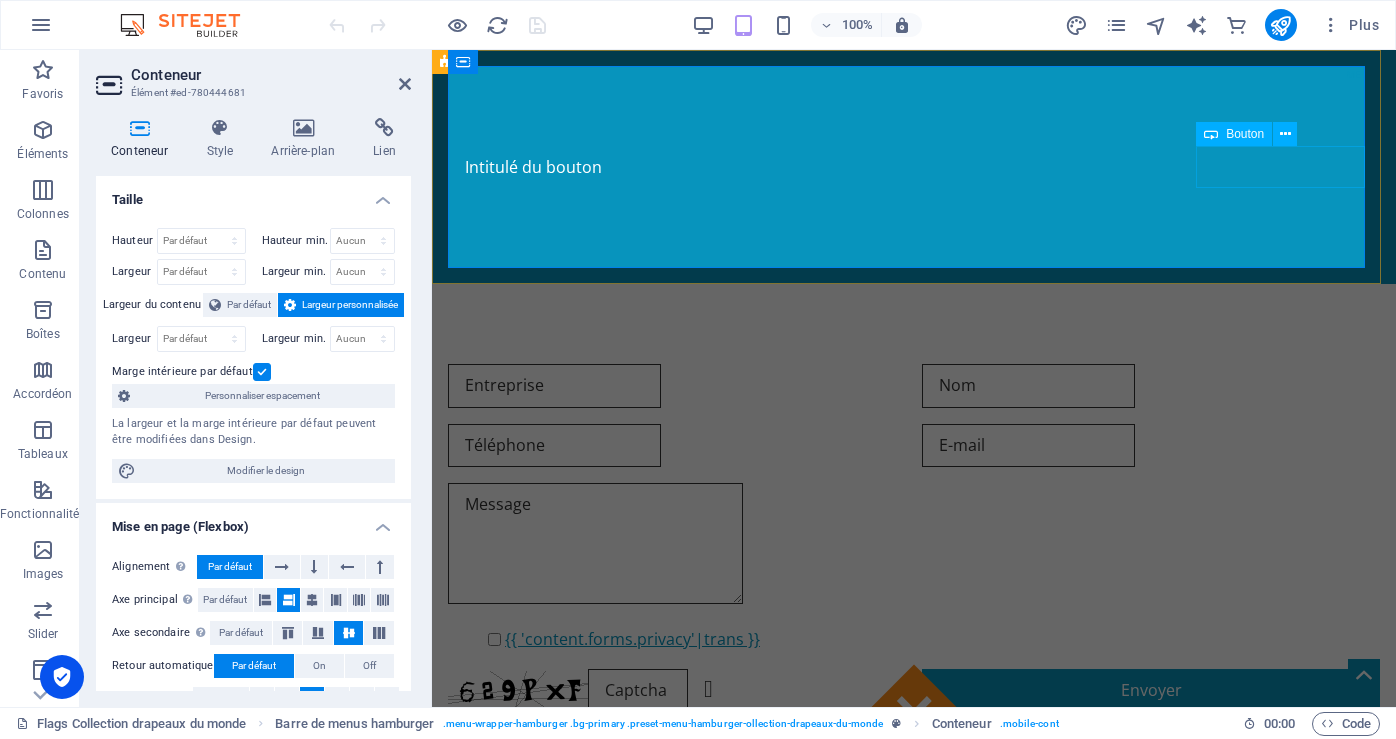 click on "Intitulé du bouton" at bounding box center (914, 167) 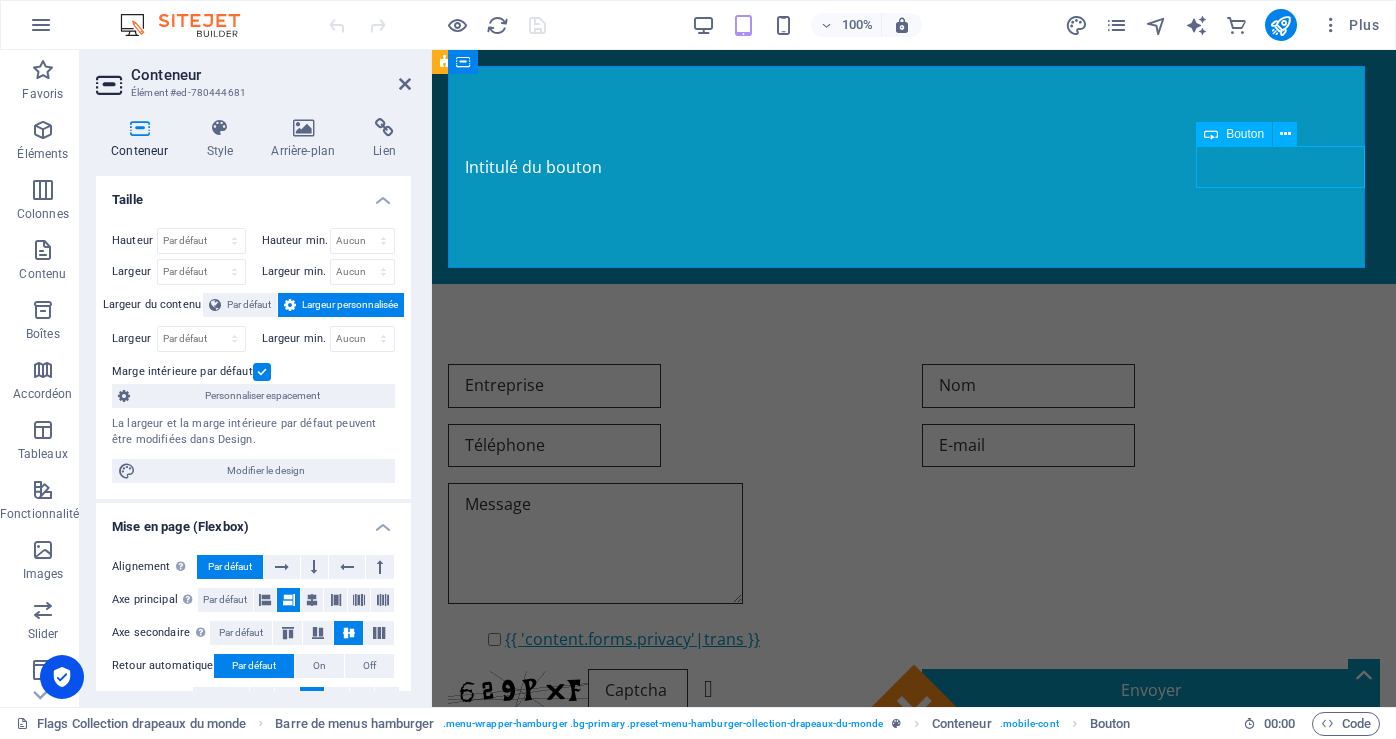 click on "Intitulé du bouton" at bounding box center [914, 167] 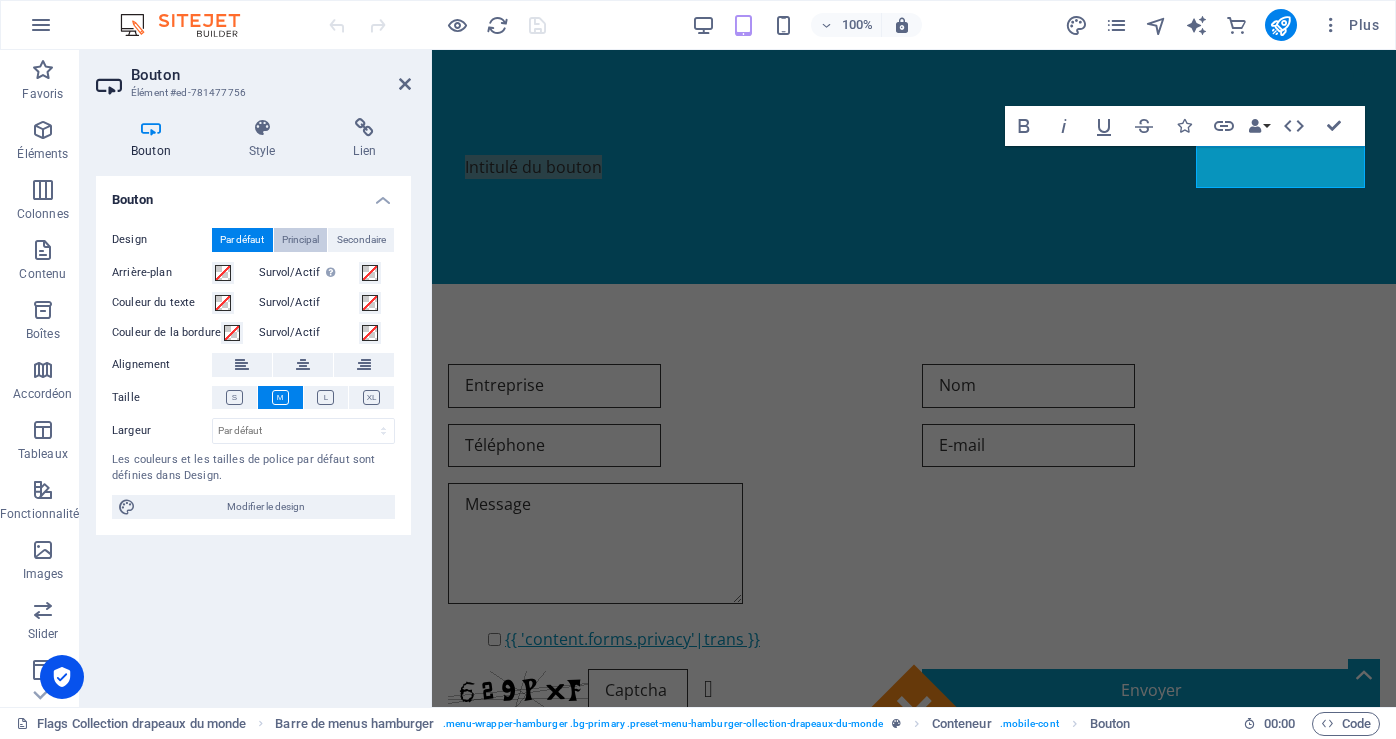 click on "Principal" at bounding box center (300, 240) 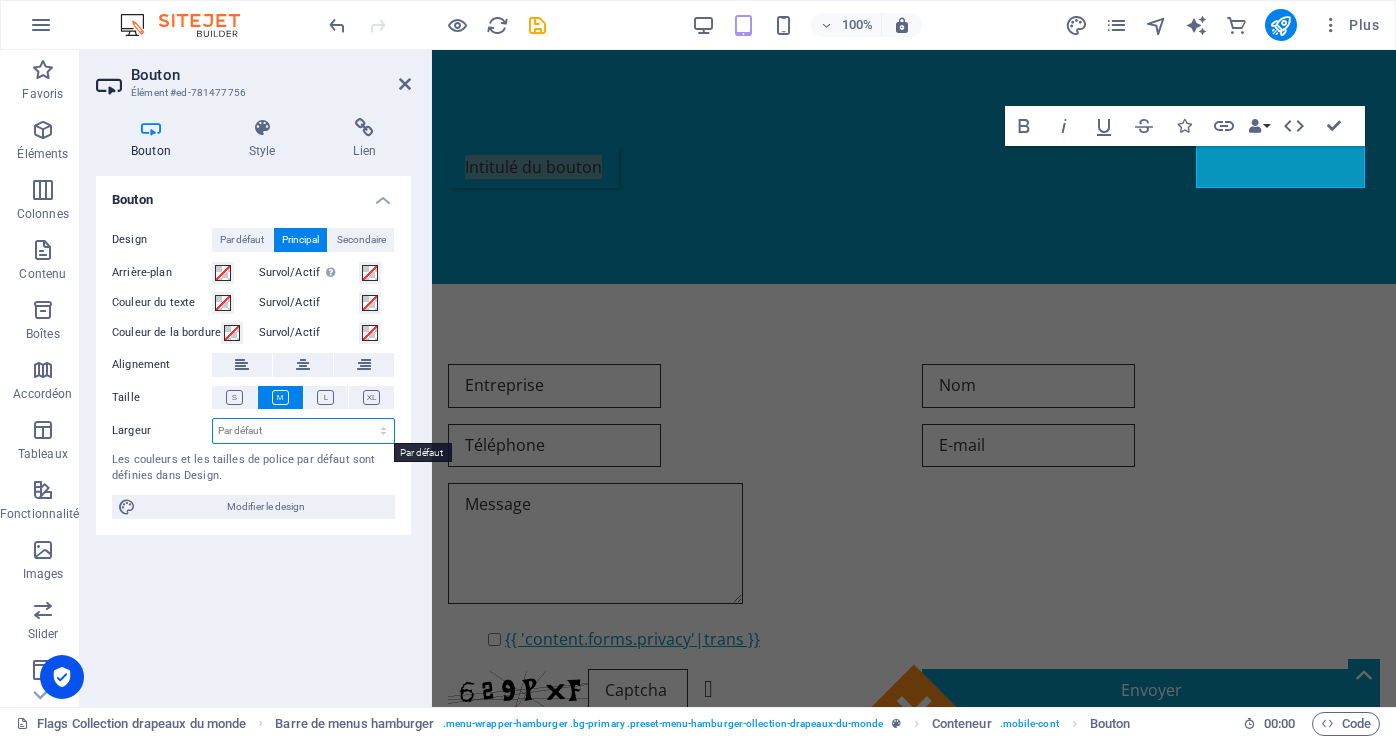 click on "Par défaut px rem % em vh vw" at bounding box center (303, 431) 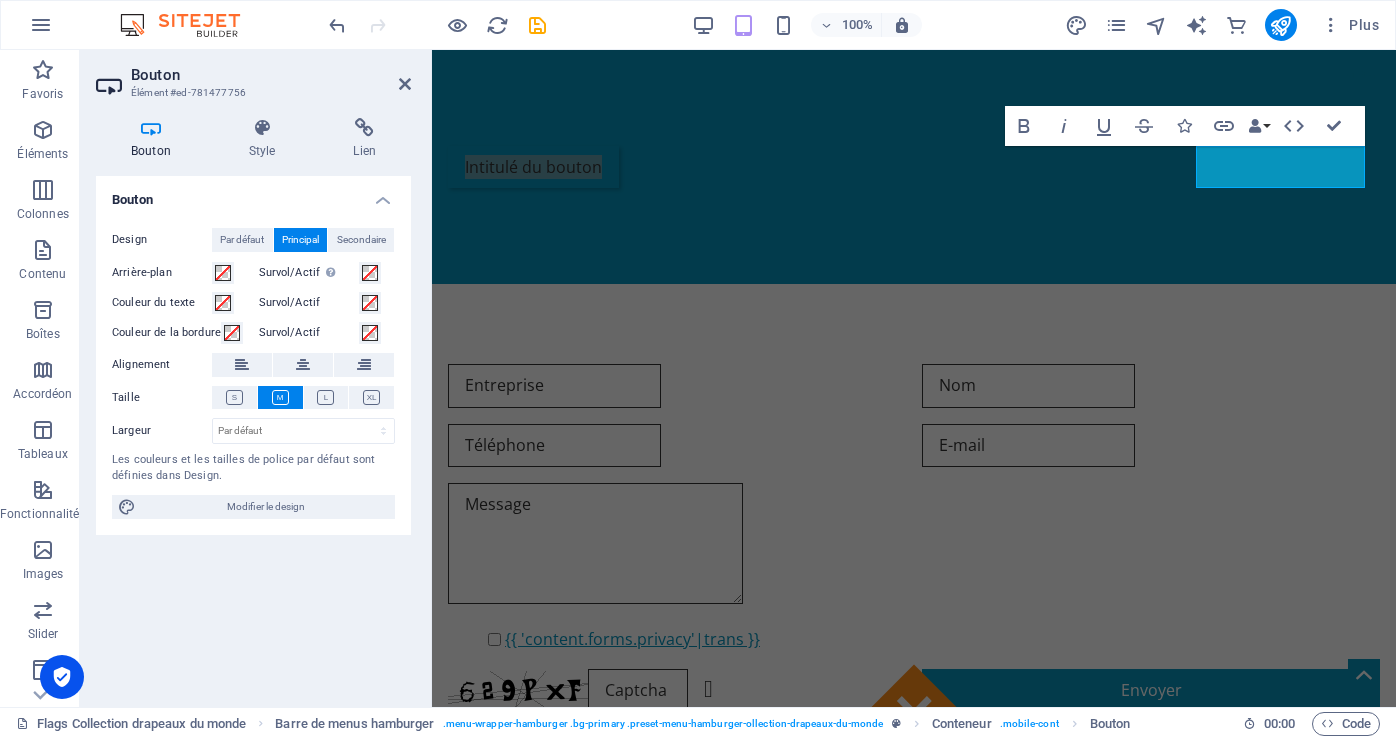 click on "Design  Par défaut Principal Secondaire Arrière-plan Survol/Actif Passer en mode Aperçu pour tester le statut du bouton Survol/Actif Couleur du texte Survol/Actif Couleur de la bordure Survol/Actif Alignement Taille Largeur Par défaut px rem % em vh vw Les couleurs et les tailles de police par défaut sont définies dans Design. Modifier le design" at bounding box center (253, 373) 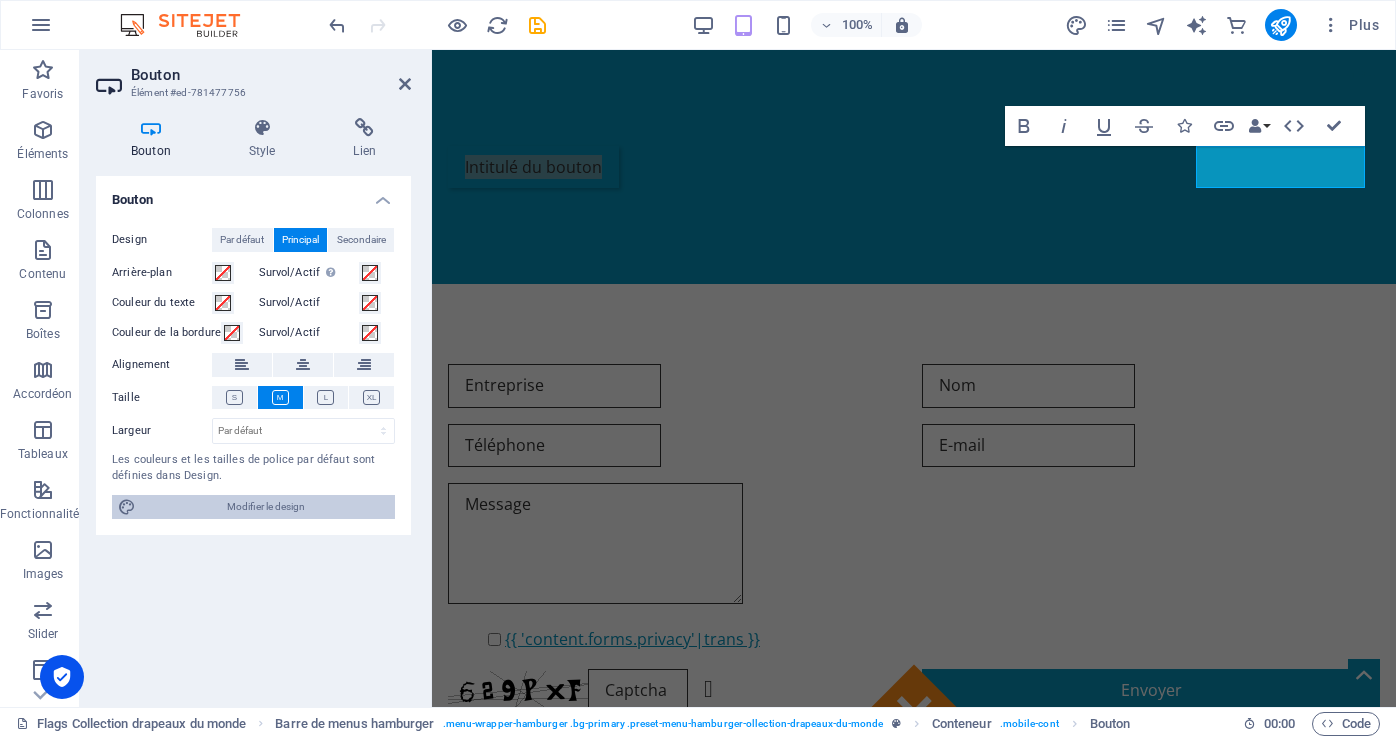 click on "Modifier le design" at bounding box center [265, 507] 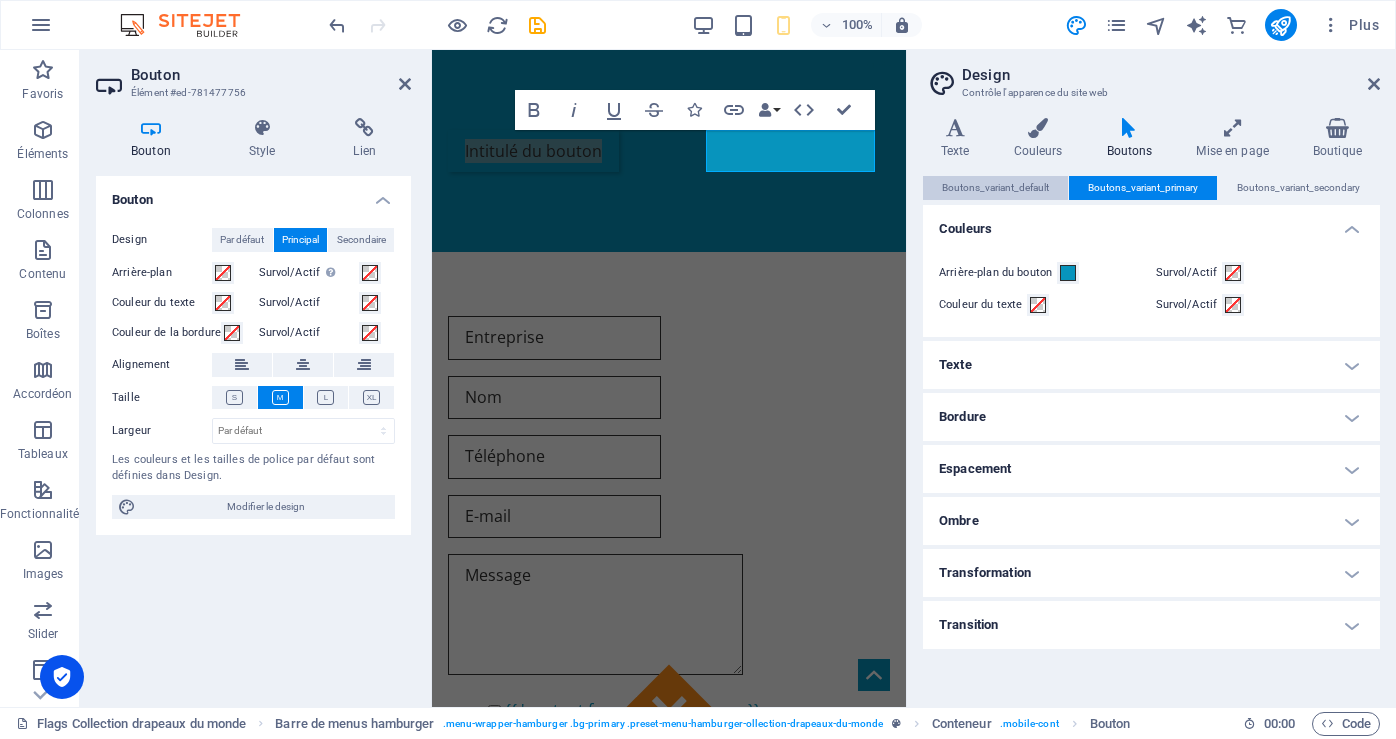 click on "Boutons_variant_default" at bounding box center [995, 188] 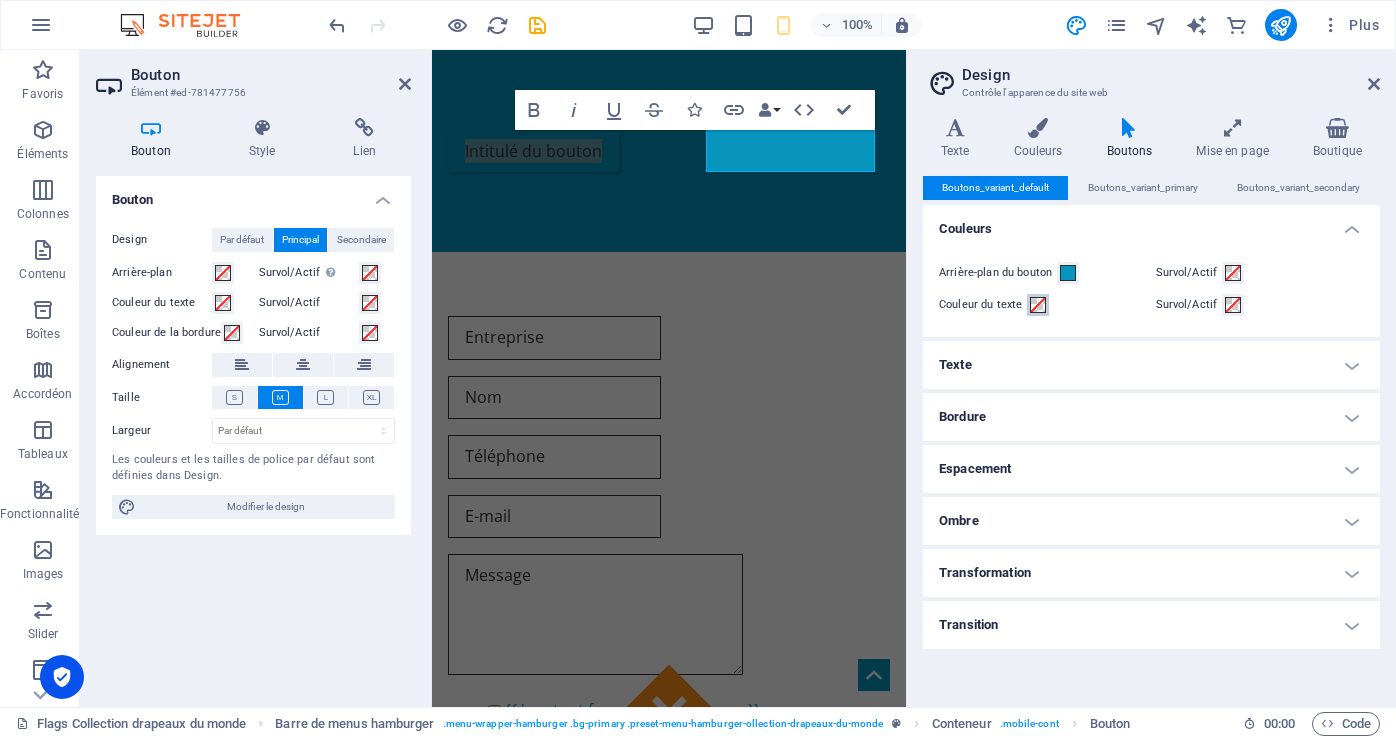 click at bounding box center (1038, 305) 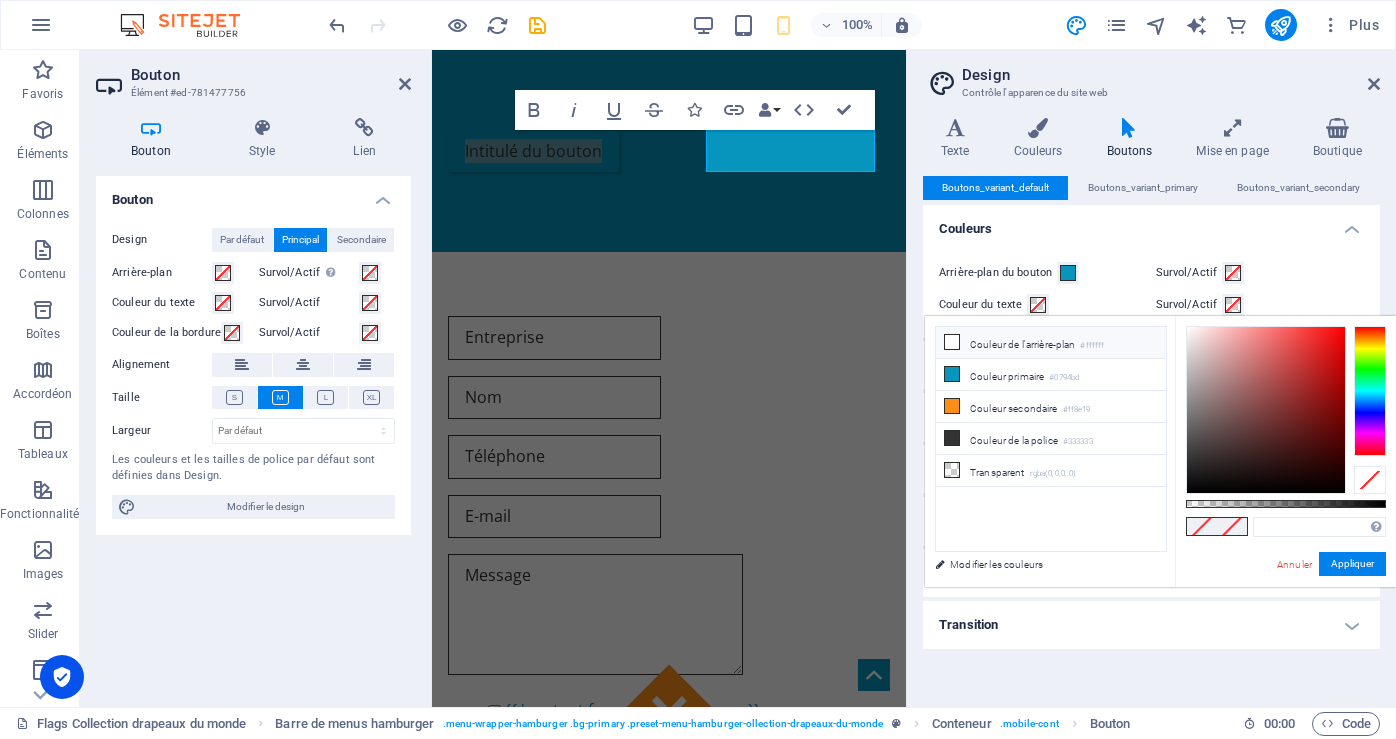 click on "Couleur de l'arrière-plan
#ffffff" at bounding box center (1051, 343) 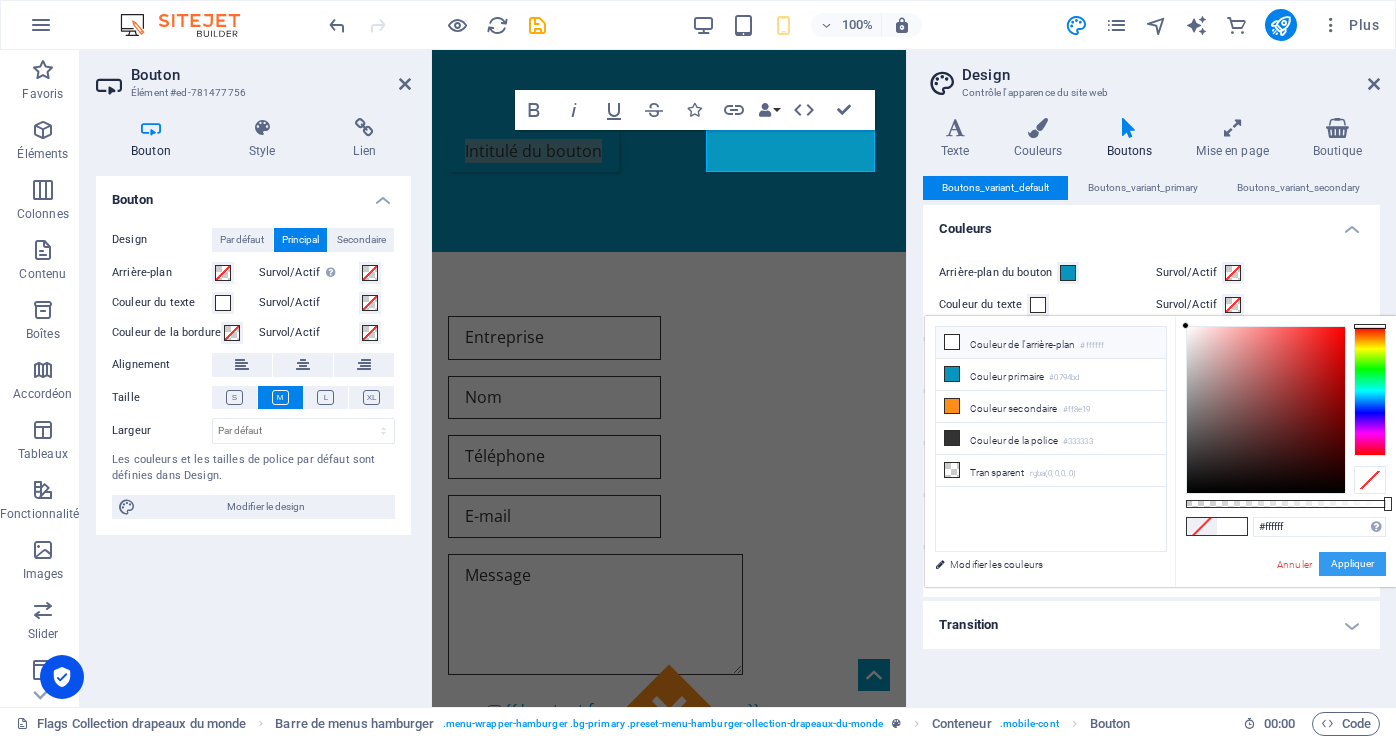 click on "Appliquer" at bounding box center (1352, 564) 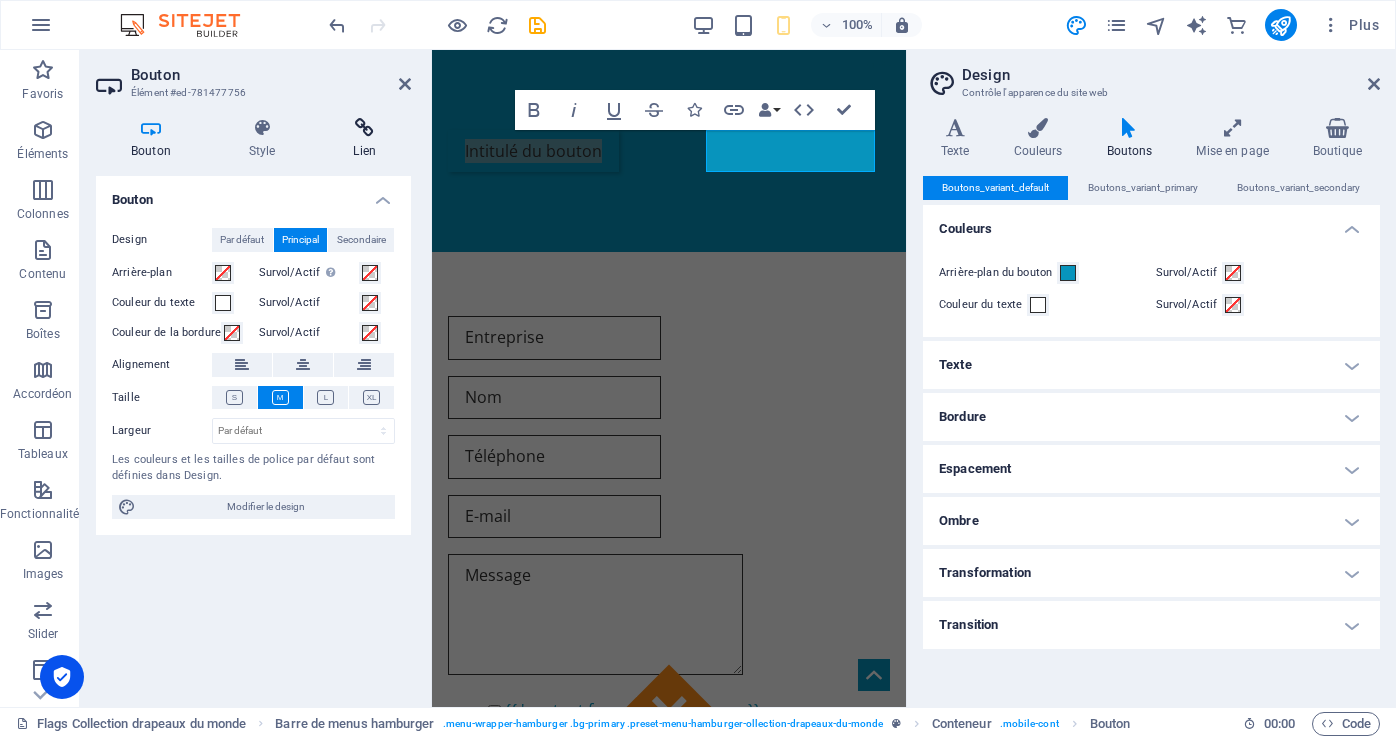 click on "Lien" at bounding box center (364, 139) 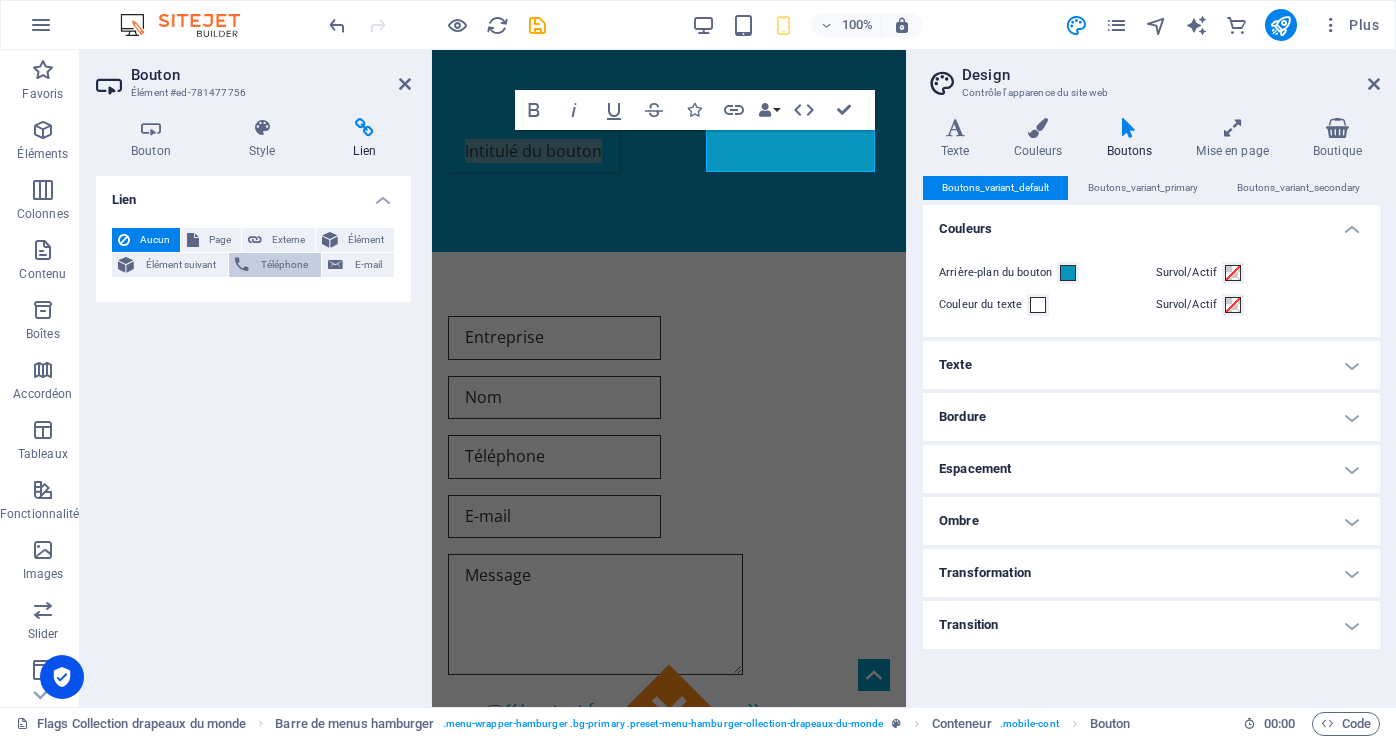 click on "Téléphone" at bounding box center (284, 265) 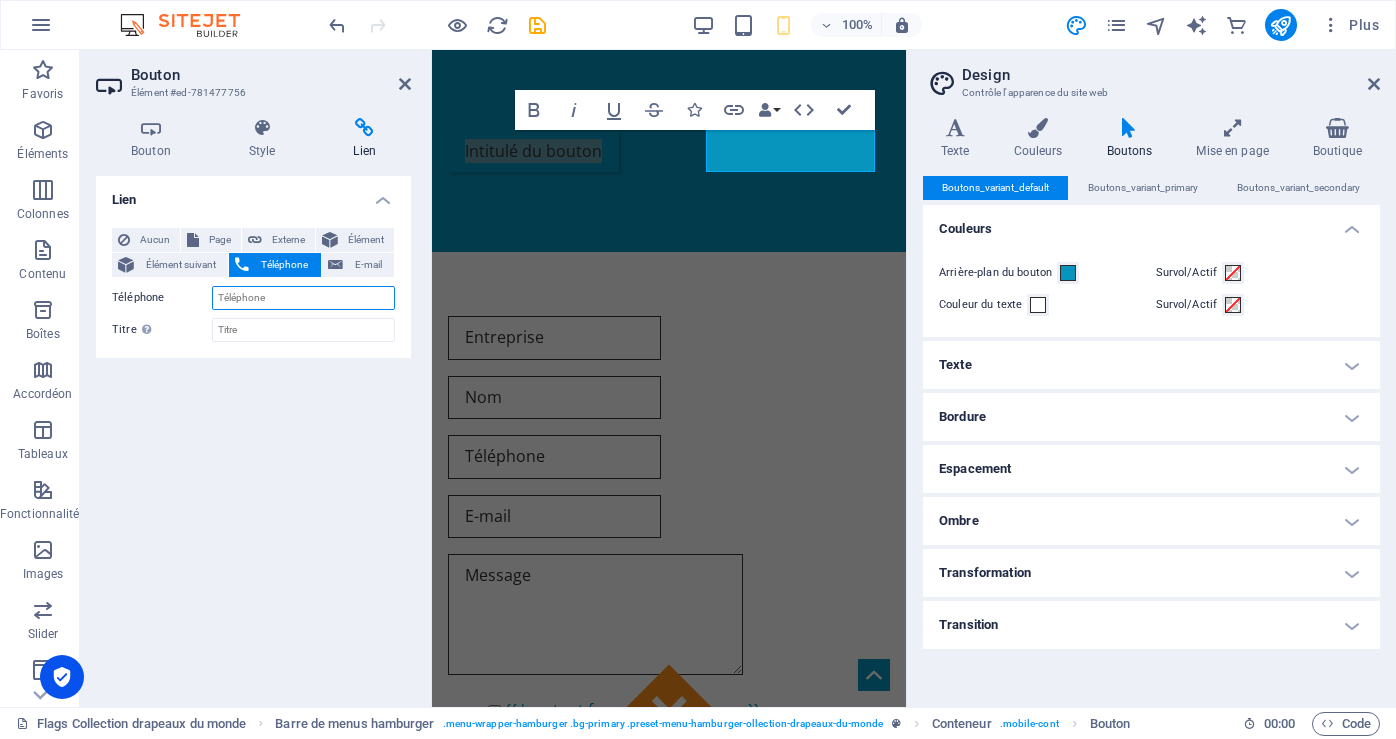 click on "Téléphone" at bounding box center (303, 298) 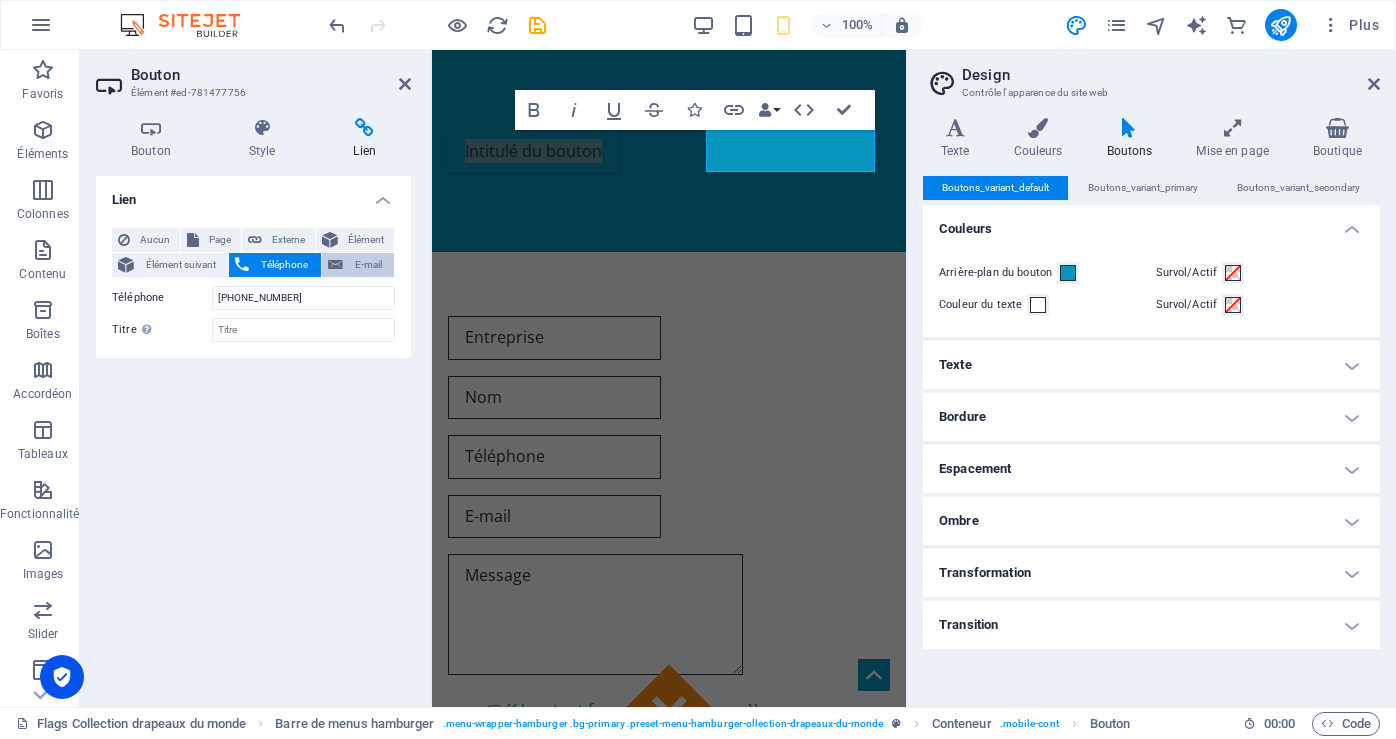 click on "E-mail" at bounding box center [368, 265] 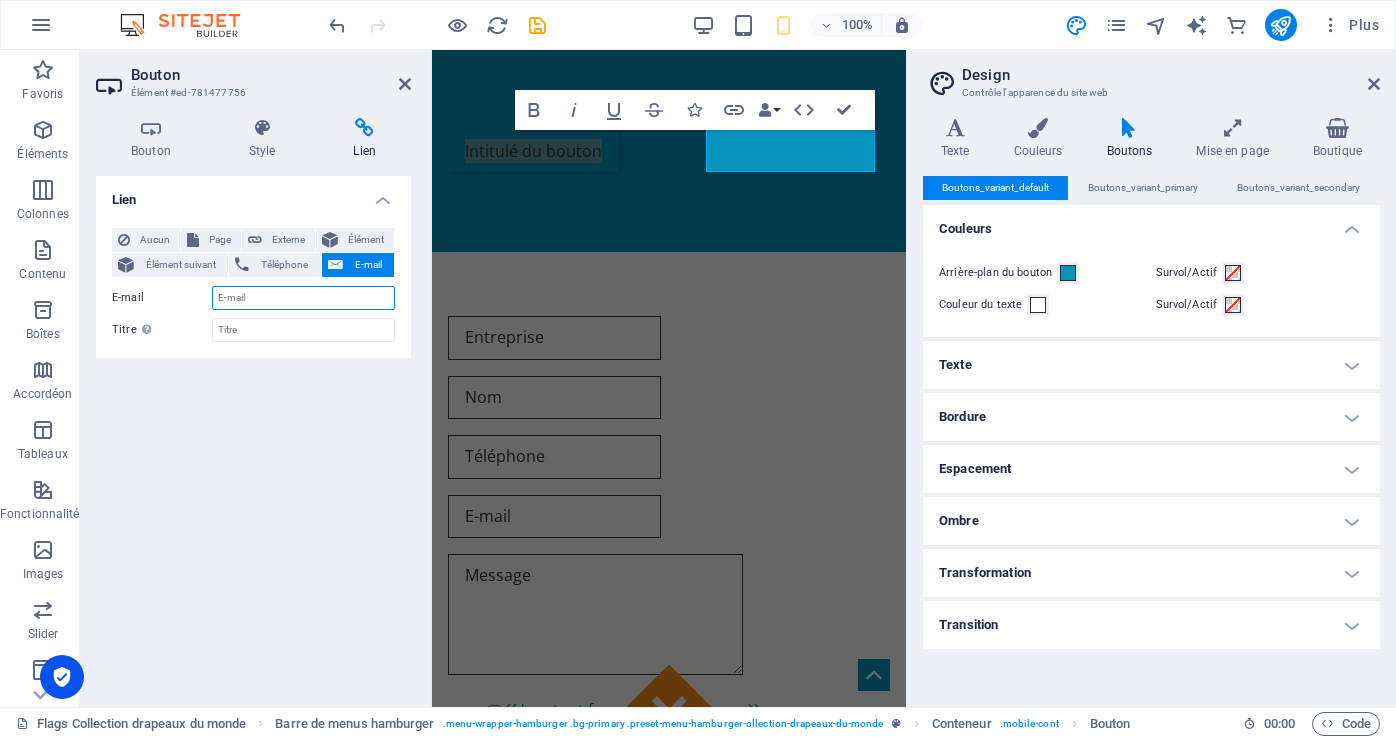 click on "E-mail" at bounding box center [303, 298] 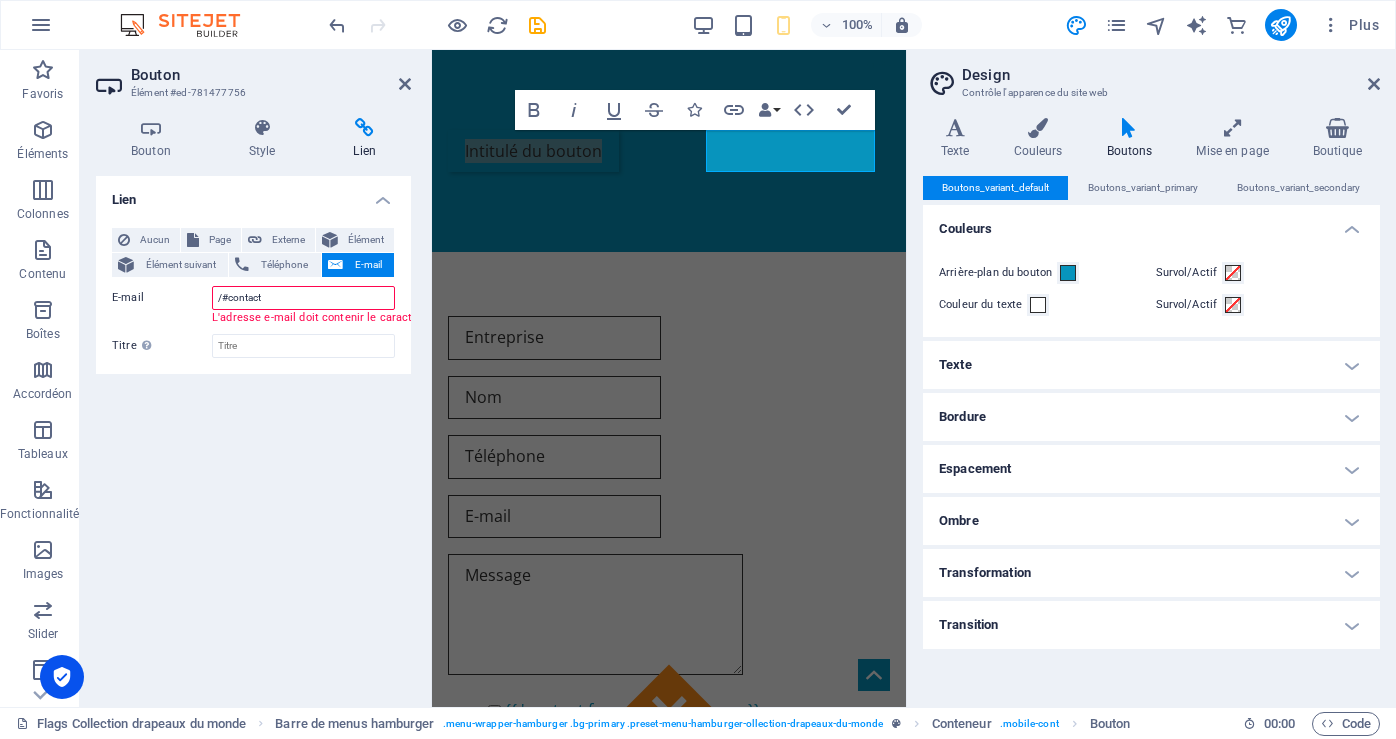 click on "/#contact" at bounding box center (303, 298) 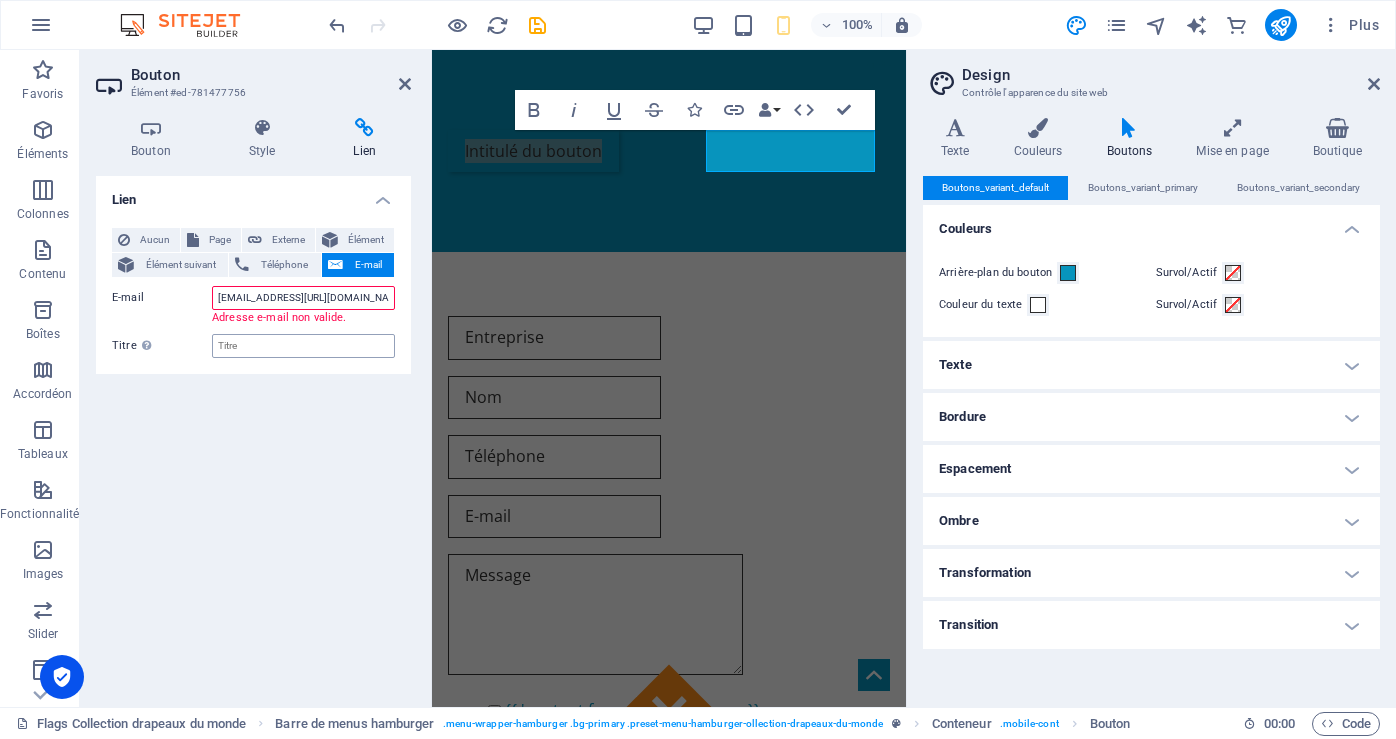 type on "[EMAIL_ADDRESS][URL][DOMAIN_NAME]" 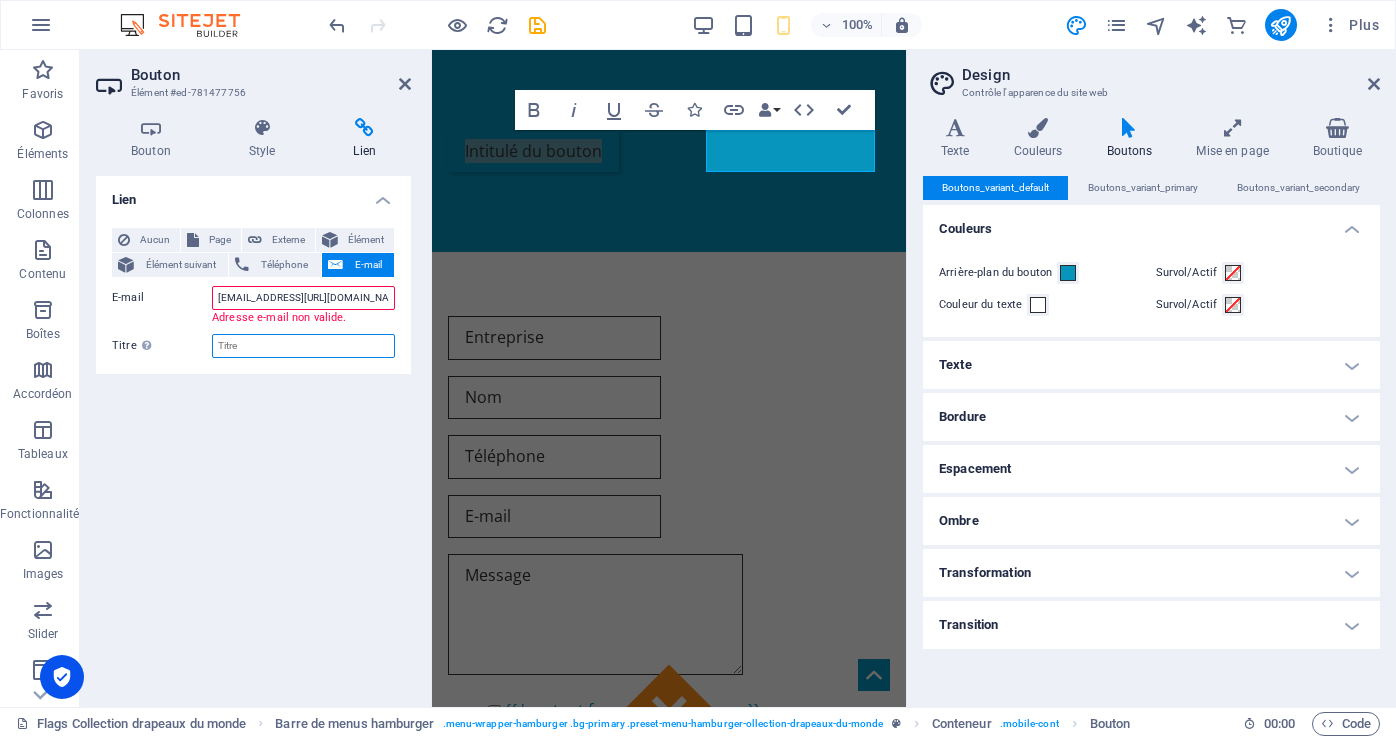 click on "Titre Description supplémentaire du lien. Celle-ci doit être différente du texte du lien. Le titre est souvent affiché comme Texte infobulle lorsque la souris passe sur l'élément. Laissez vide en cas de doute." at bounding box center [303, 346] 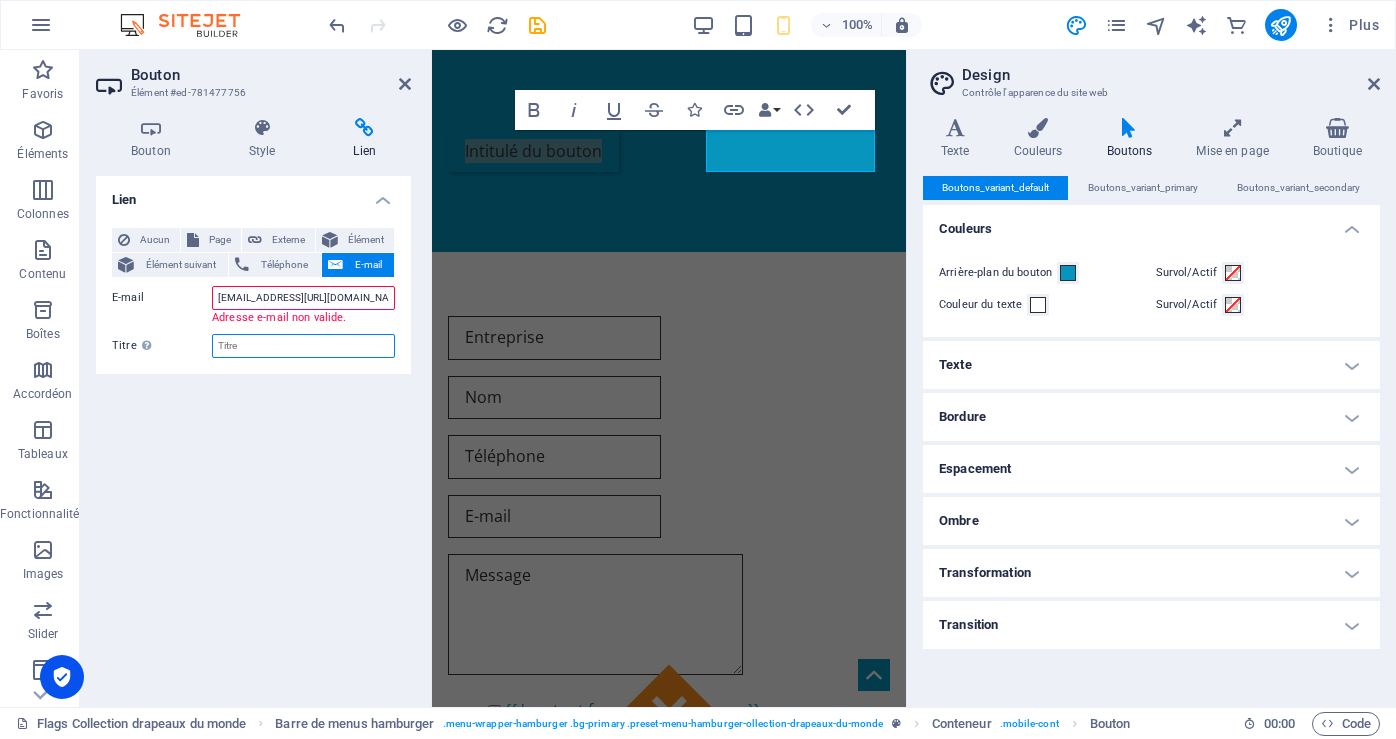 type on "[EMAIL_ADDRESS][DOMAIN_NAME]" 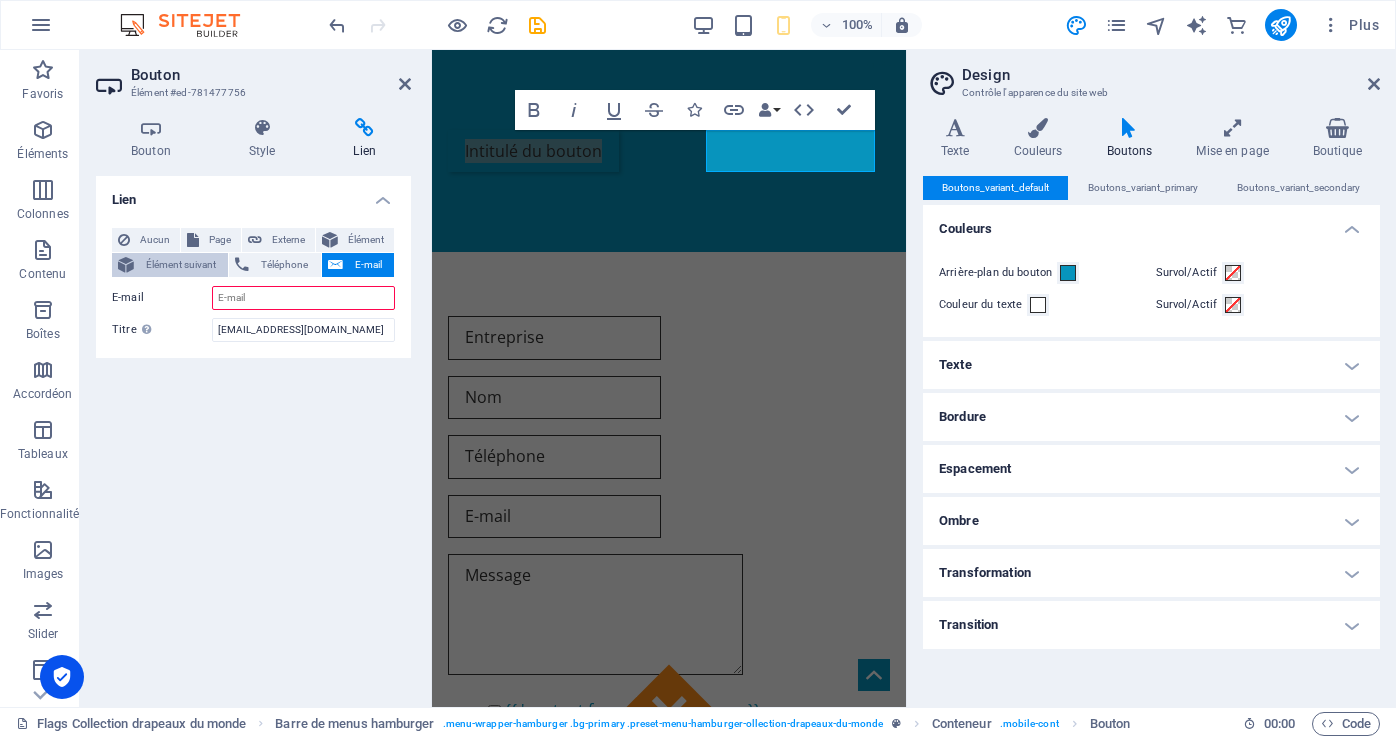click on "Élément suivant" at bounding box center (181, 265) 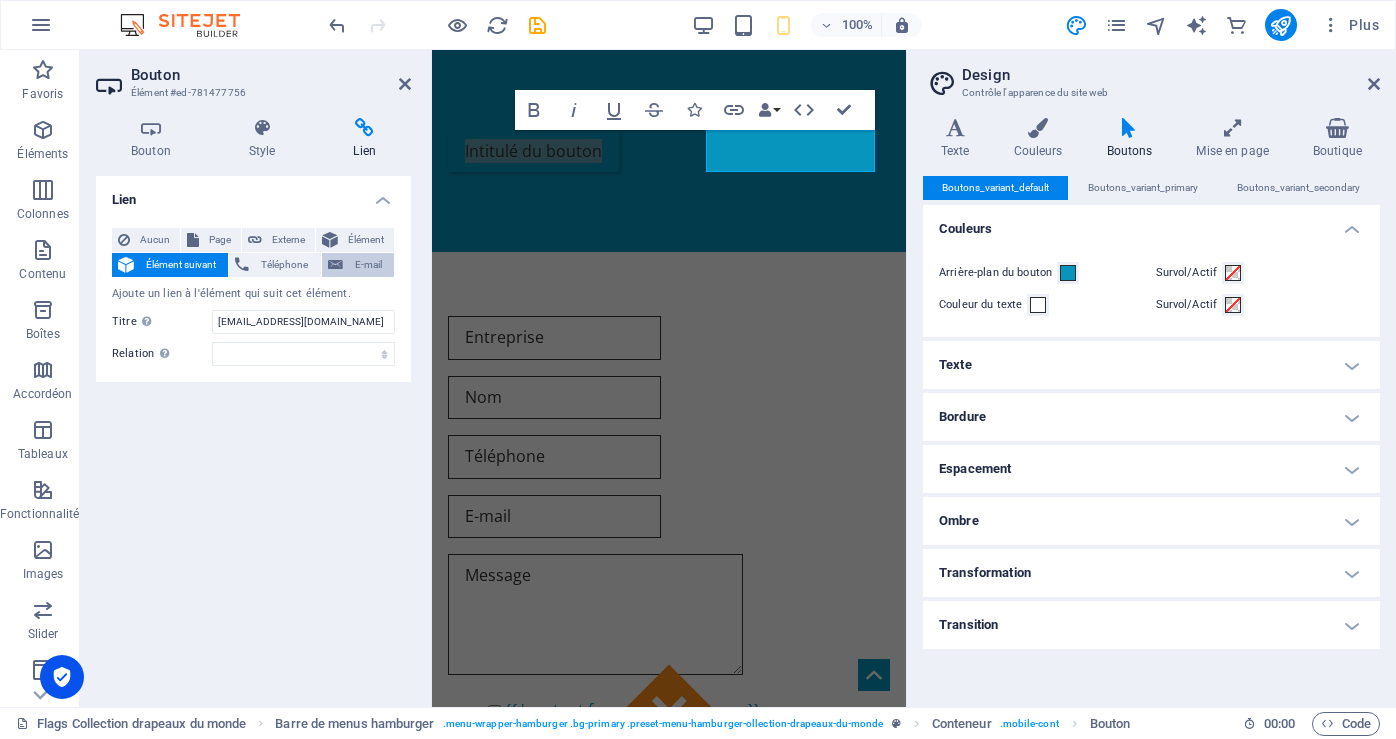 click on "E-mail" at bounding box center (368, 265) 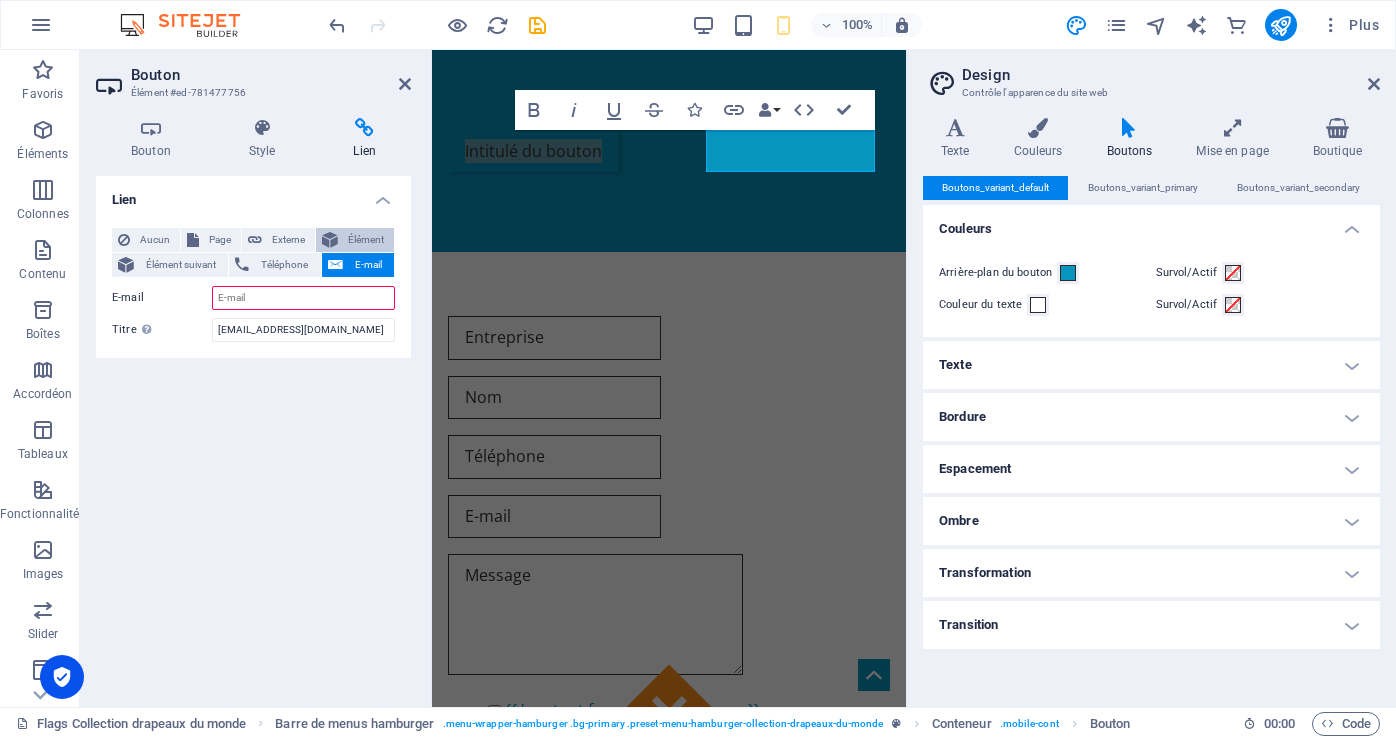 click on "Élément" at bounding box center [366, 240] 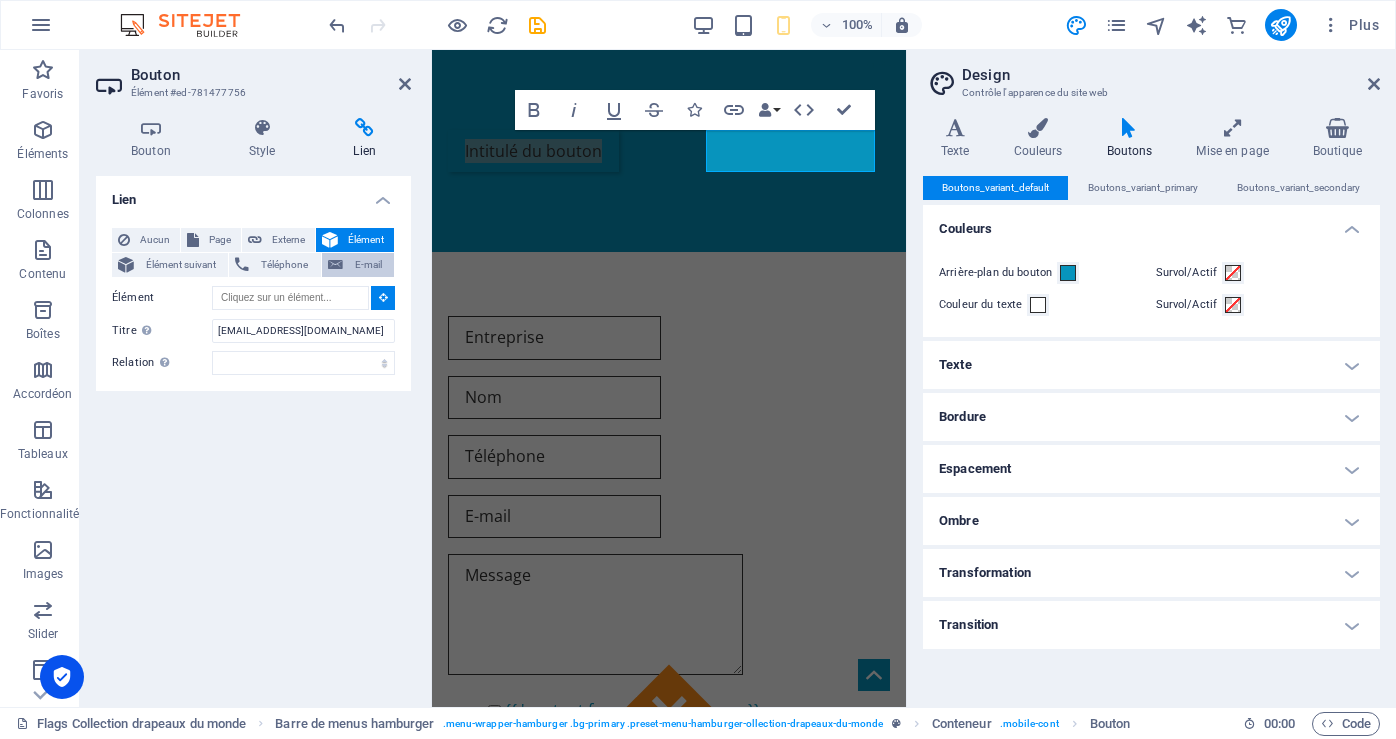 click on "E-mail" at bounding box center [368, 265] 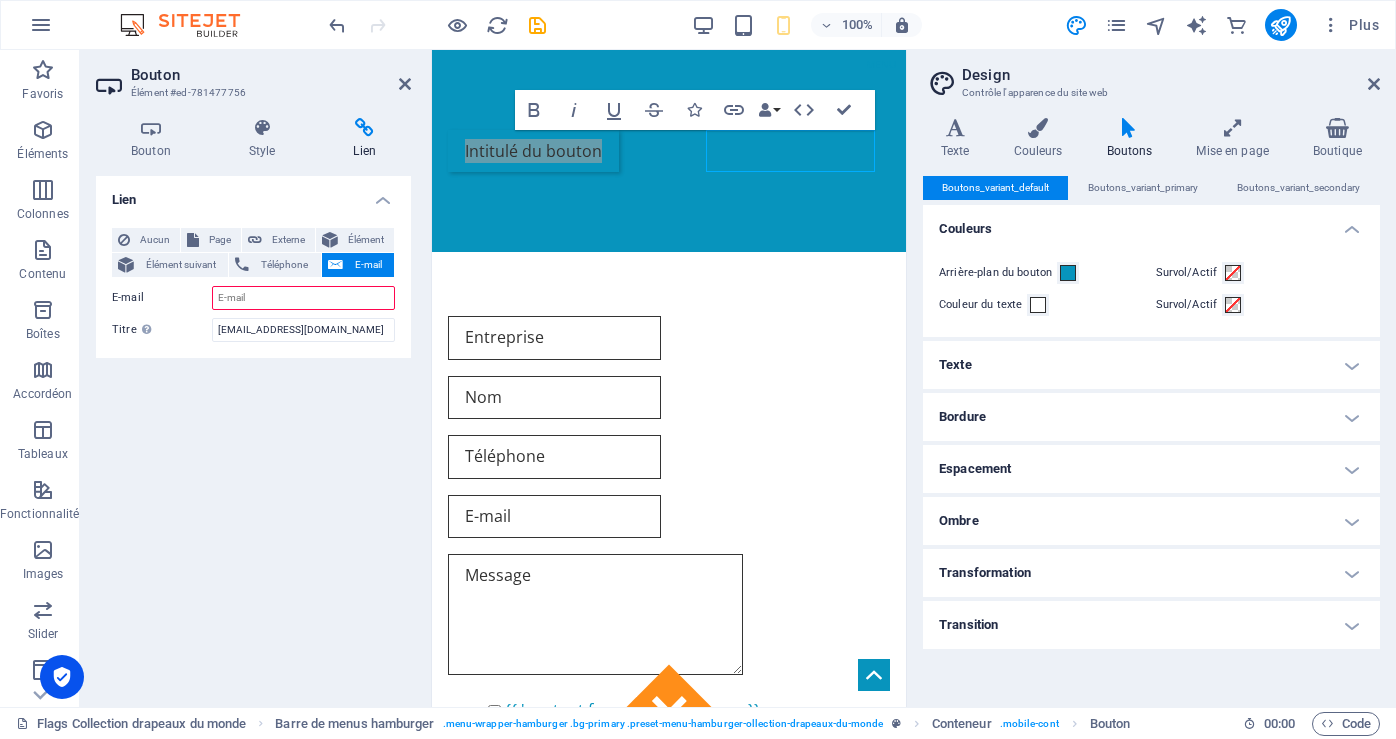 click on "E-mail" at bounding box center [303, 298] 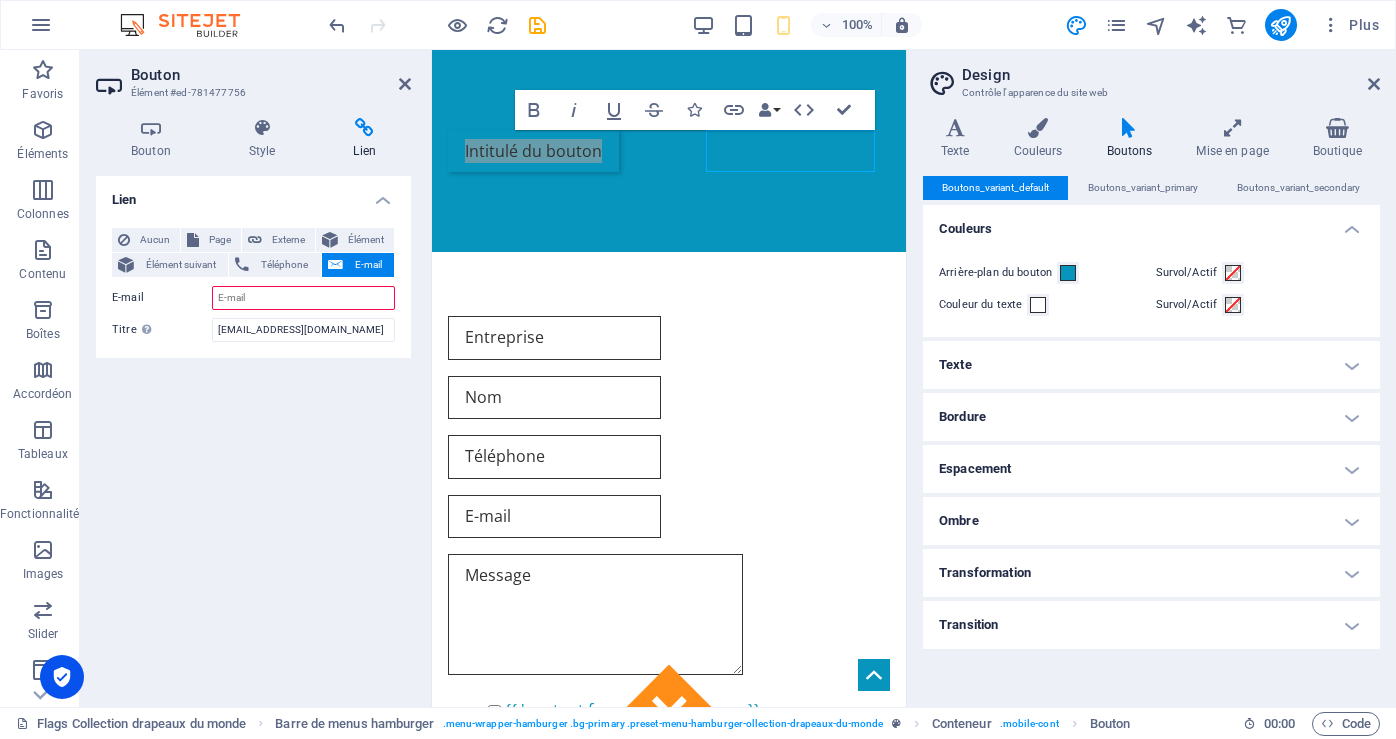 type on "/#contact" 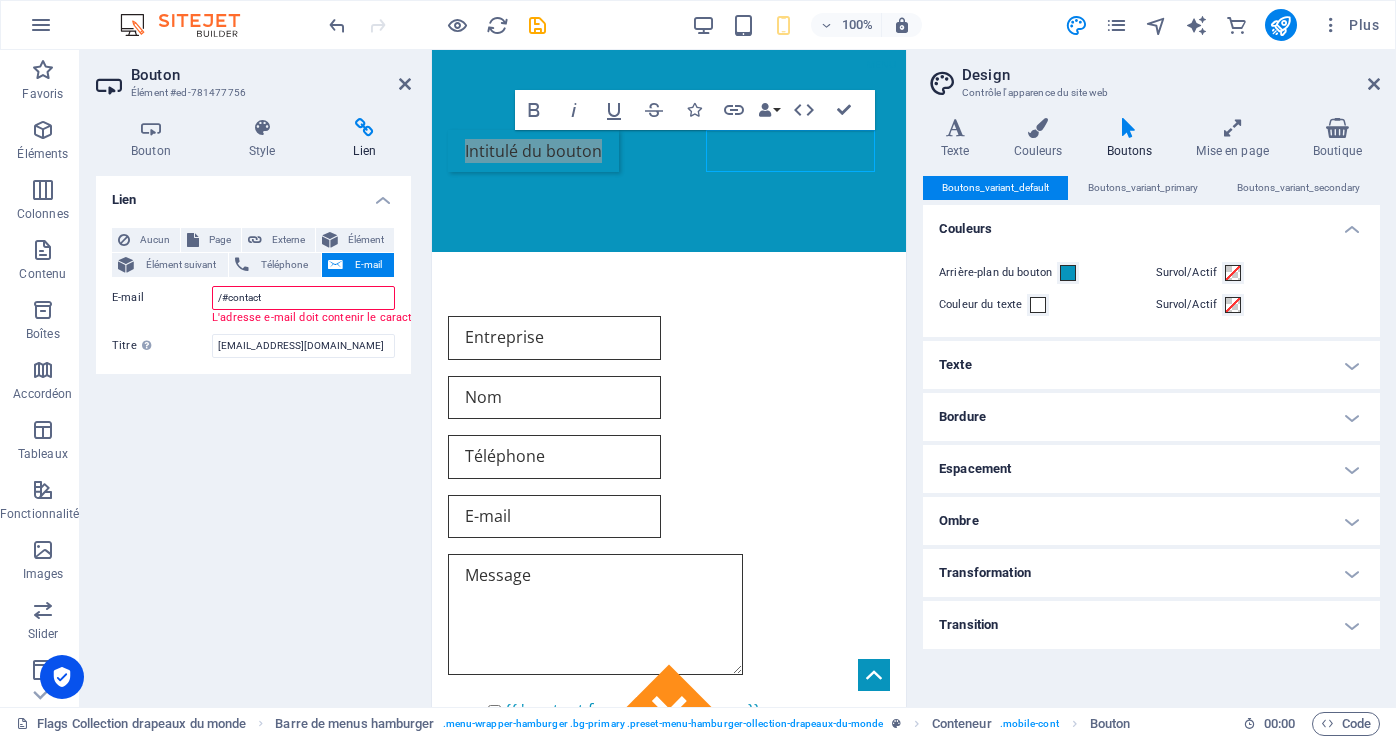 click on "/#contact" at bounding box center (303, 298) 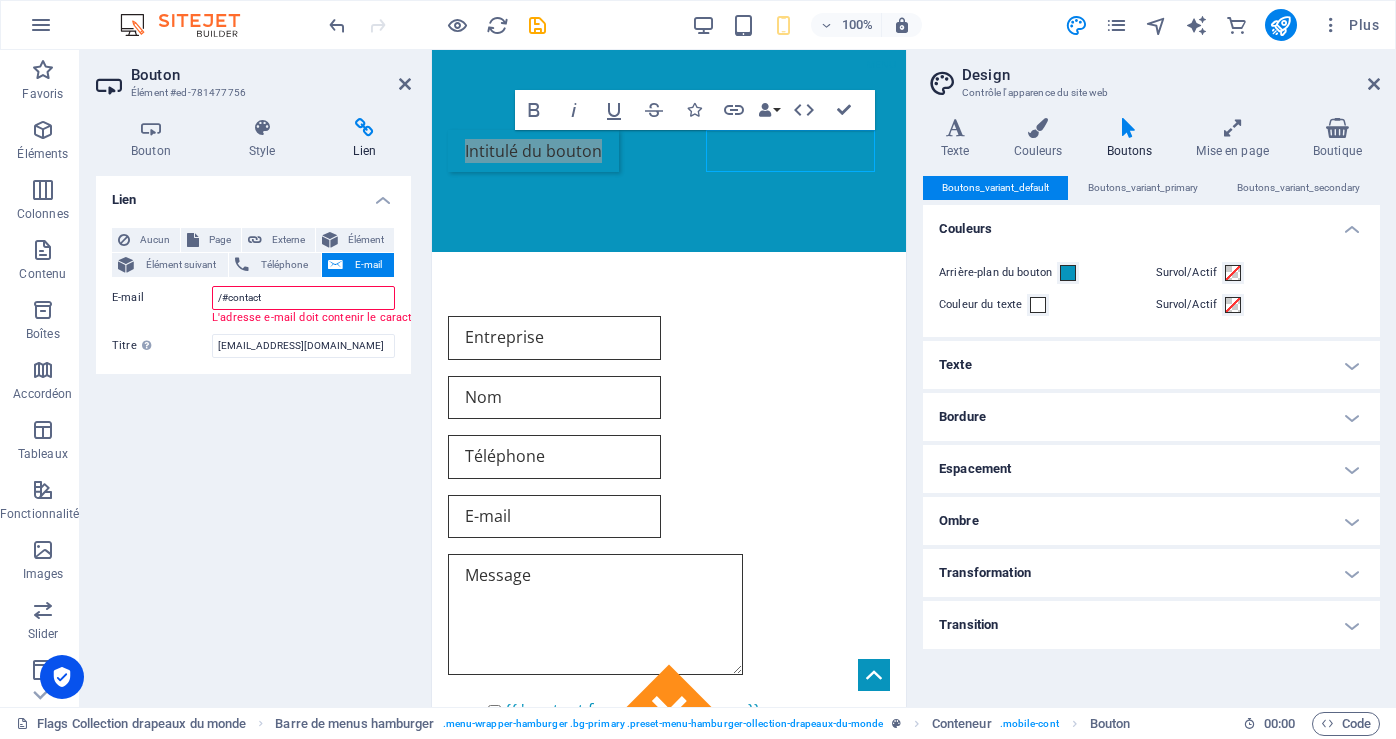click on "E-mail" at bounding box center (368, 265) 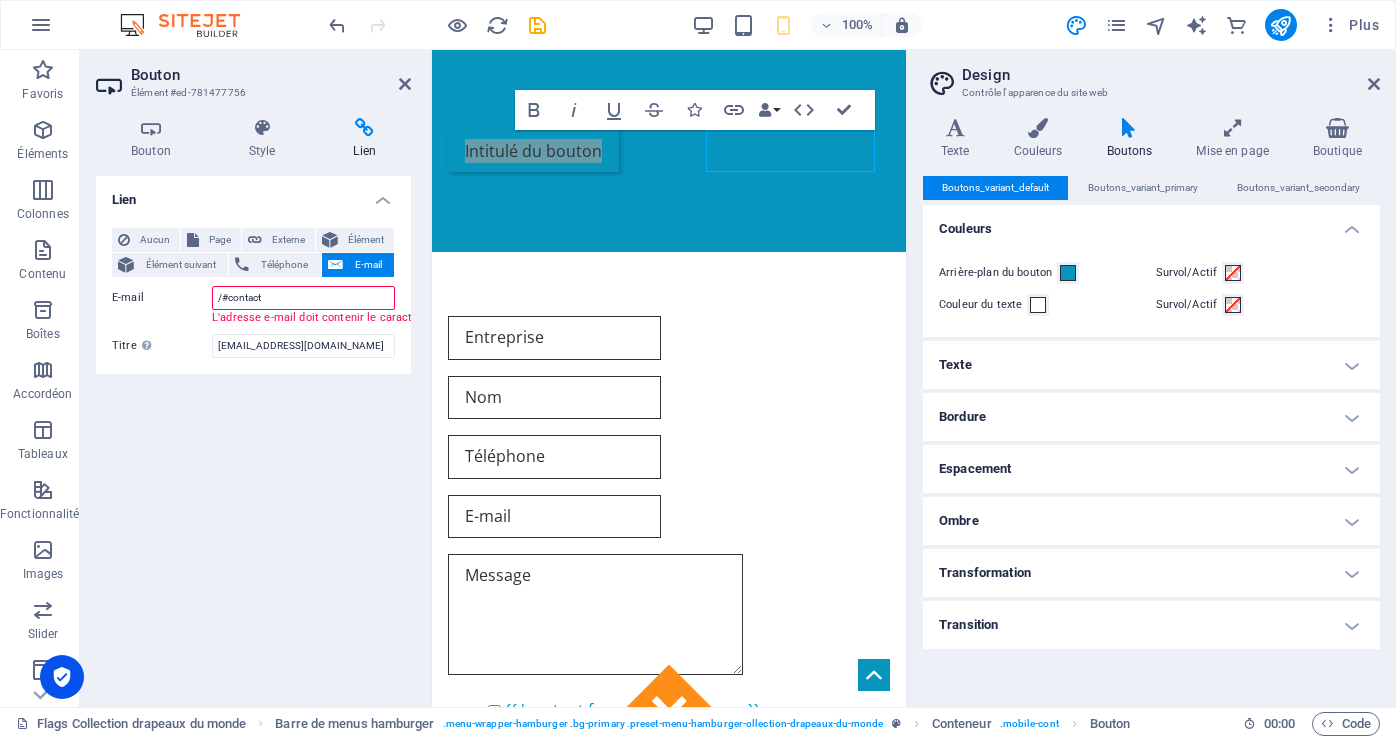 click on "L'adresse e-mail doit contenir le caractère "@"." at bounding box center [353, 318] 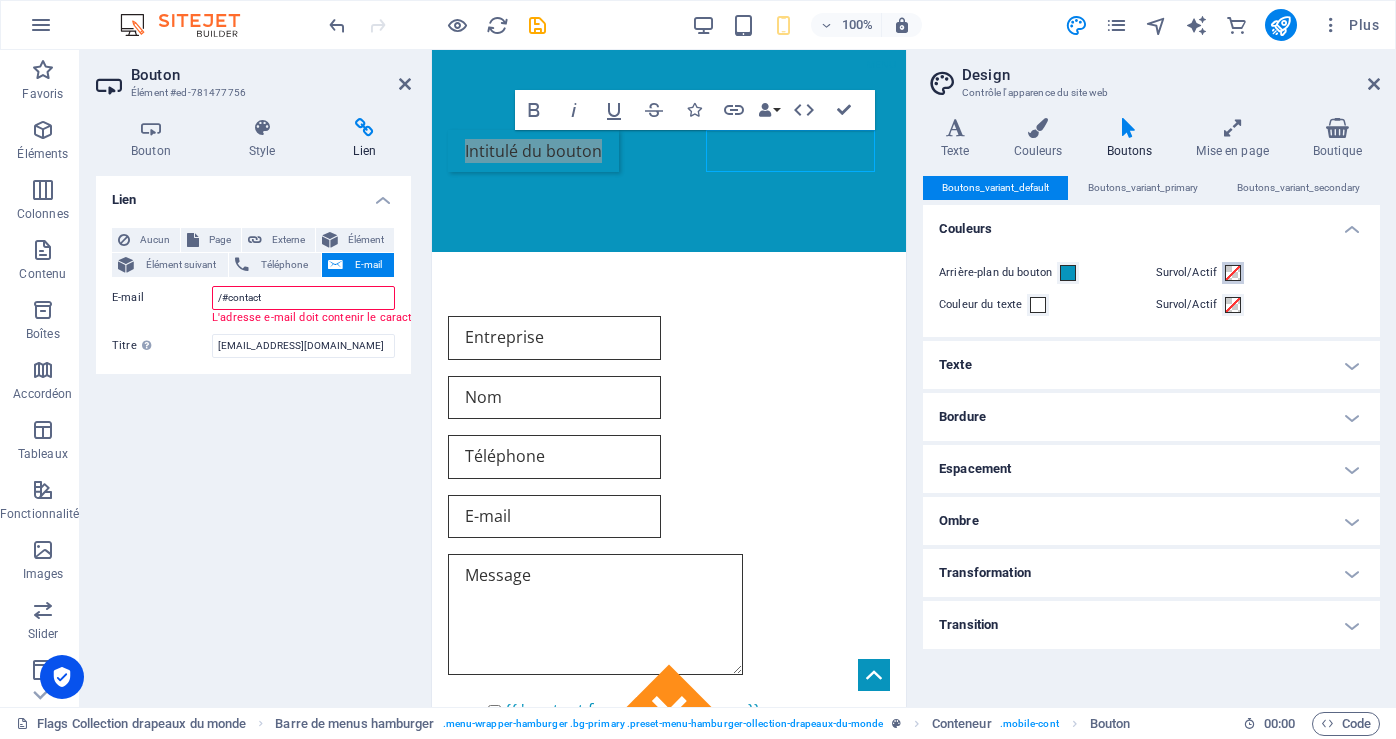 click on "Survol/Actif" at bounding box center (1233, 273) 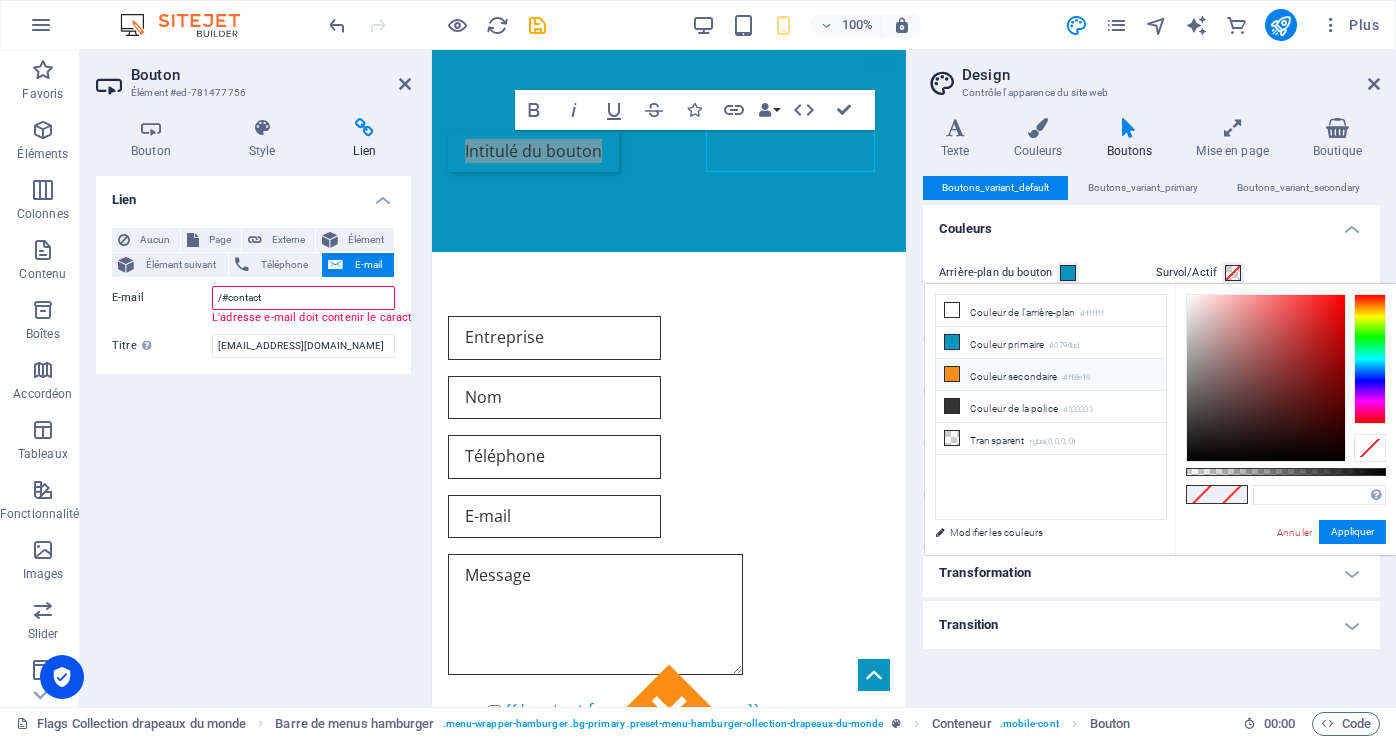click on "Couleur secondaire
#ff8e19" at bounding box center (1051, 375) 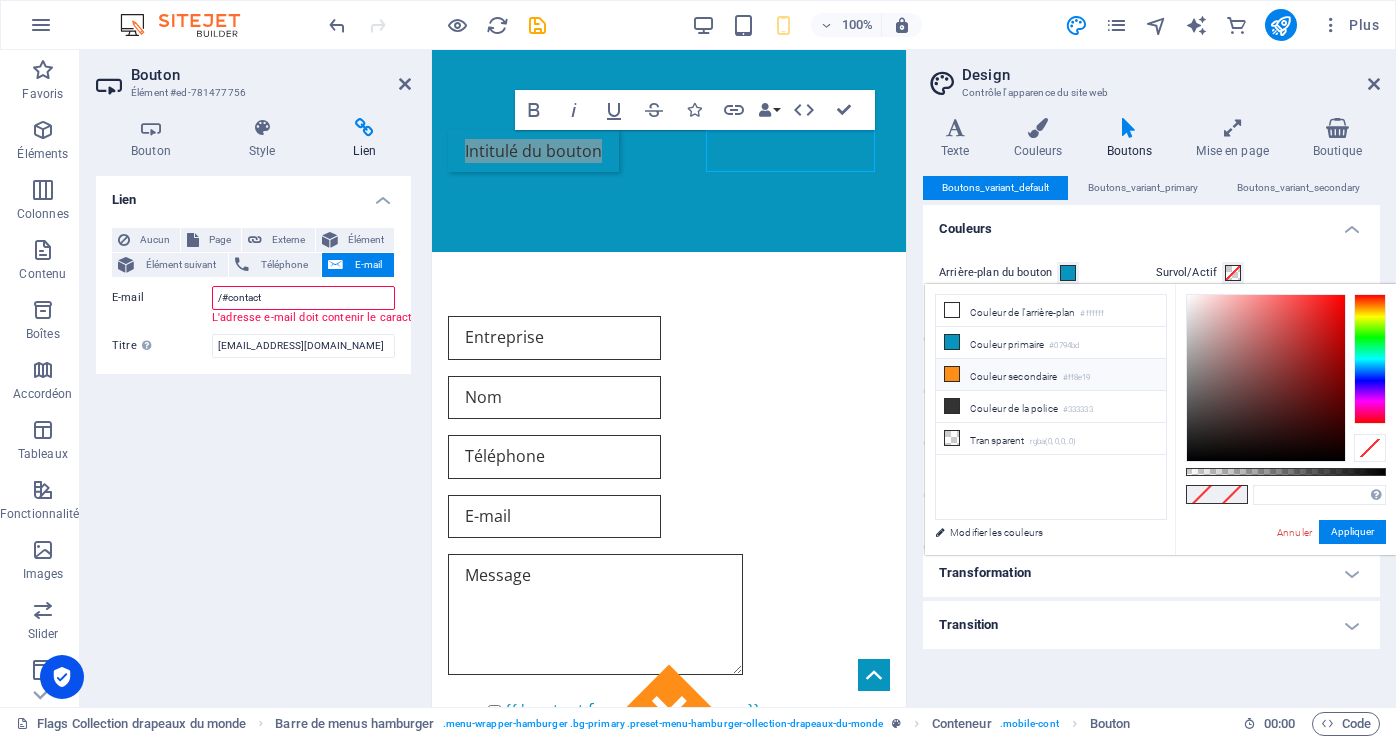 type on "#ff8e19" 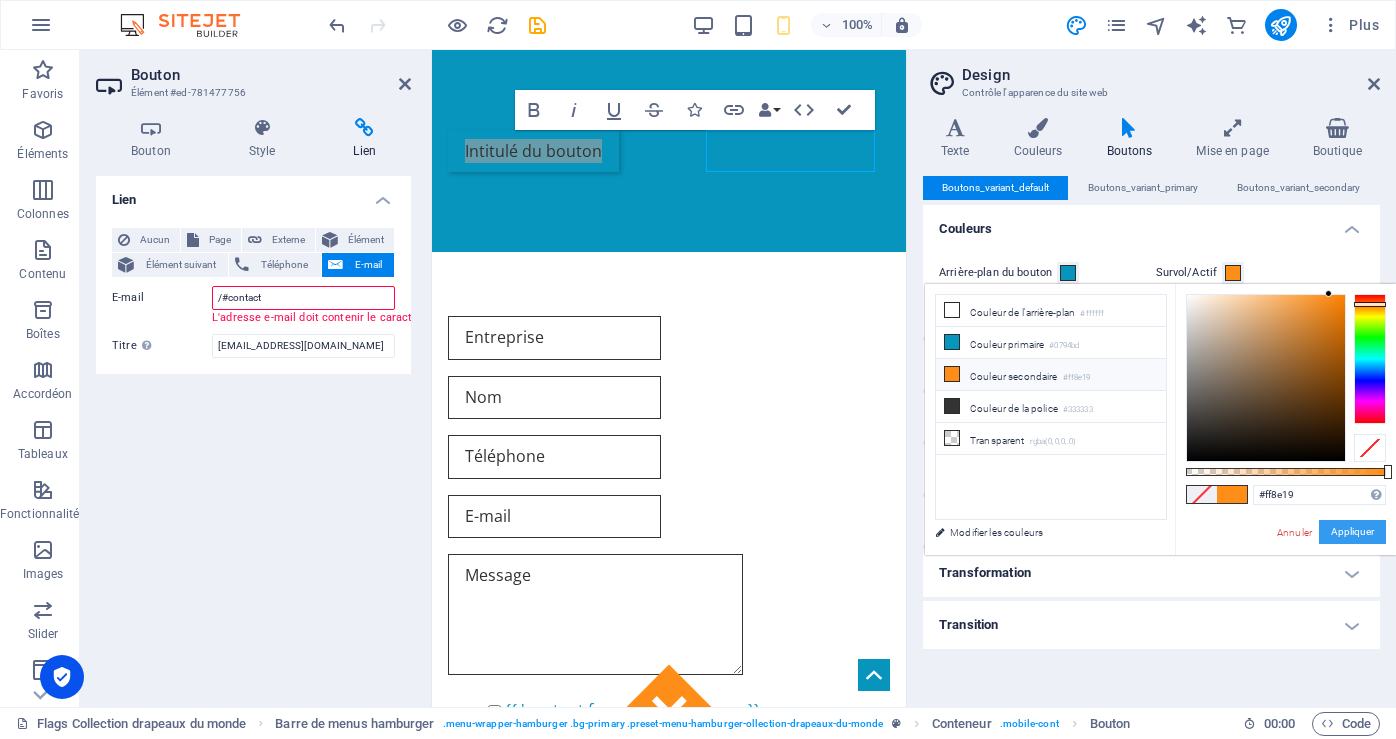click on "Appliquer" at bounding box center (1352, 532) 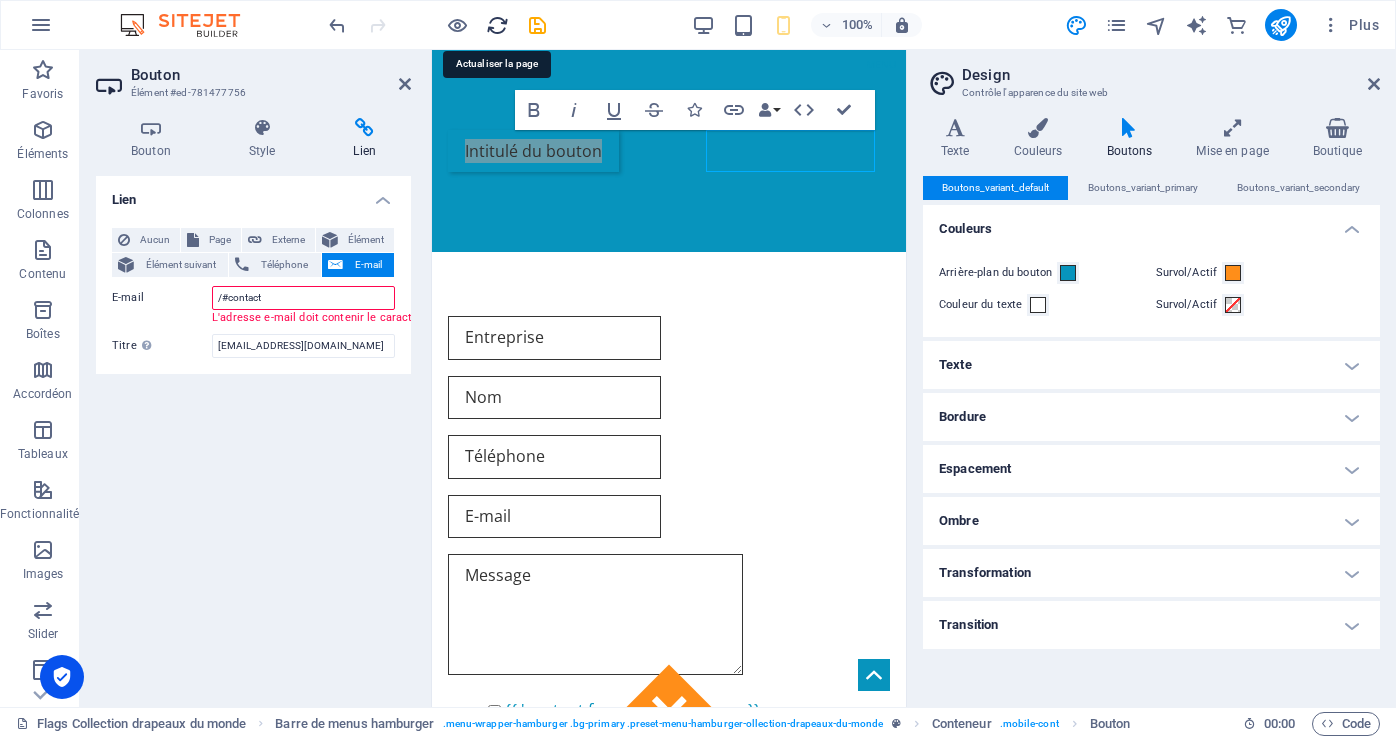 click at bounding box center (497, 25) 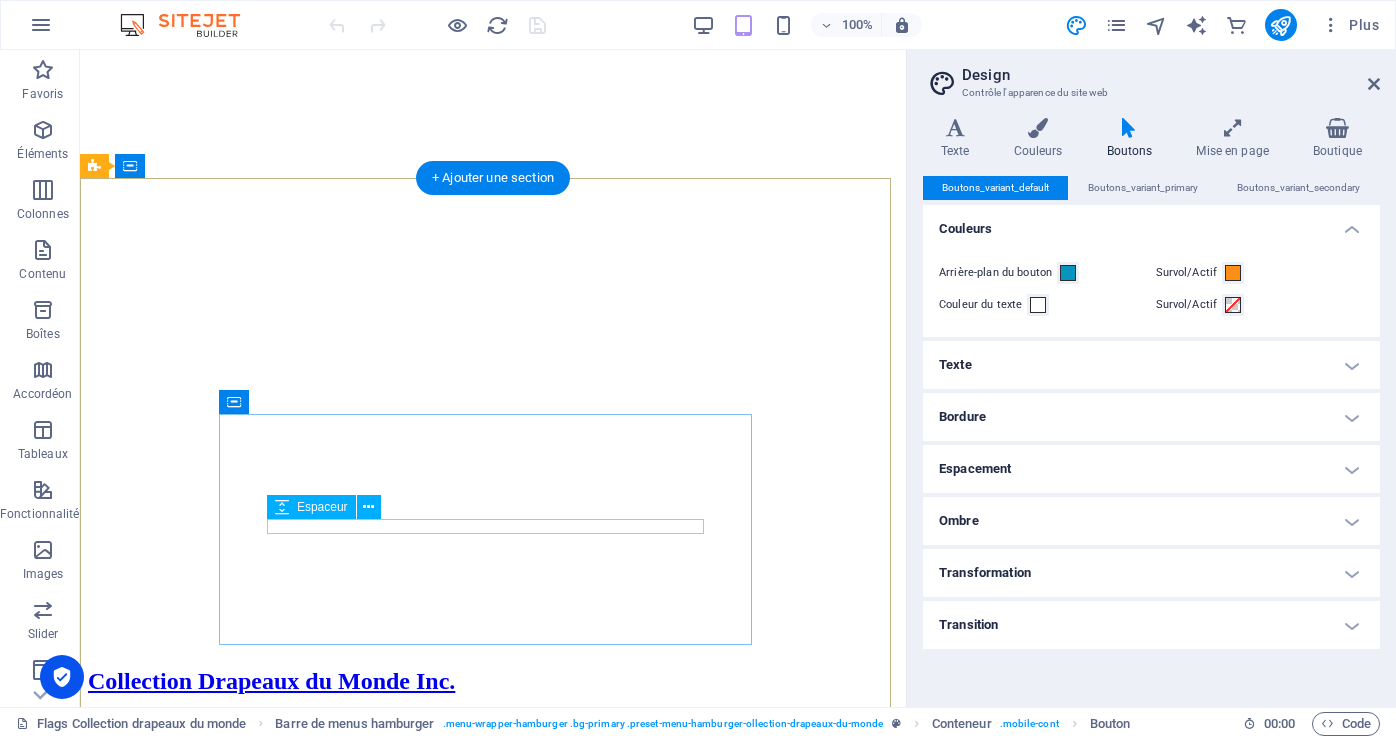 scroll, scrollTop: 1781, scrollLeft: 0, axis: vertical 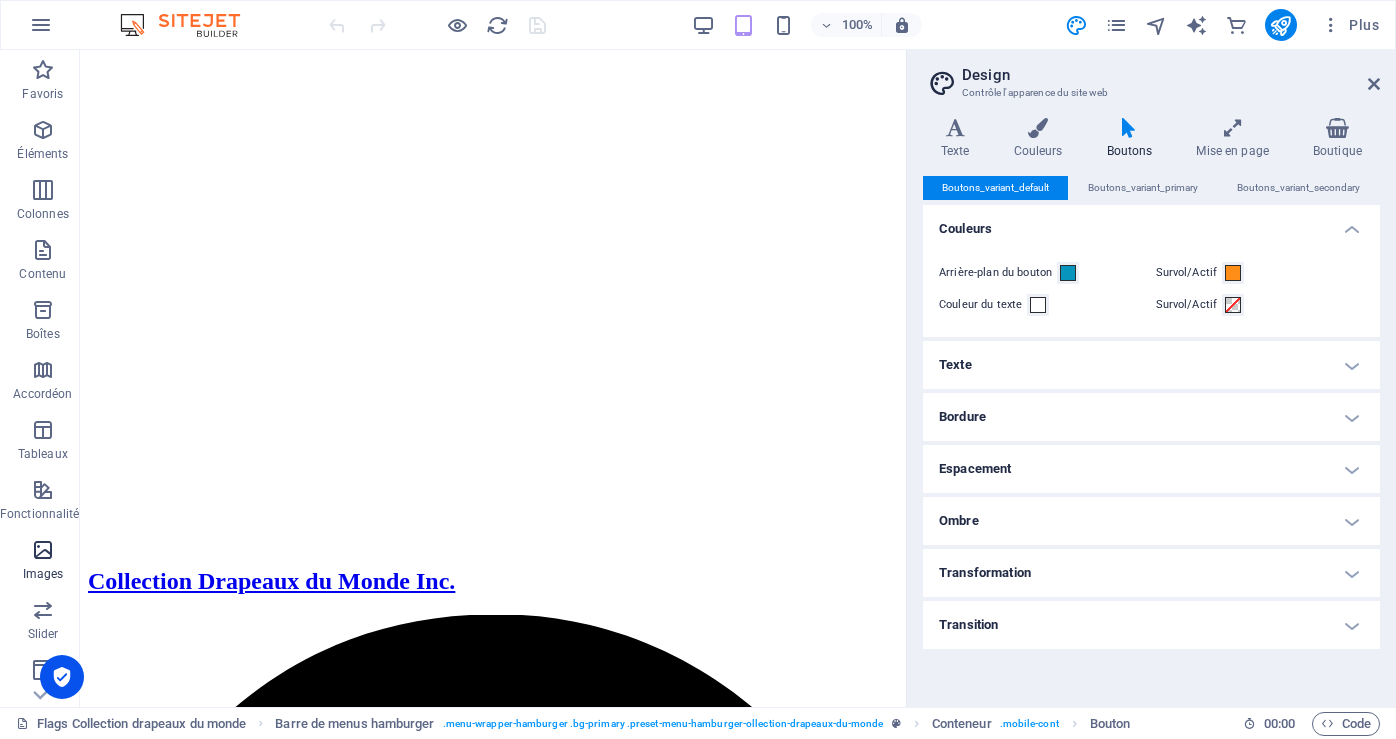 click on "Images" at bounding box center [43, 574] 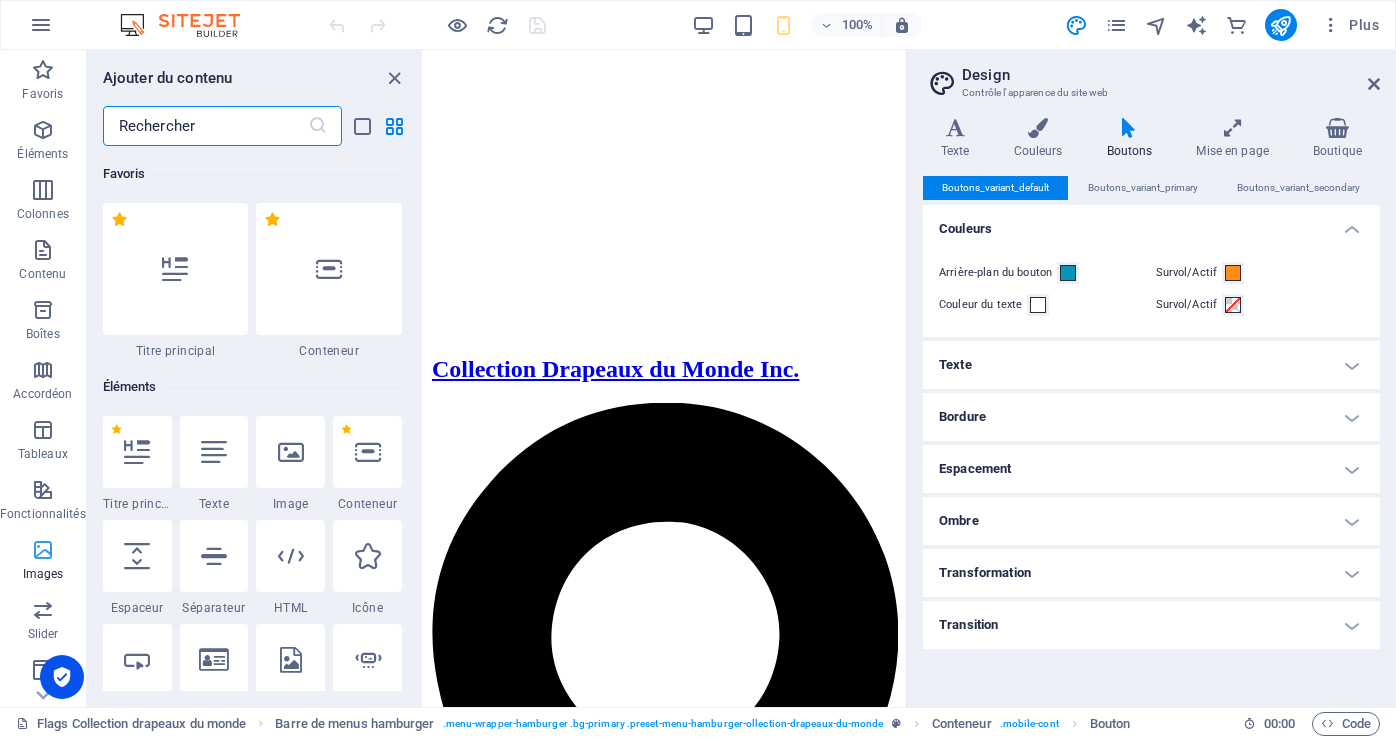 scroll, scrollTop: 2986, scrollLeft: 0, axis: vertical 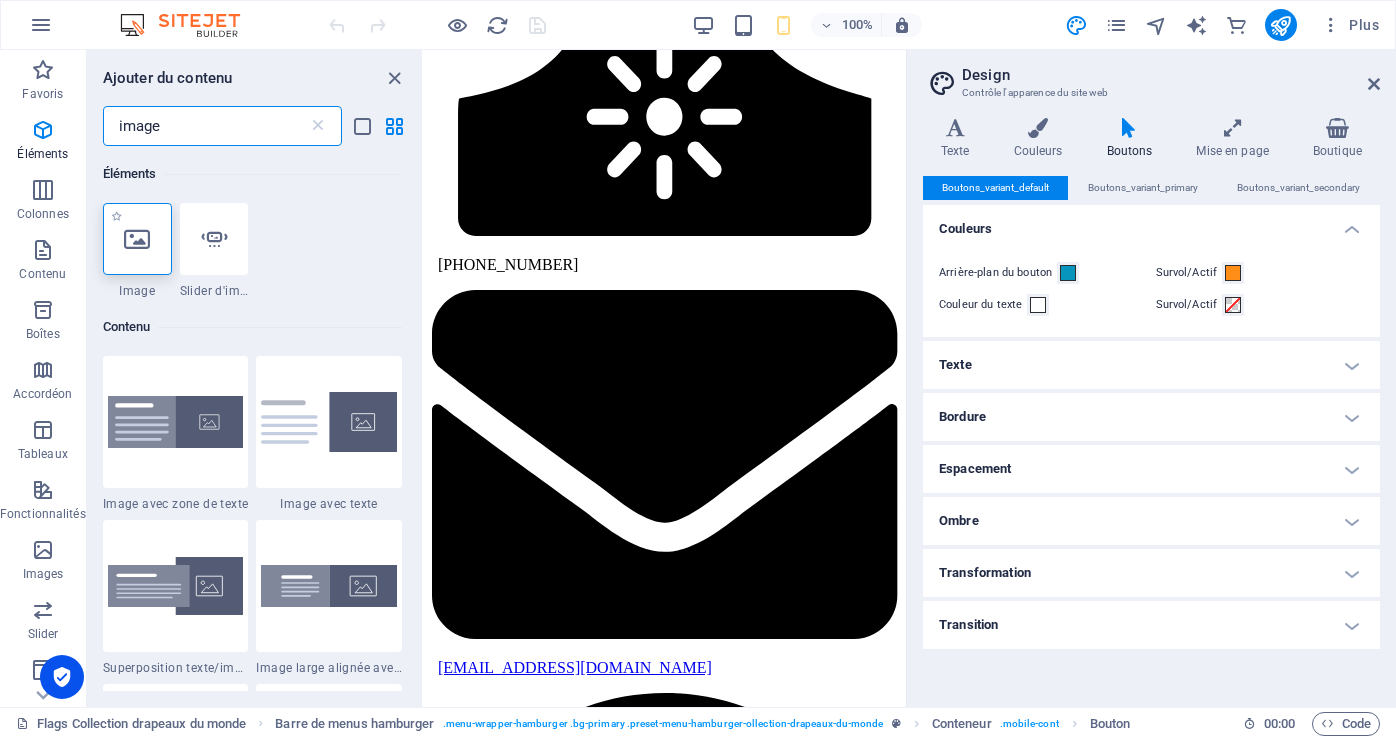 type on "image" 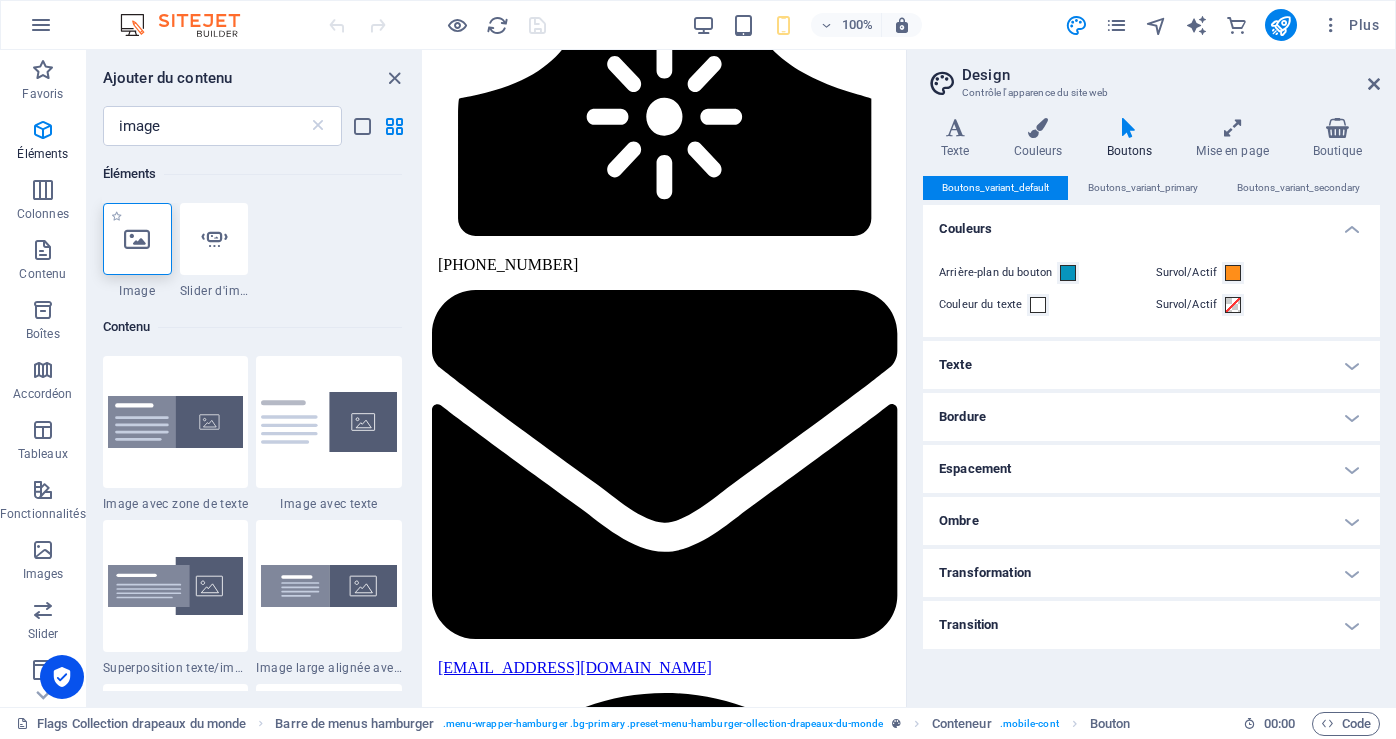 click at bounding box center [137, 239] 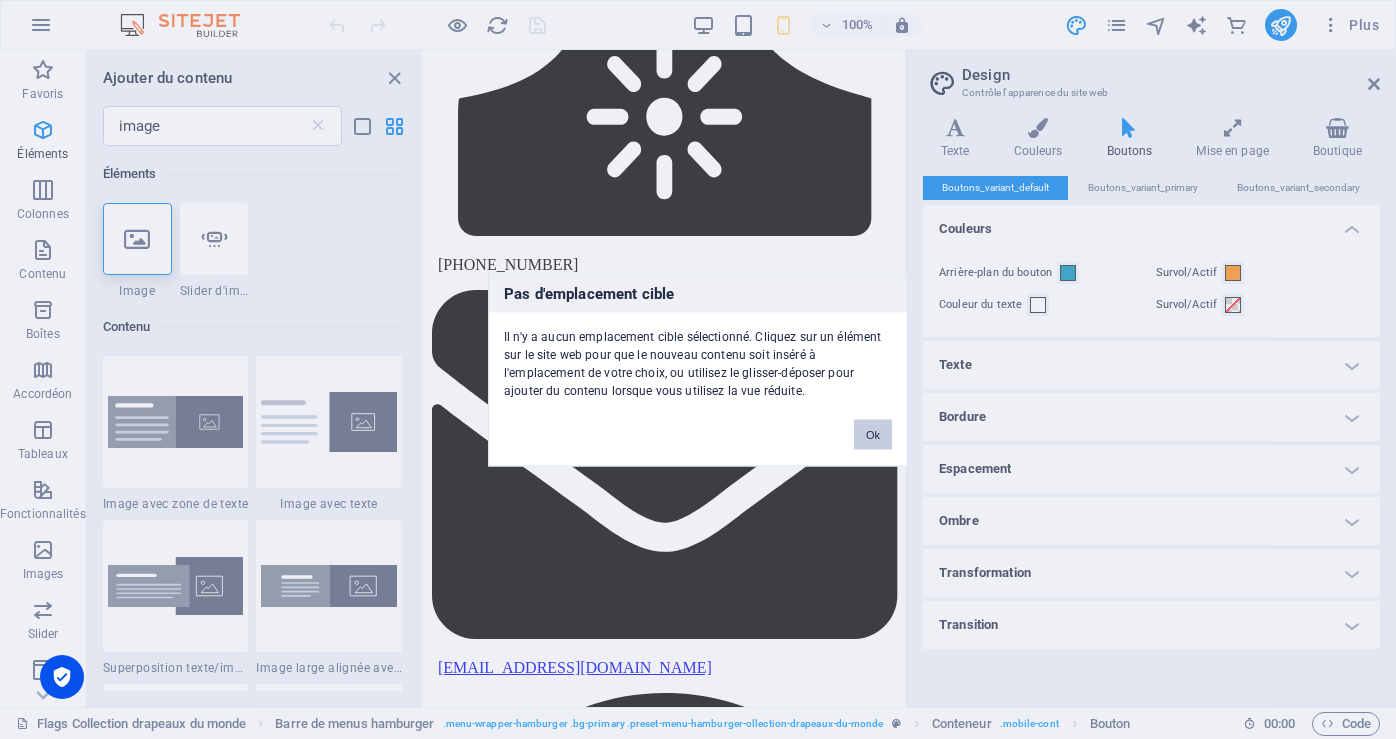 click on "Ok" at bounding box center (873, 434) 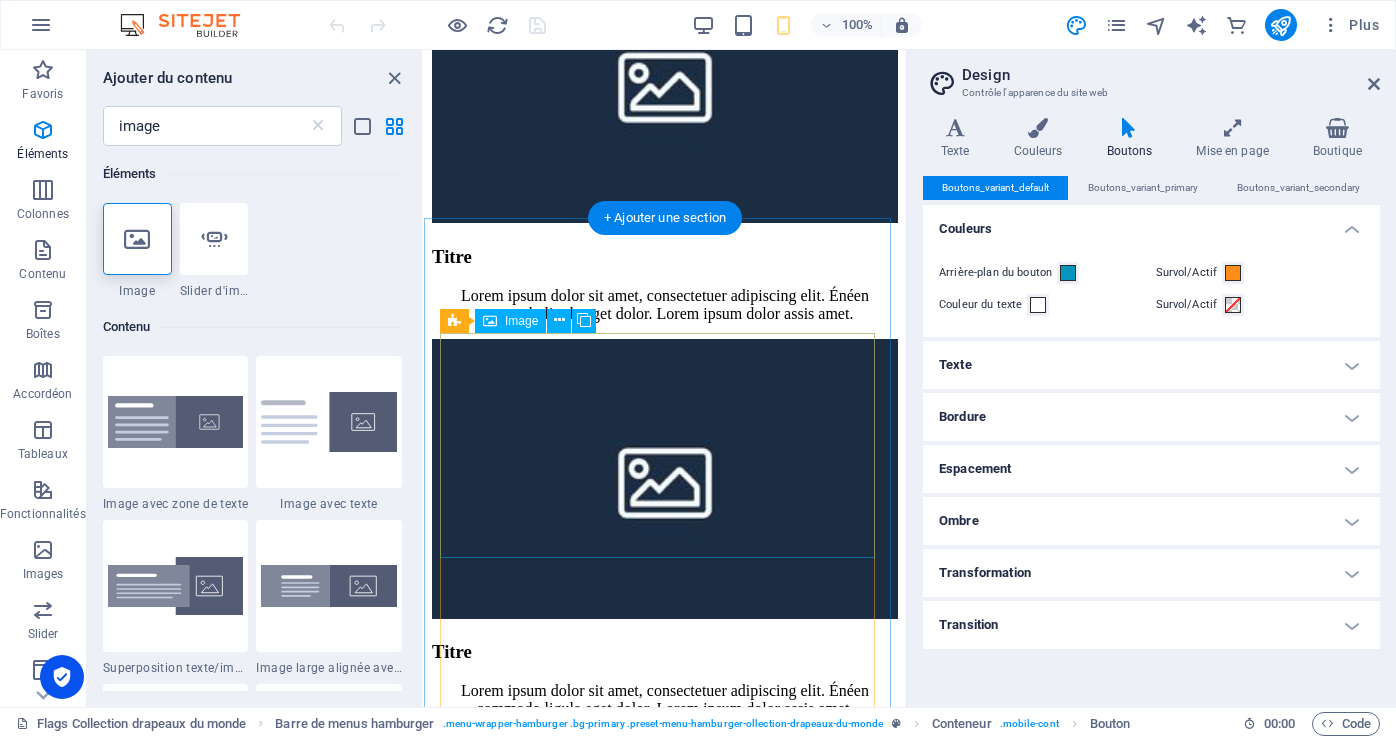 scroll, scrollTop: 6734, scrollLeft: 0, axis: vertical 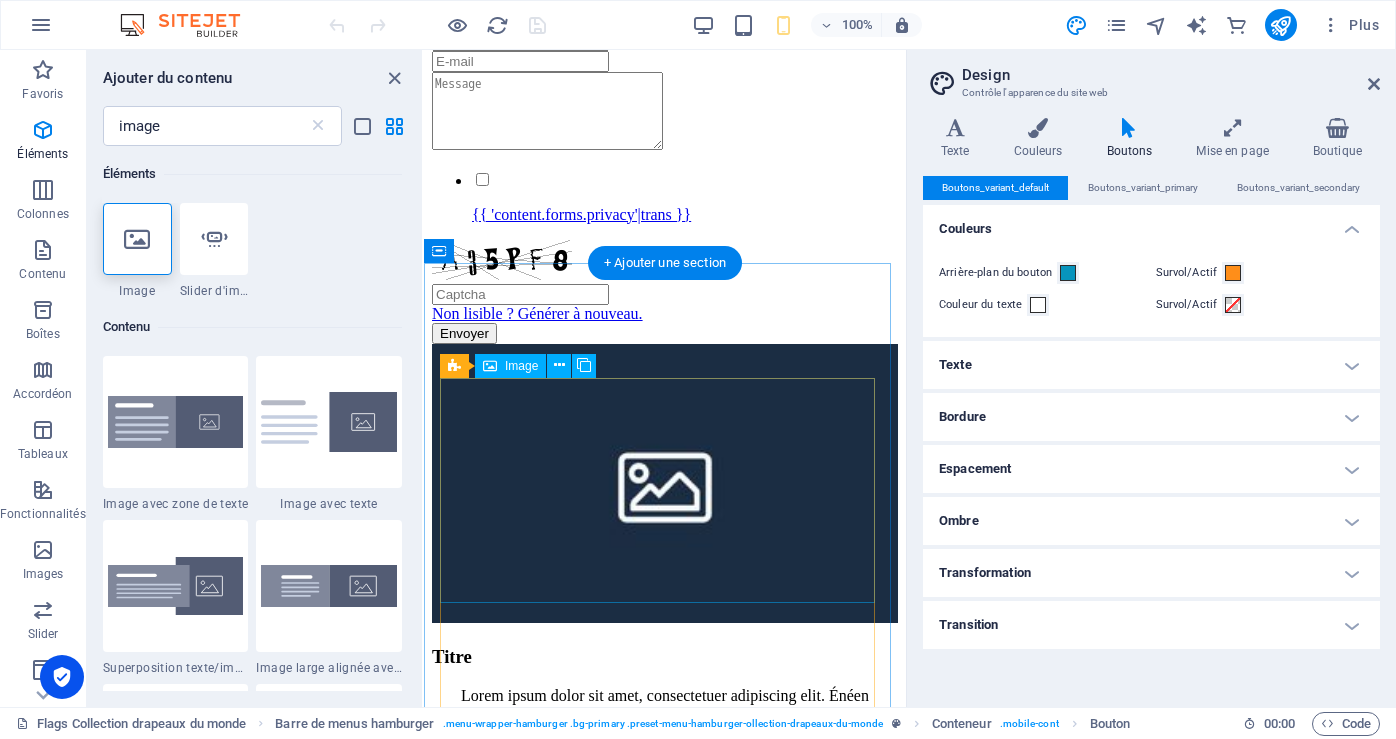 click at bounding box center [665, 10276] 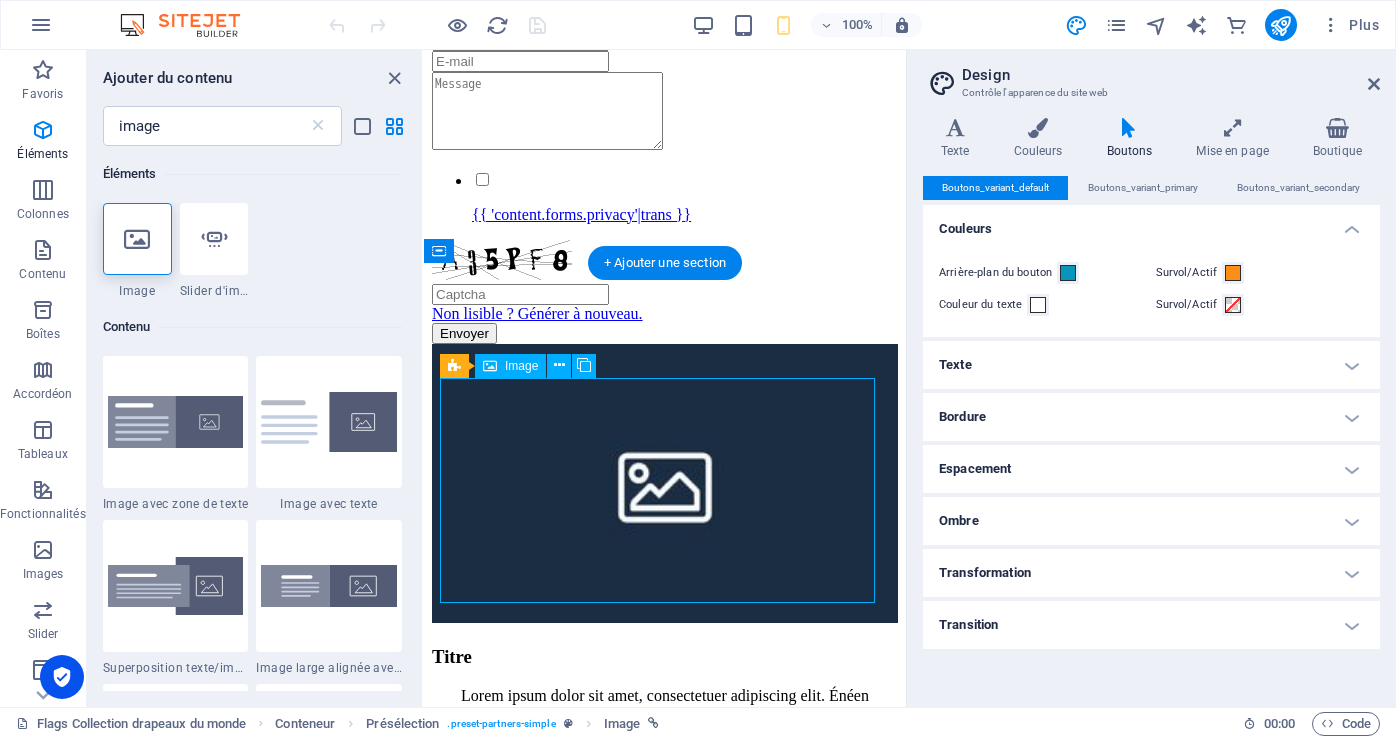 click at bounding box center (665, 10276) 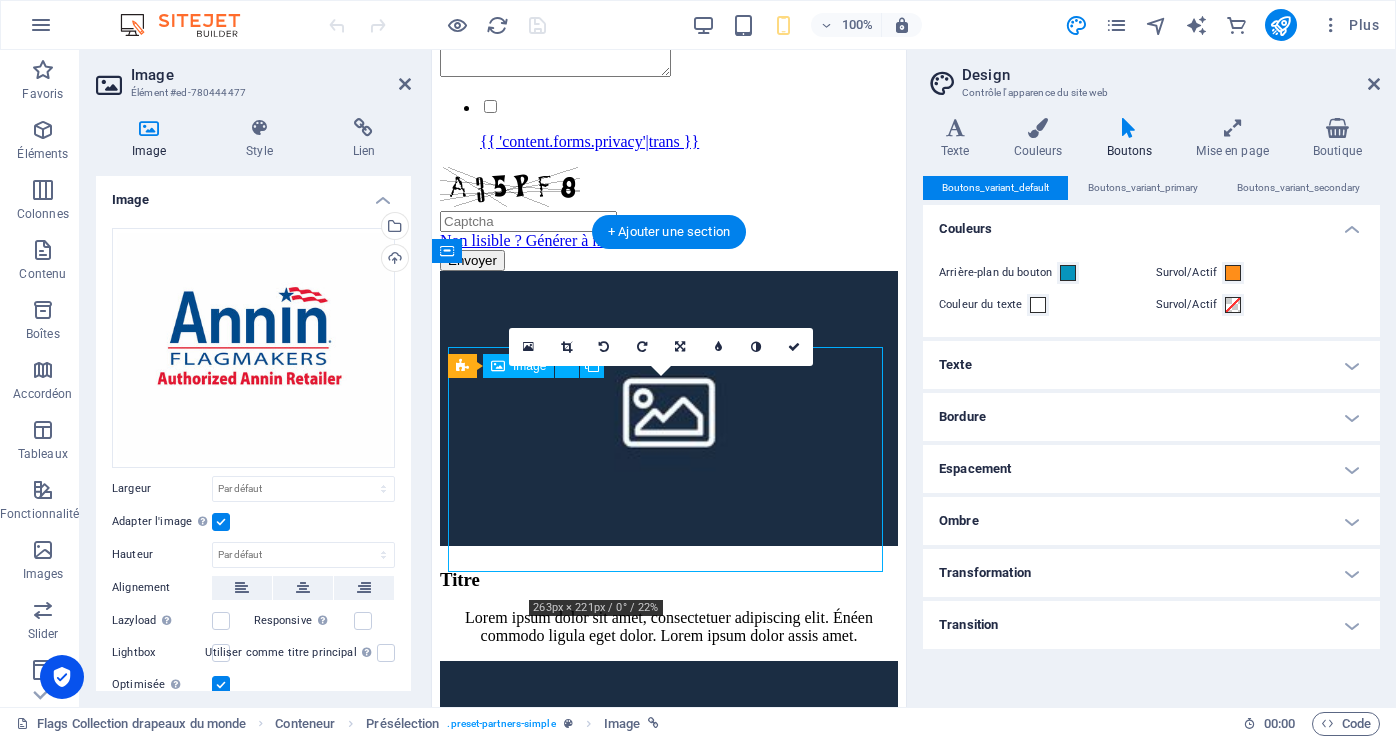 scroll, scrollTop: 6765, scrollLeft: 0, axis: vertical 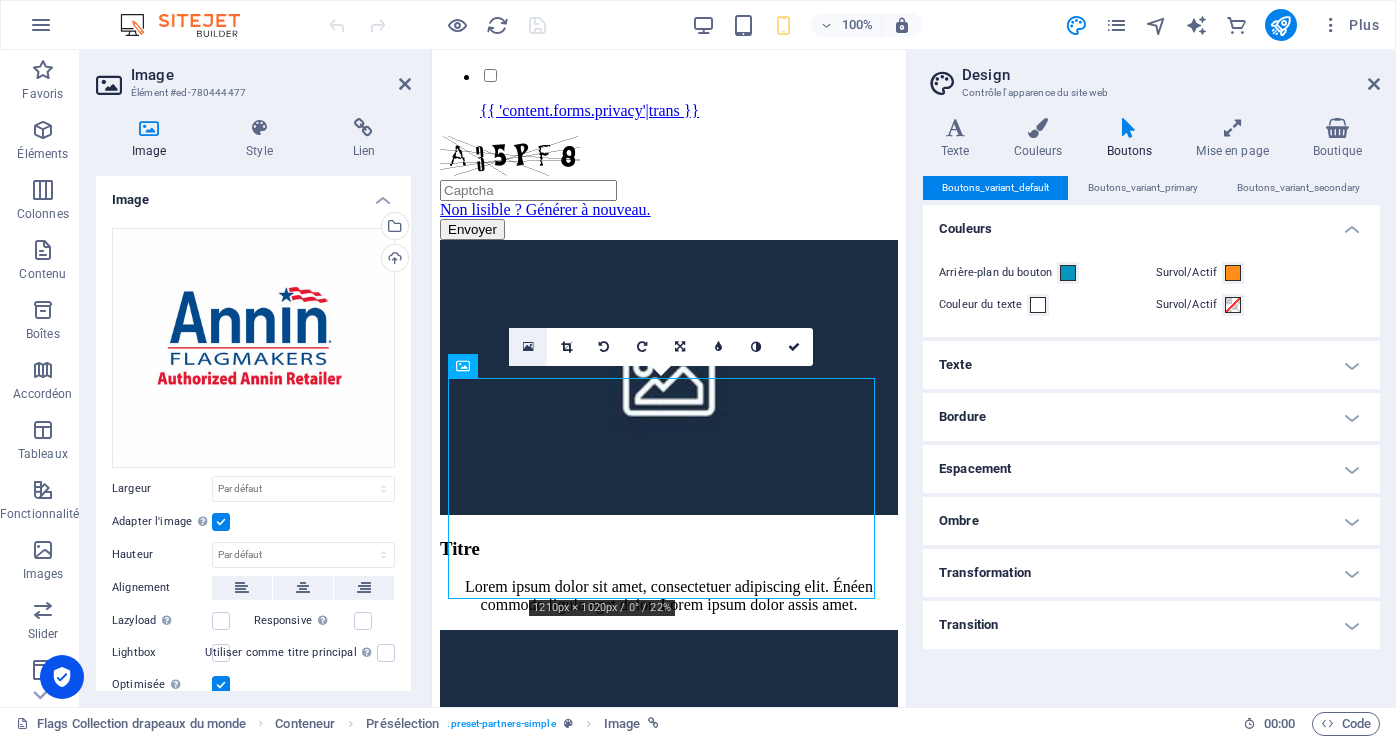 click at bounding box center (528, 347) 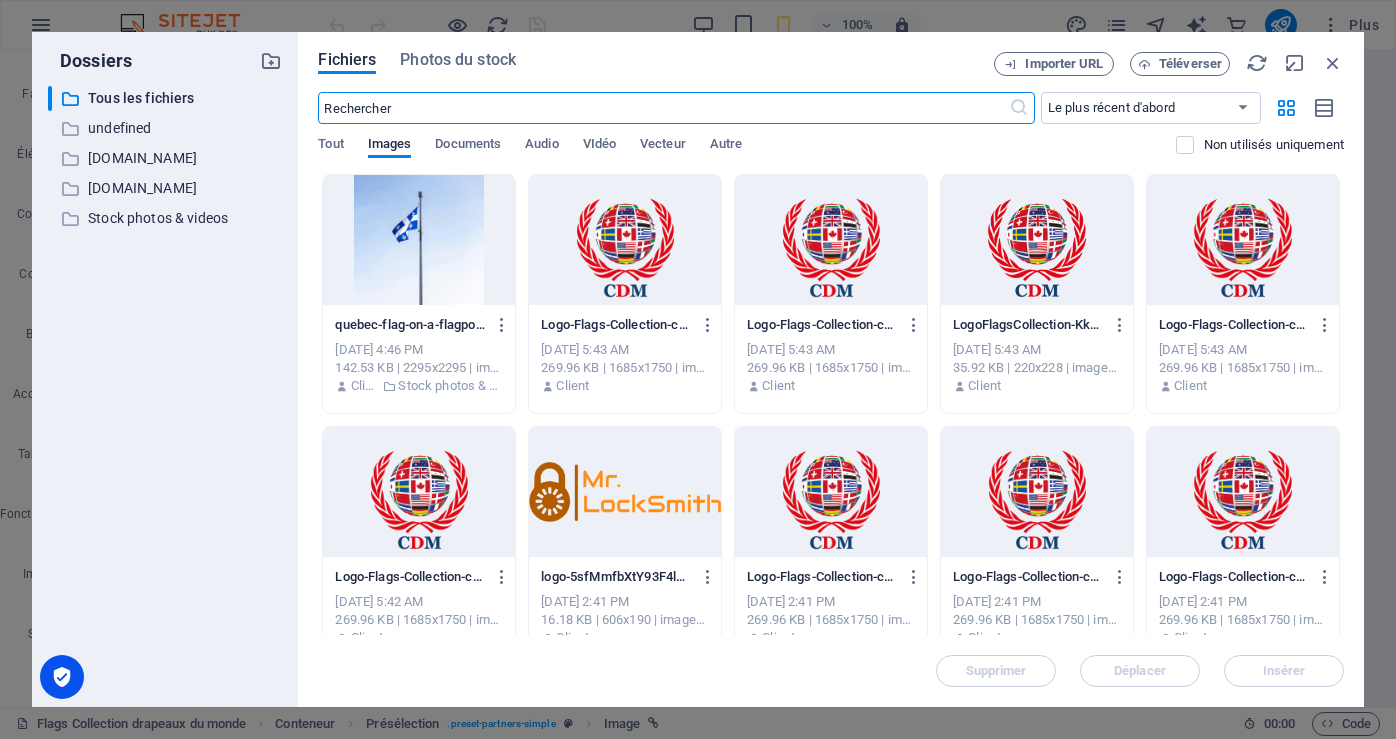 scroll, scrollTop: 13841, scrollLeft: 0, axis: vertical 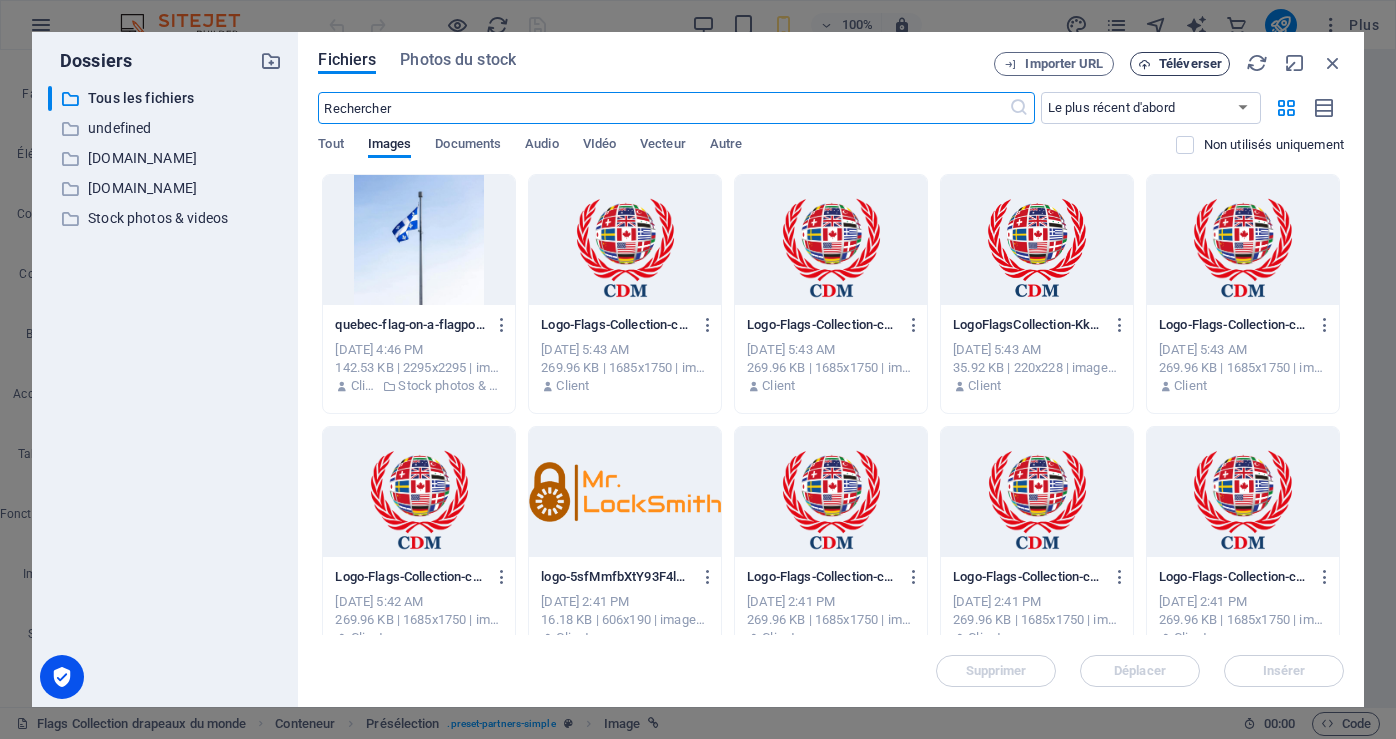 click on "Téléverser" at bounding box center (1190, 64) 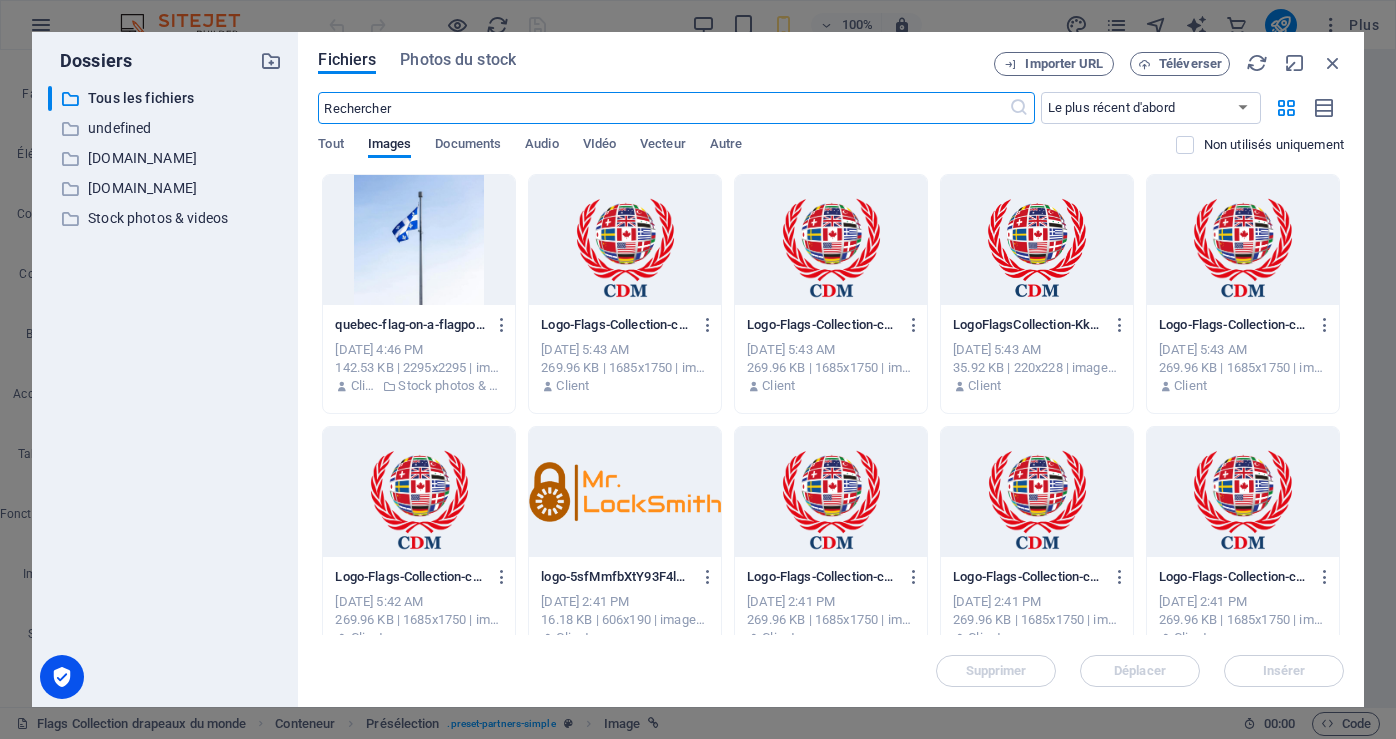 click at bounding box center [663, 108] 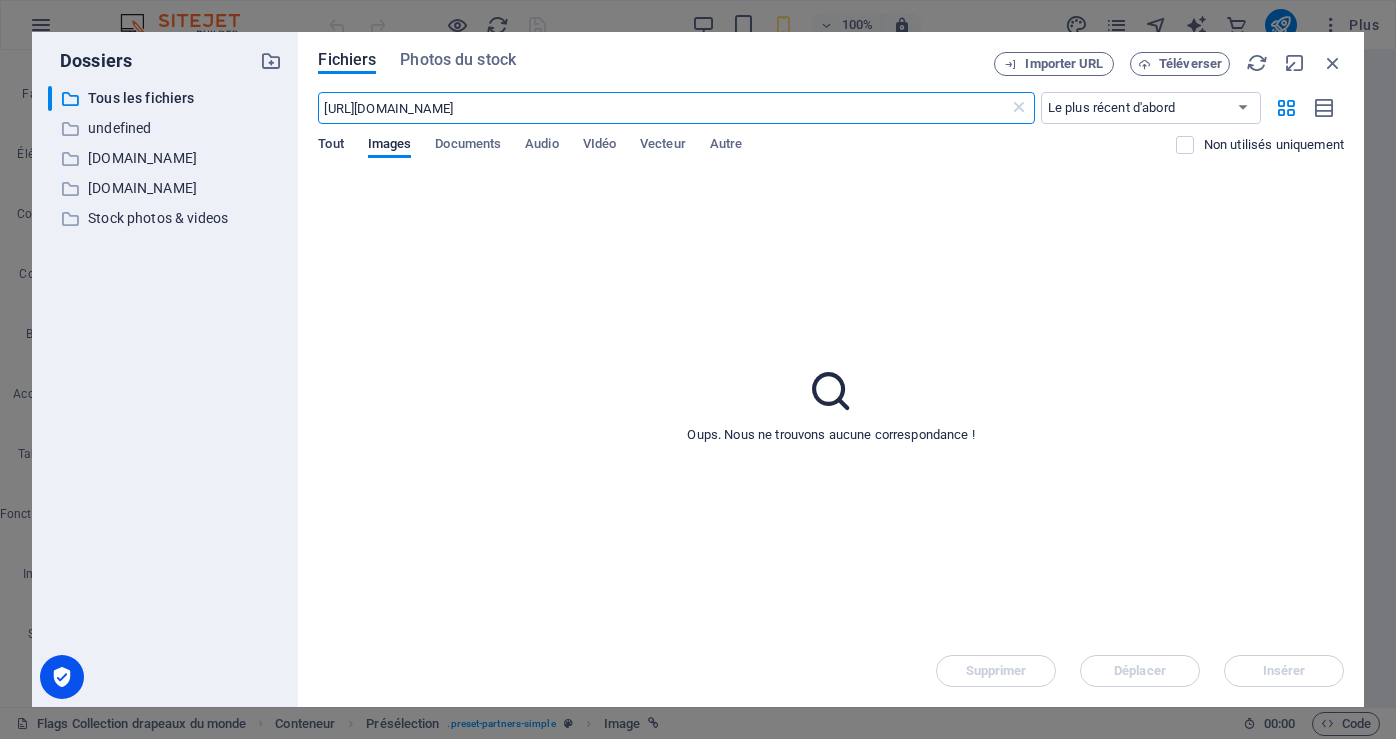 type on "[URL][DOMAIN_NAME]" 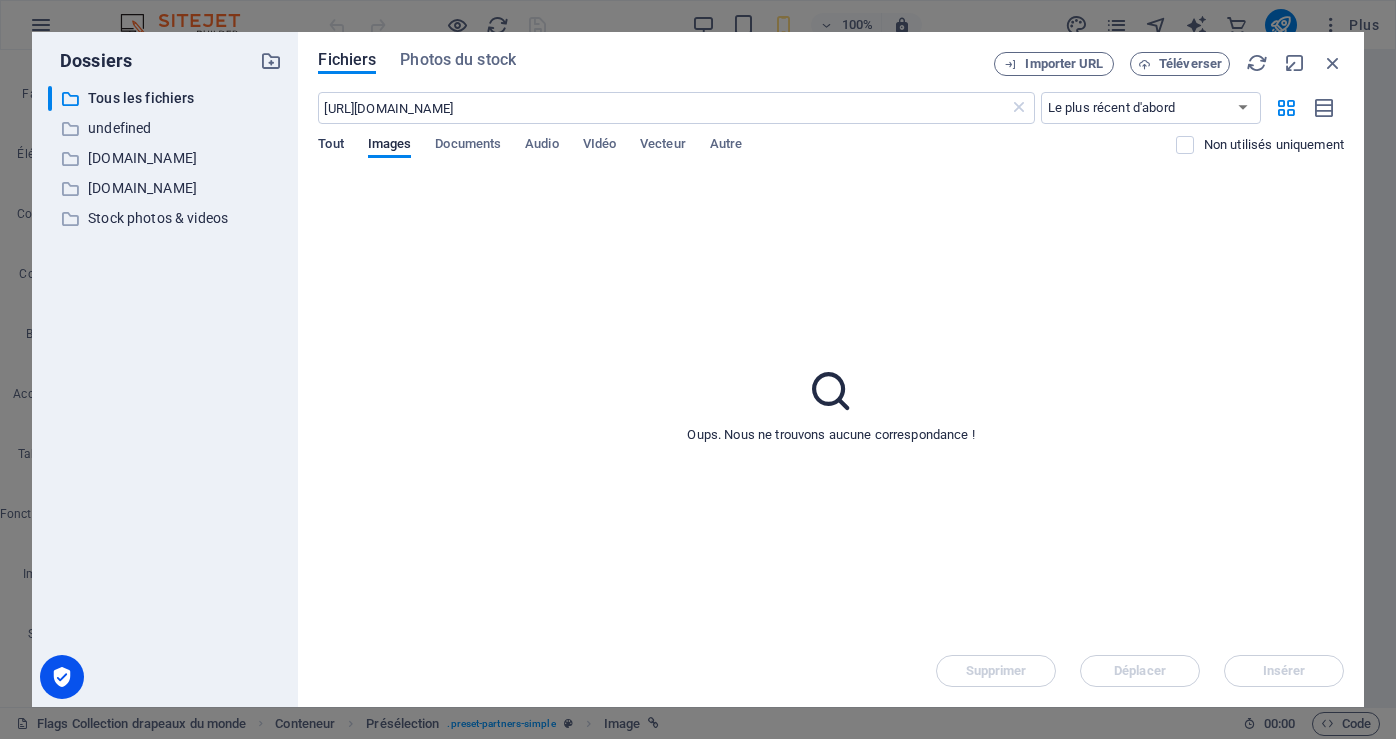 click on "Tout" at bounding box center [330, 146] 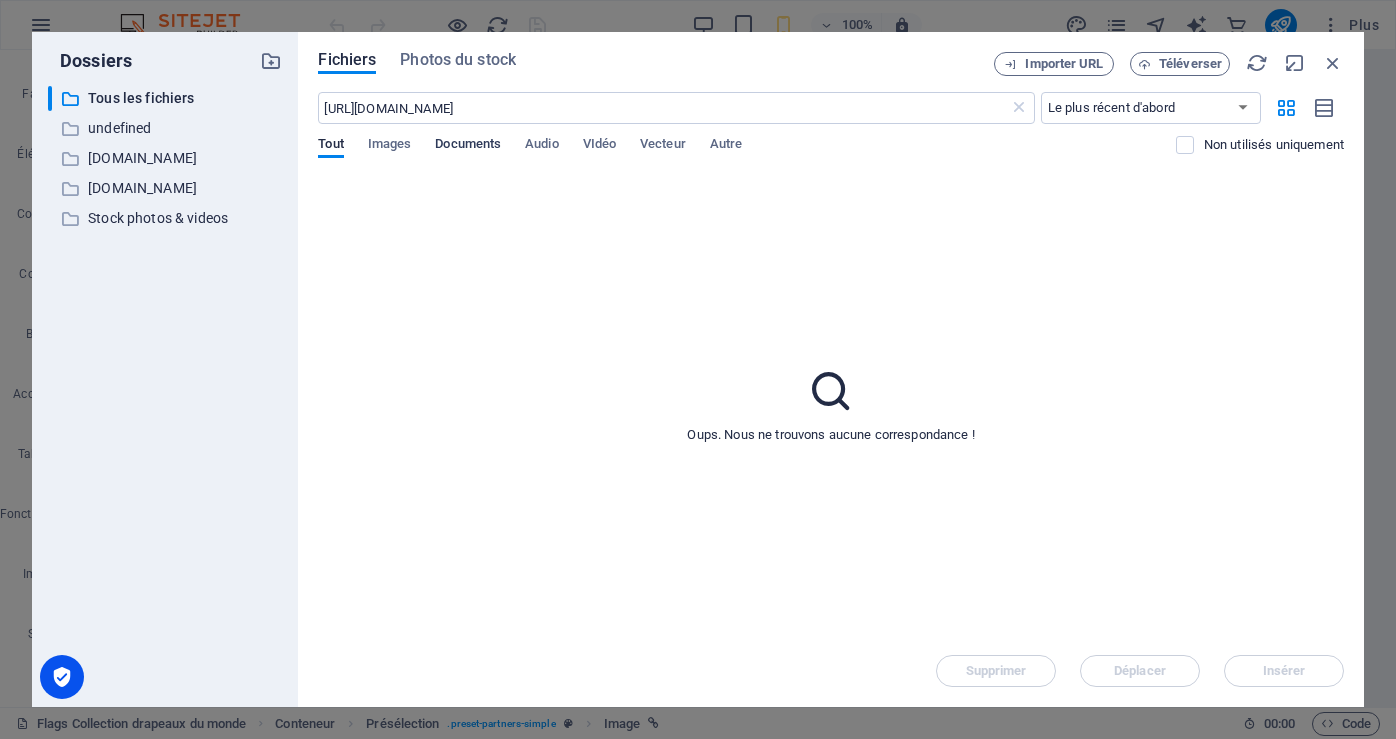 click on "Documents" at bounding box center (468, 146) 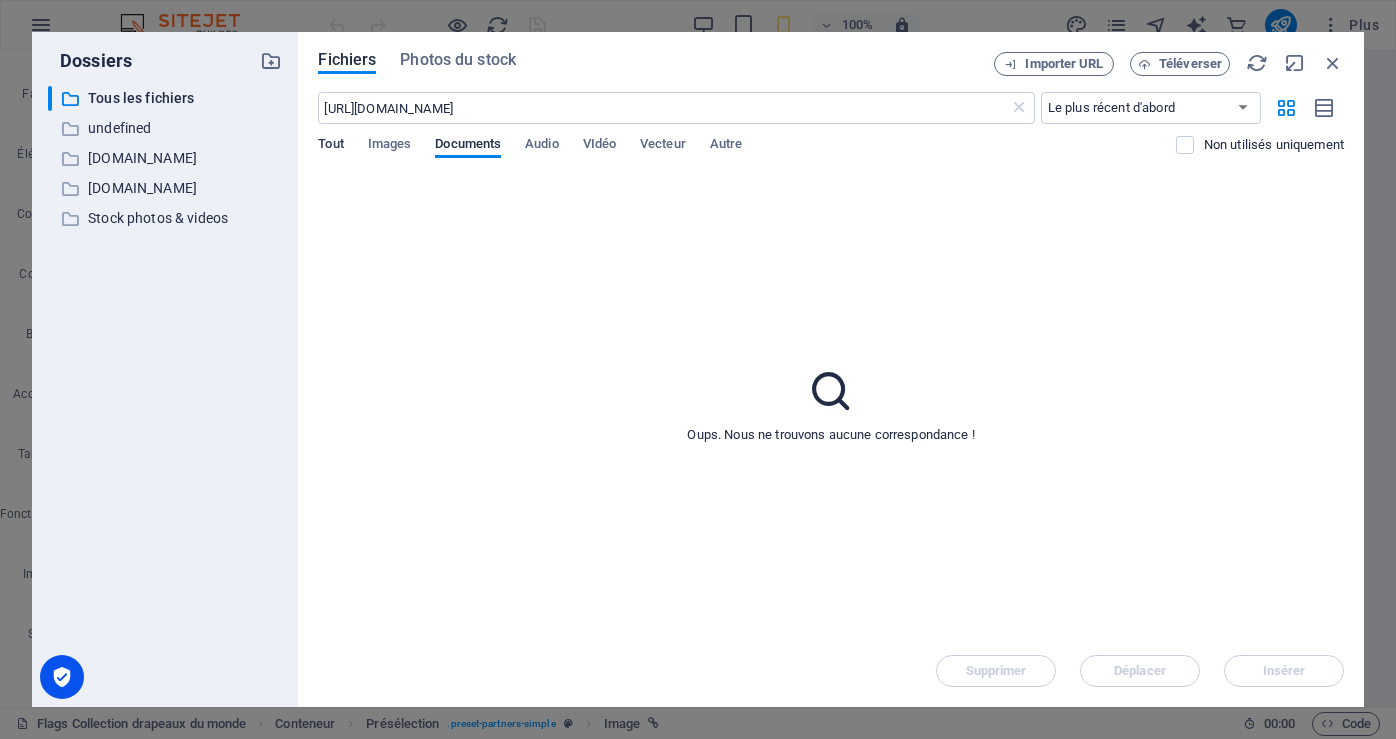 click on "Tout" at bounding box center [330, 146] 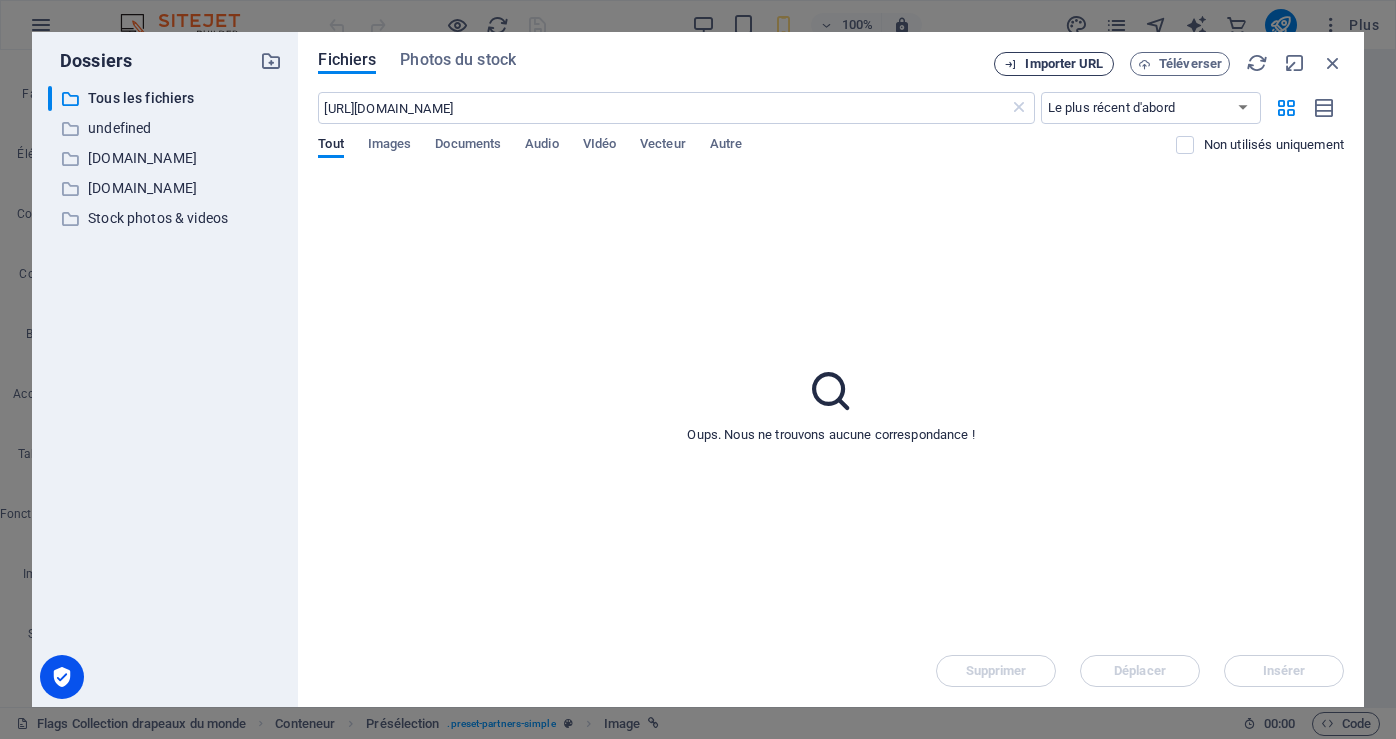 click on "Importer URL" at bounding box center (1064, 64) 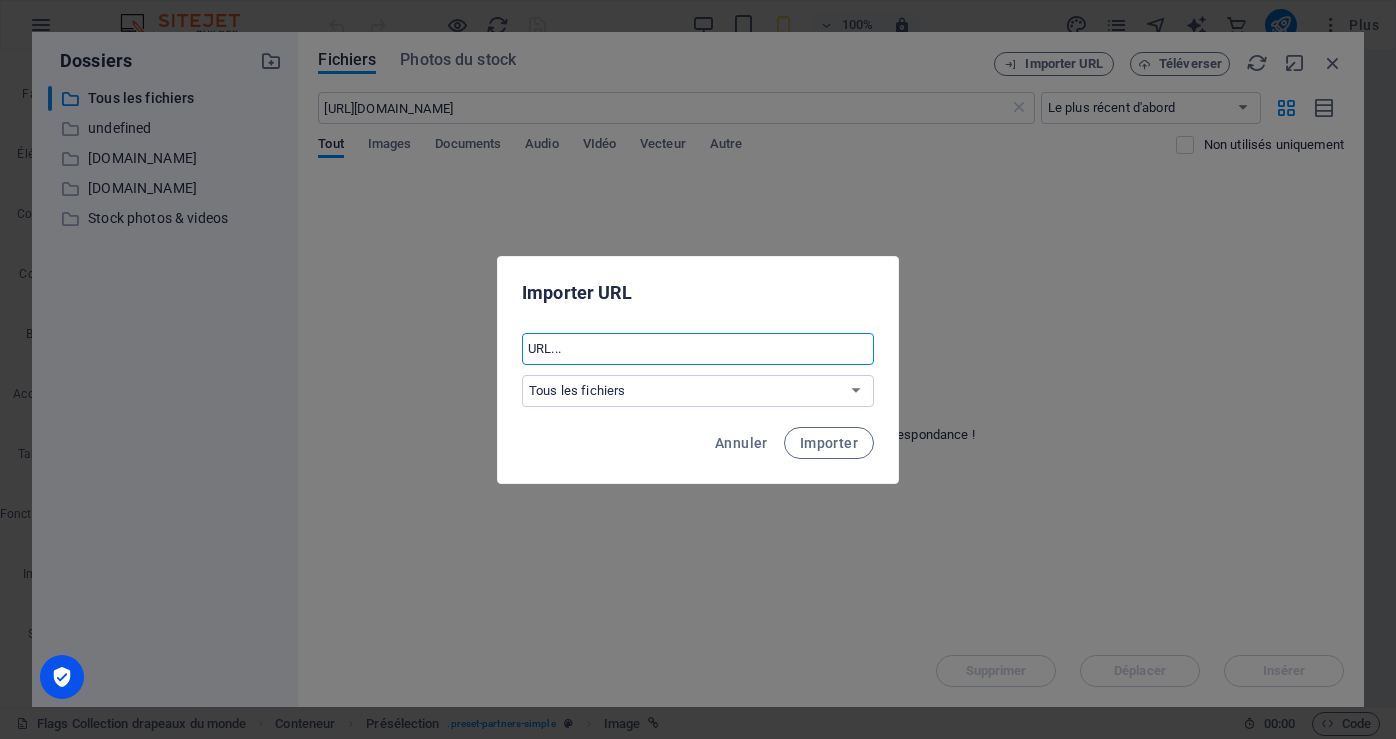 click at bounding box center (698, 349) 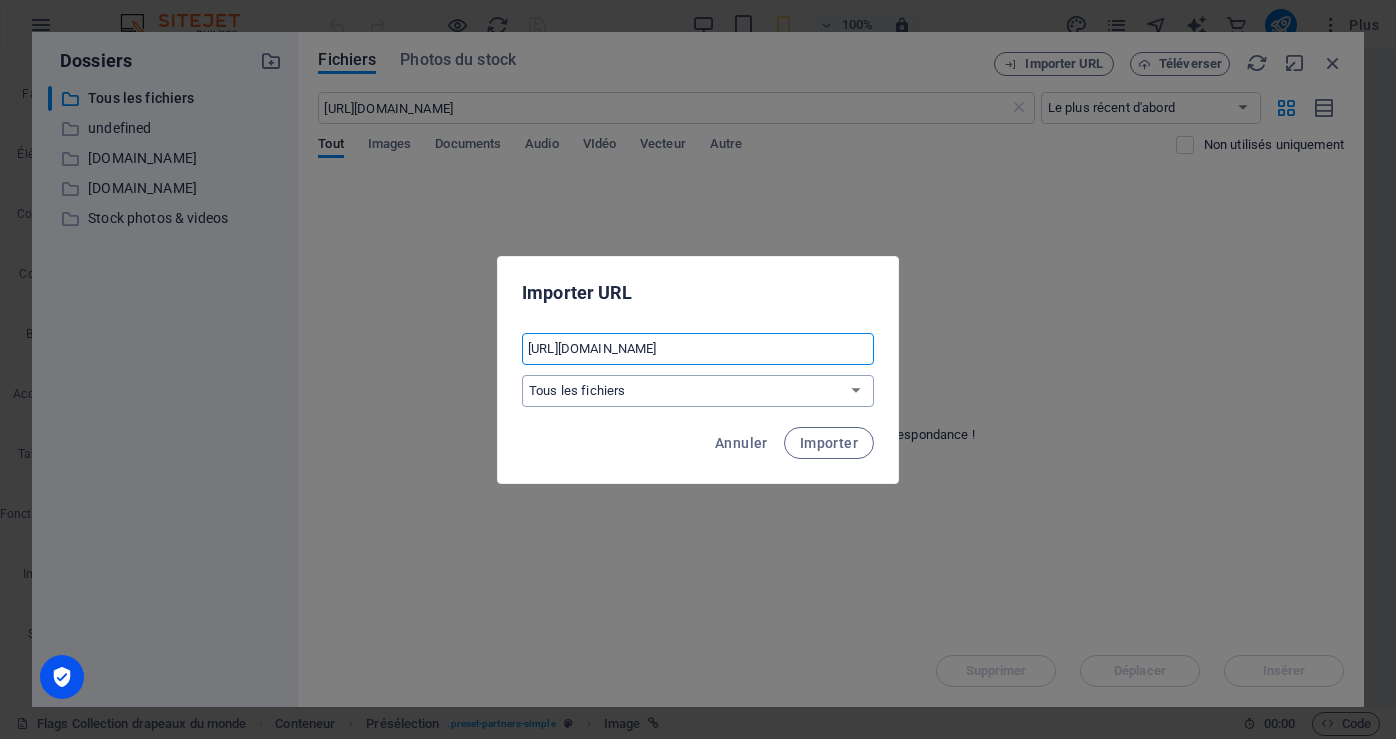 type on "[URL][DOMAIN_NAME]" 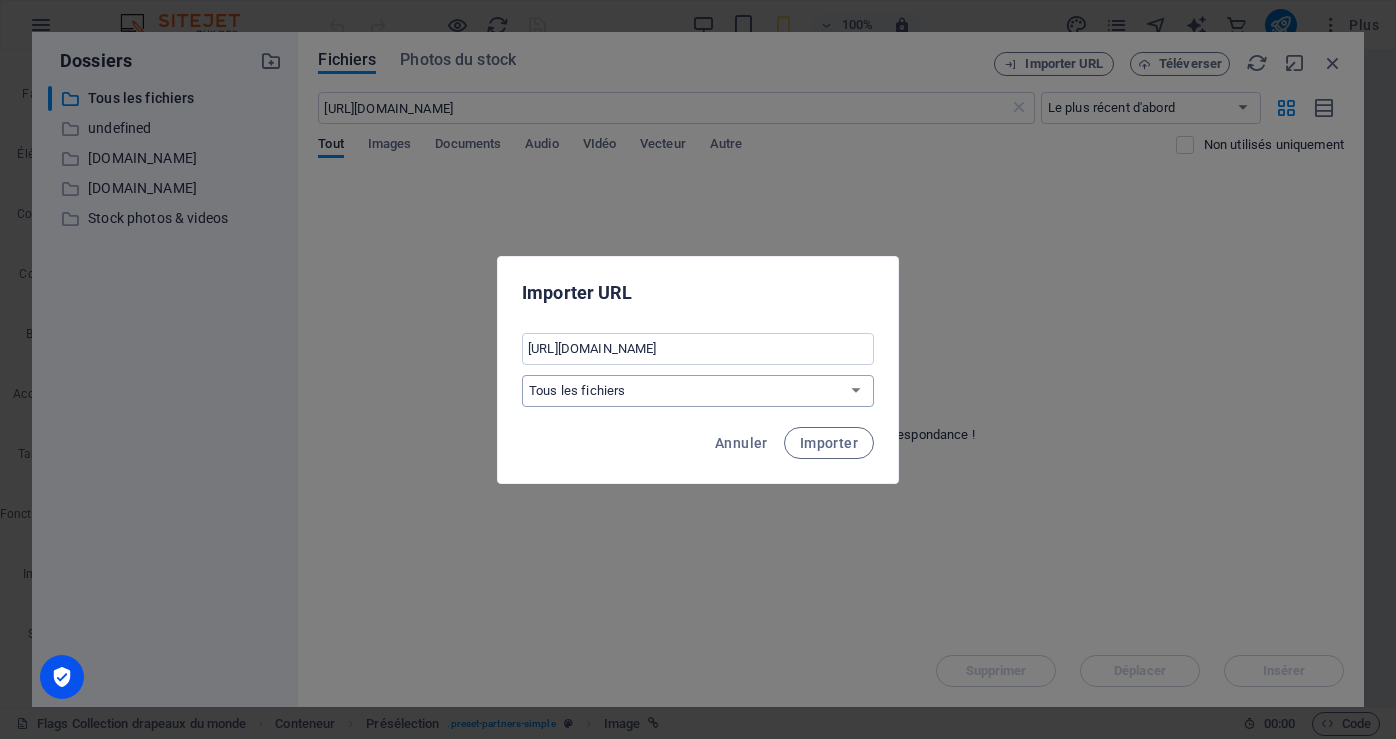 click on "Tous les fichiers undefined [DOMAIN_NAME] [DOMAIN_NAME] Stock photos & videos" at bounding box center [698, 391] 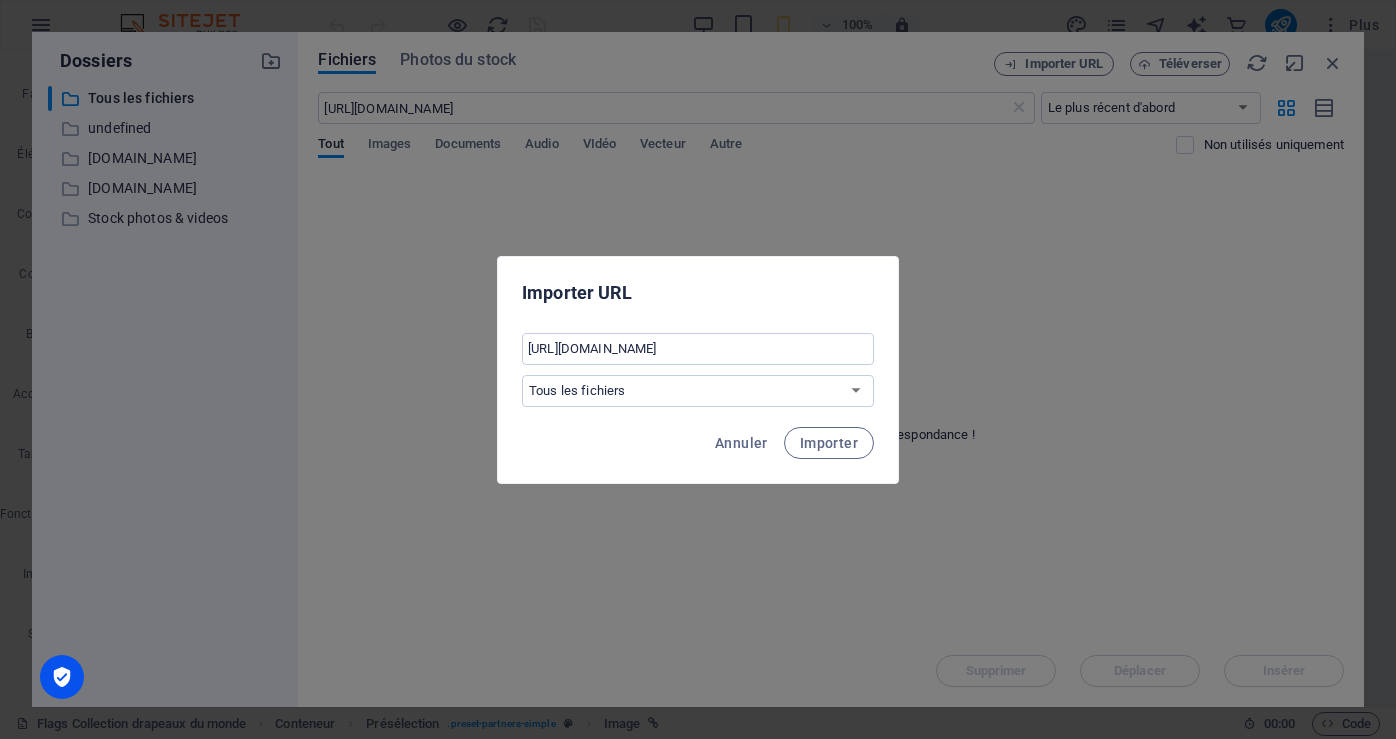 click on "[URL][DOMAIN_NAME] ​ Tous les fichiers undefined [DOMAIN_NAME] [DOMAIN_NAME] Stock photos & videos" at bounding box center [698, 370] 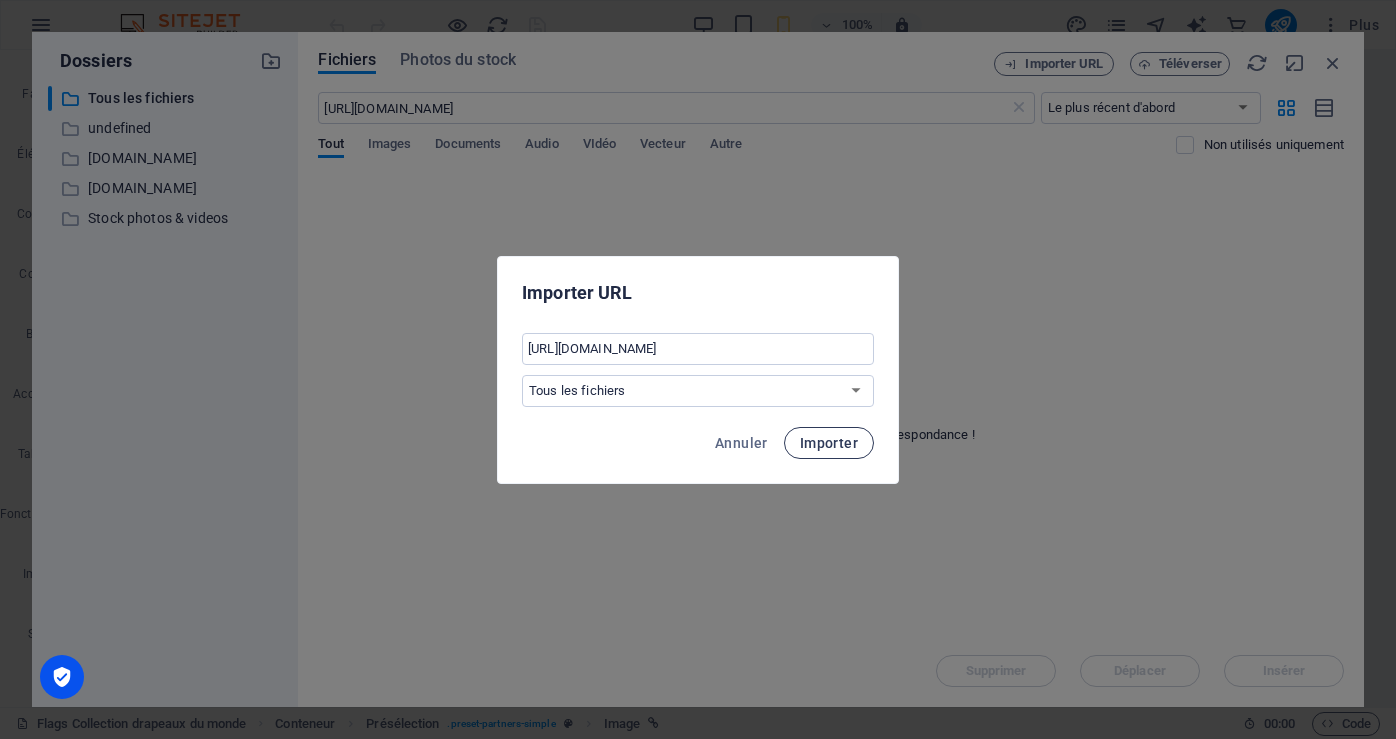 click on "Importer" at bounding box center (829, 443) 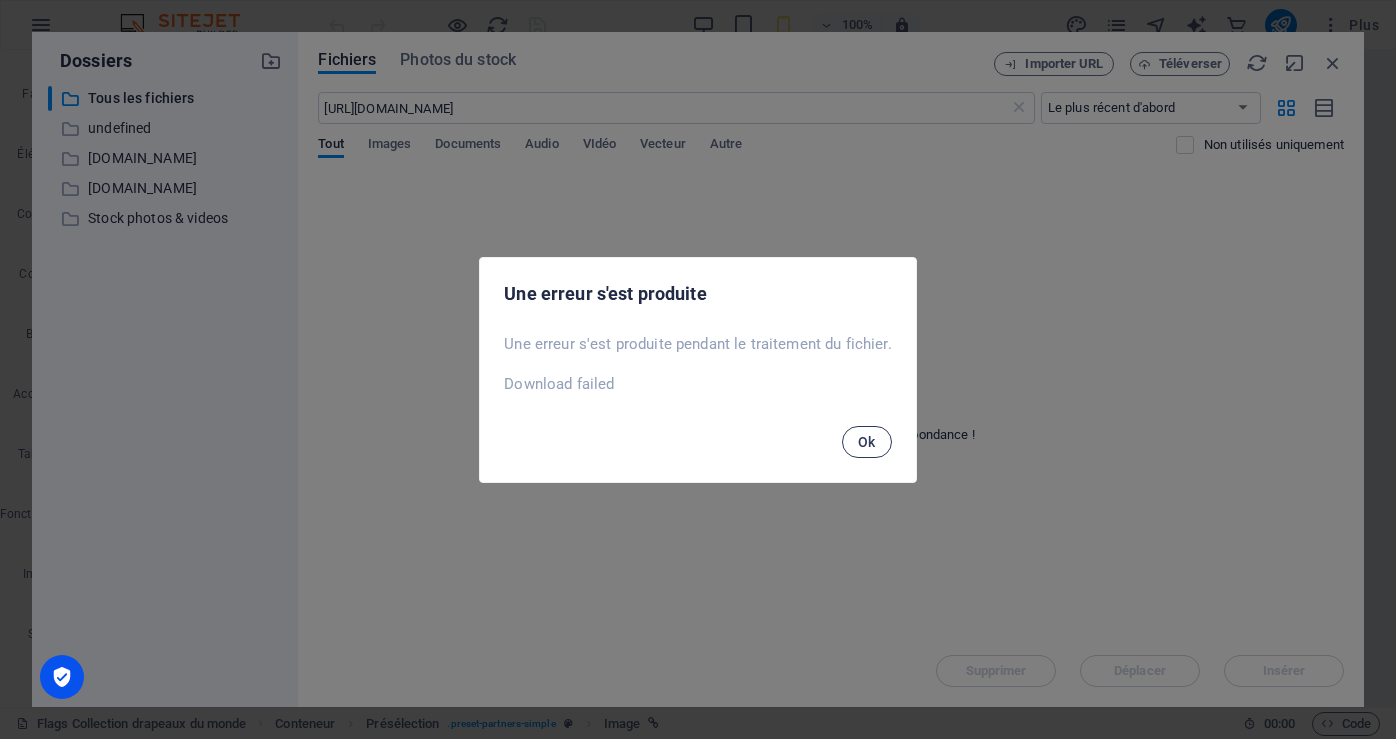 click on "Ok" at bounding box center (867, 442) 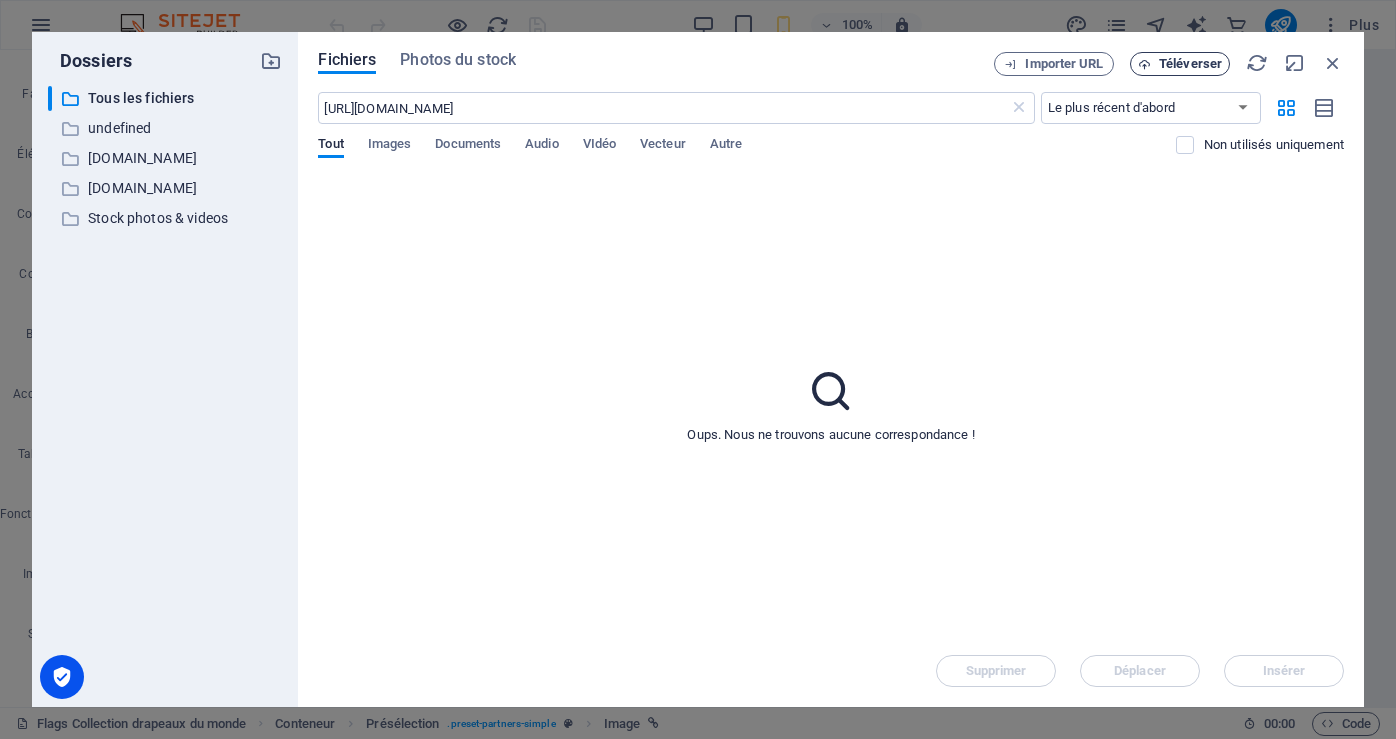 click on "Téléverser" at bounding box center (1190, 64) 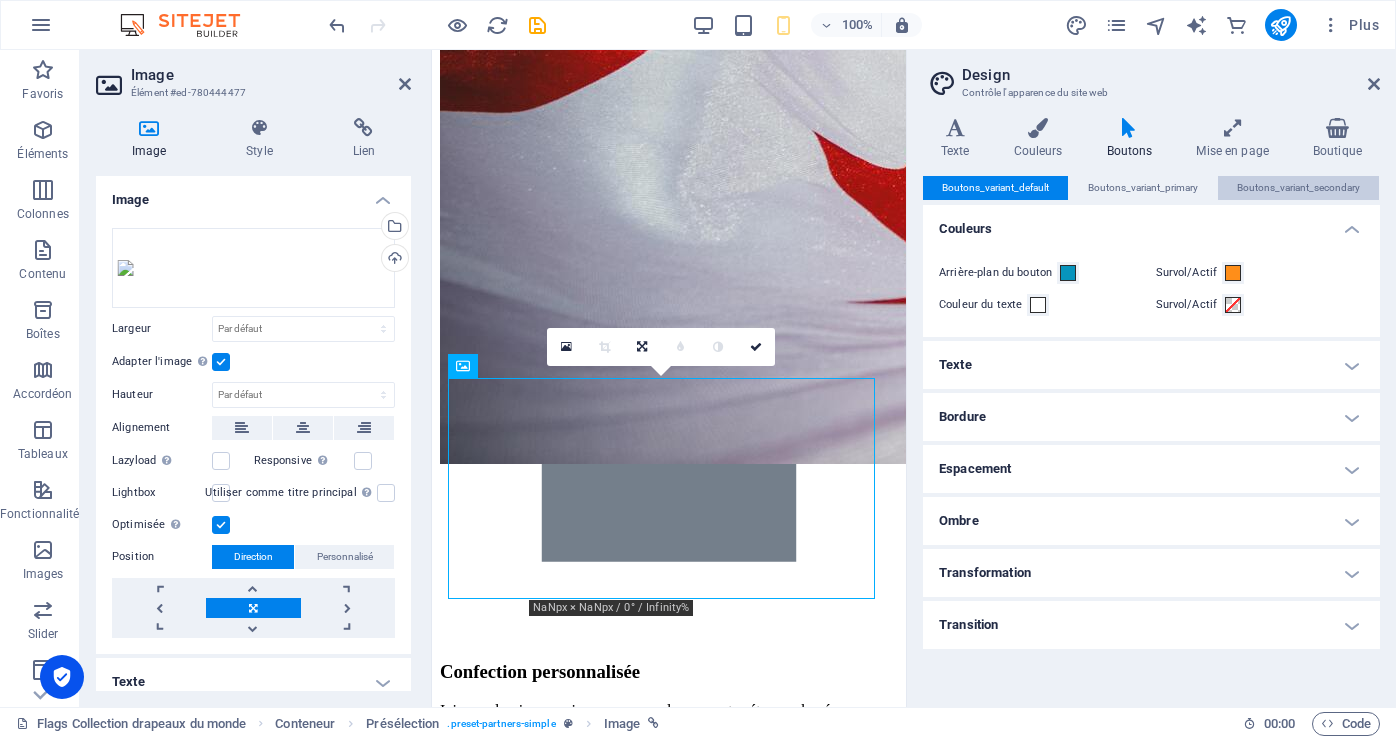 scroll, scrollTop: 6765, scrollLeft: 0, axis: vertical 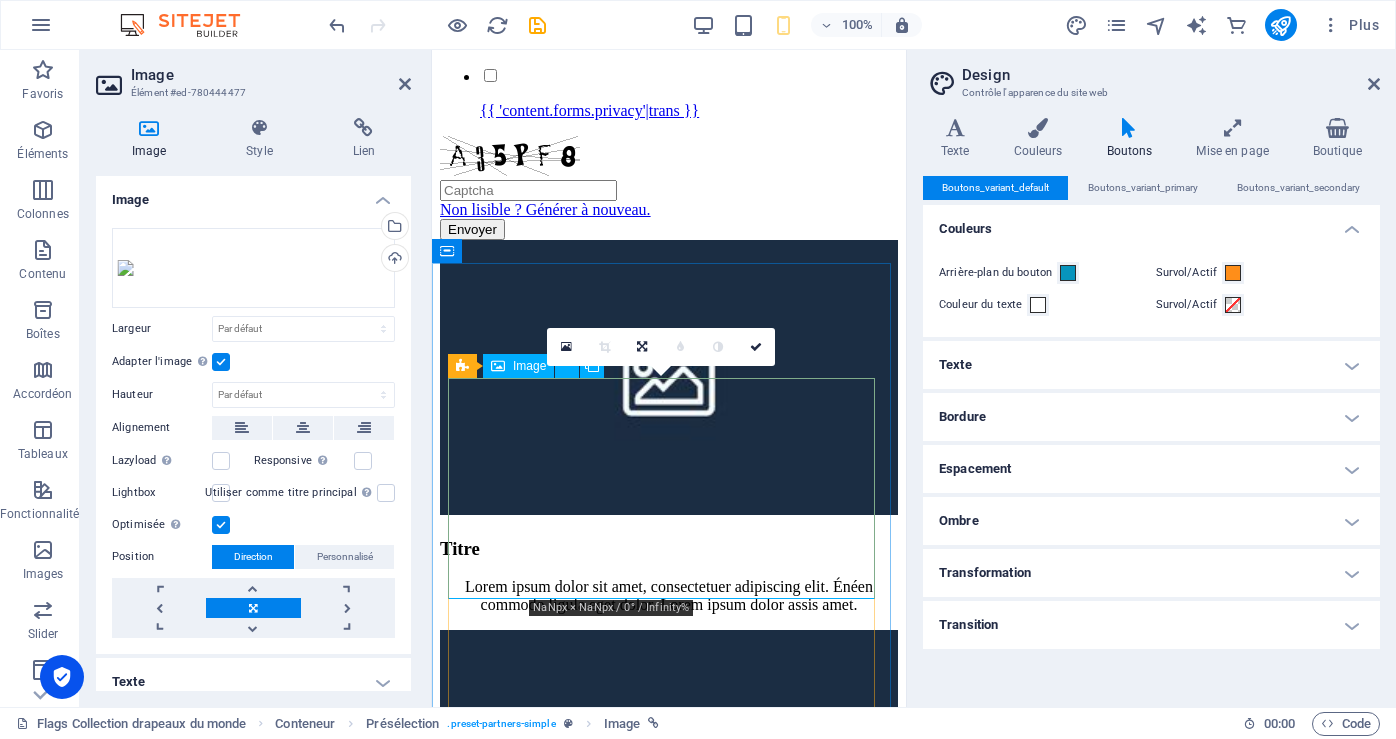 click at bounding box center [669, 9709] 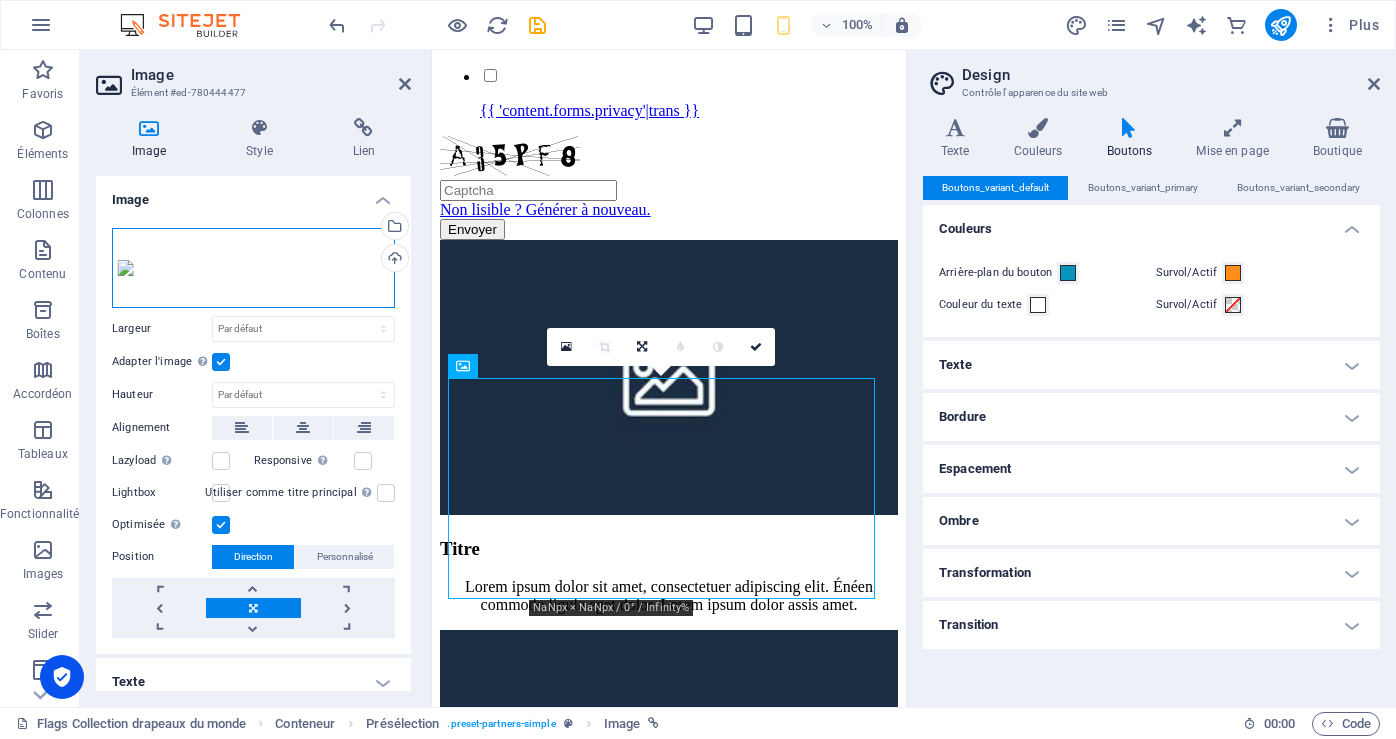 click on "Glissez les fichiers ici, cliquez pour choisir les fichiers ou  sélectionnez les fichiers depuis Fichiers ou depuis notre stock gratuit de photos et de vidéos" at bounding box center [253, 268] 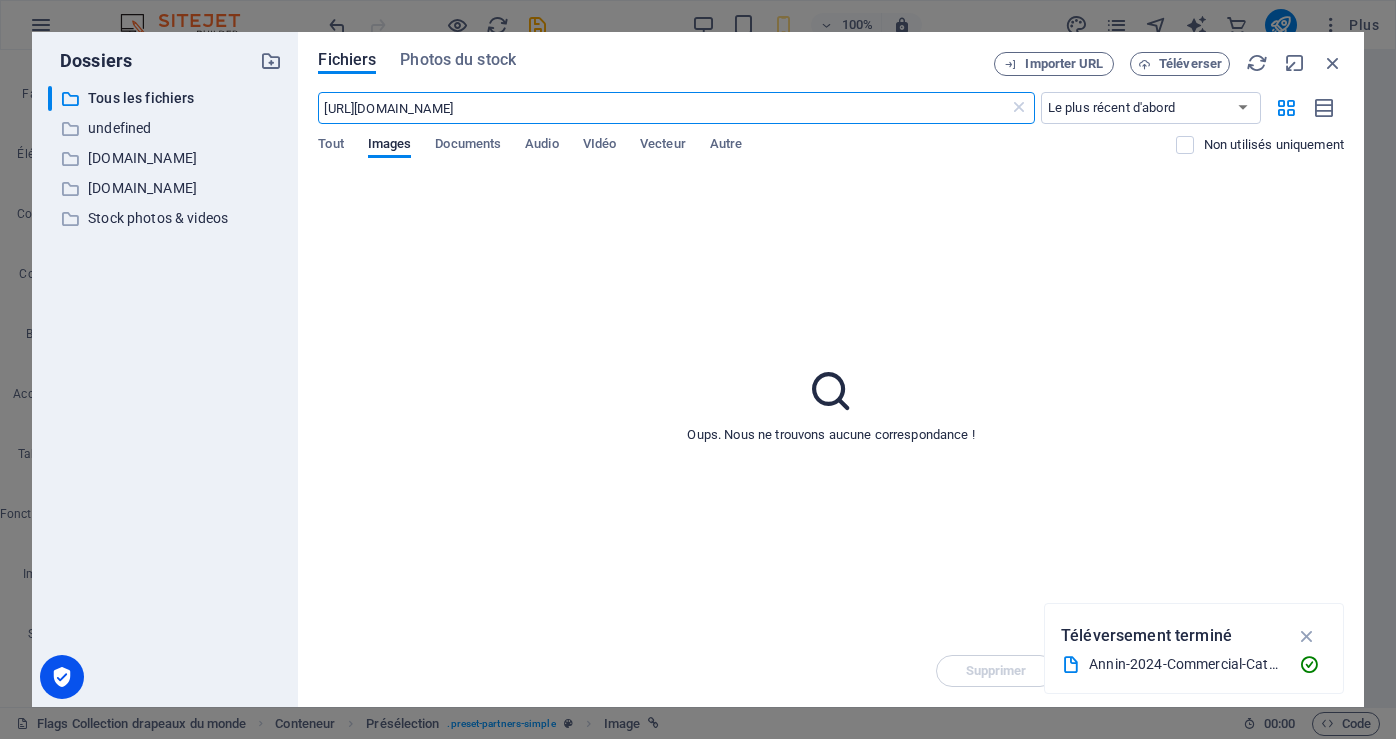 scroll, scrollTop: 13841, scrollLeft: 0, axis: vertical 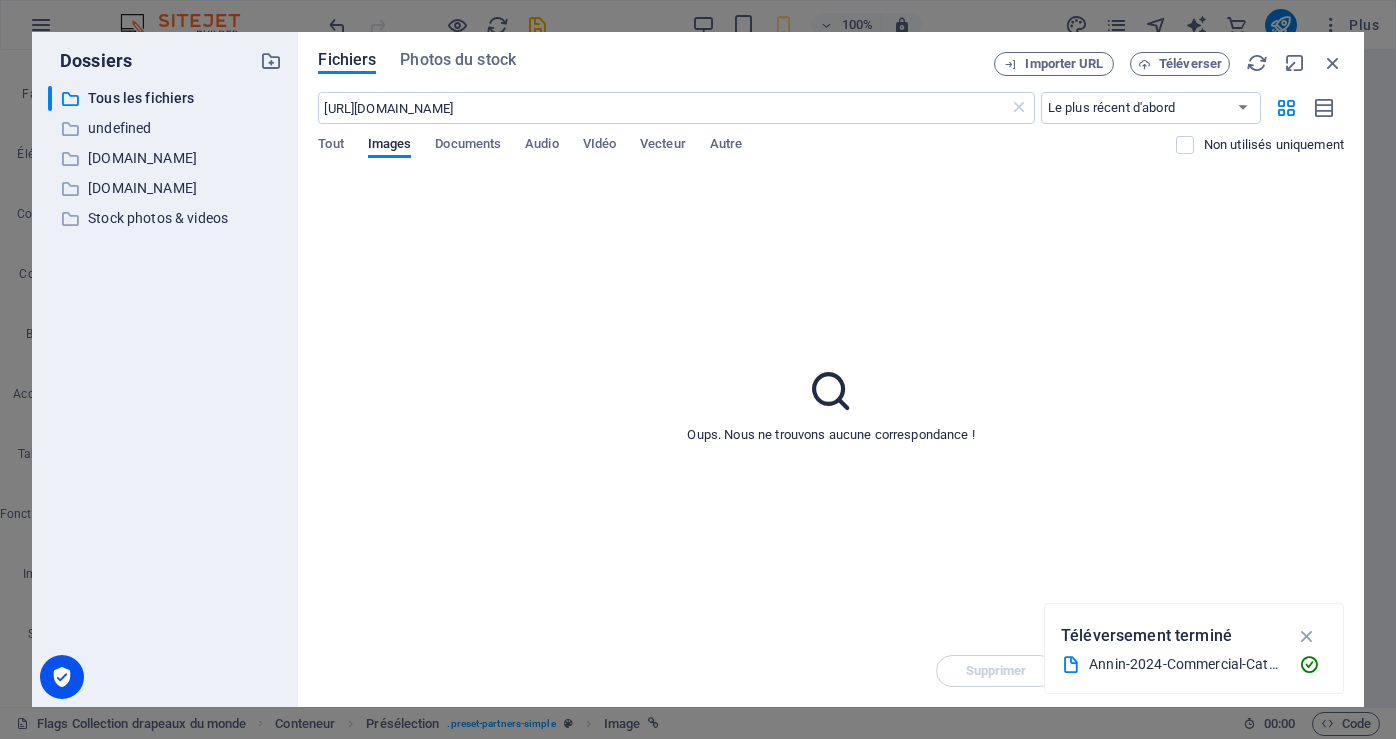 click at bounding box center [1071, 665] 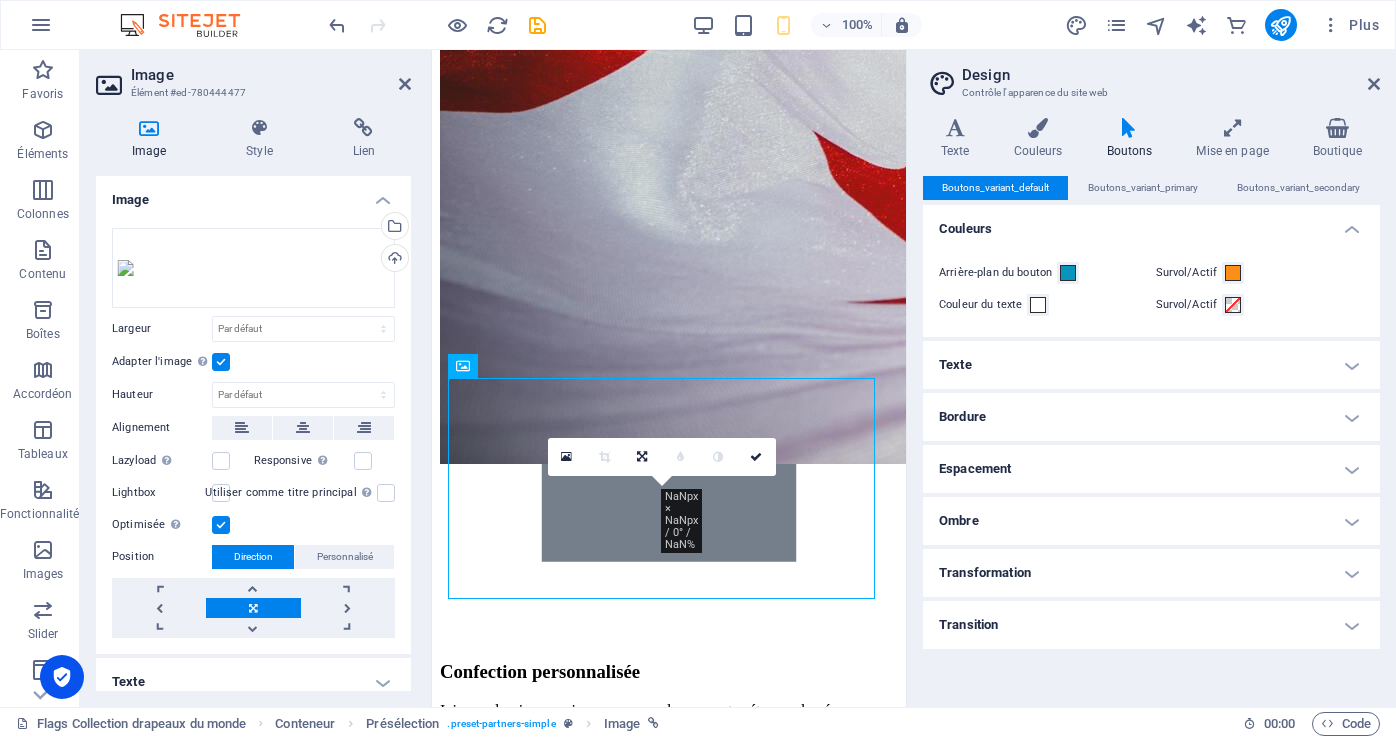 scroll, scrollTop: 6765, scrollLeft: 0, axis: vertical 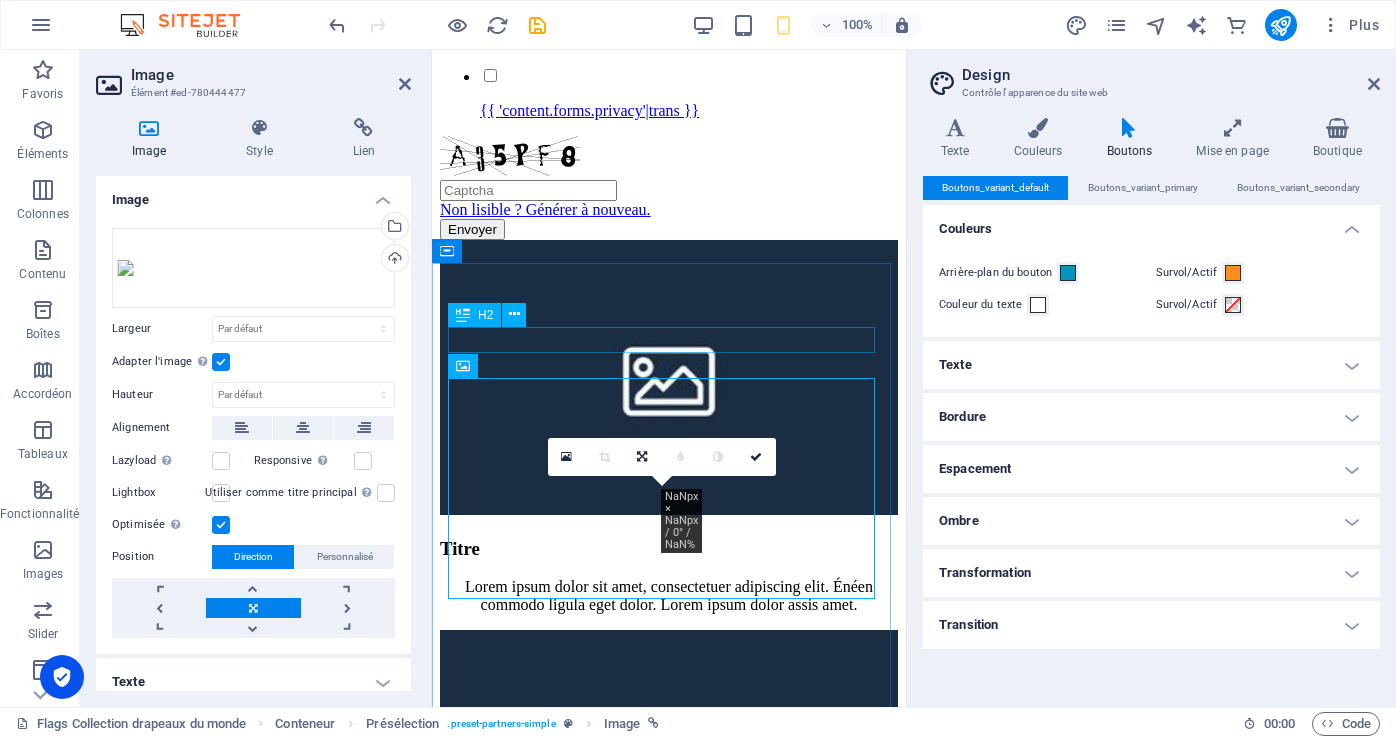 click on "Our Partners" at bounding box center (669, 9641) 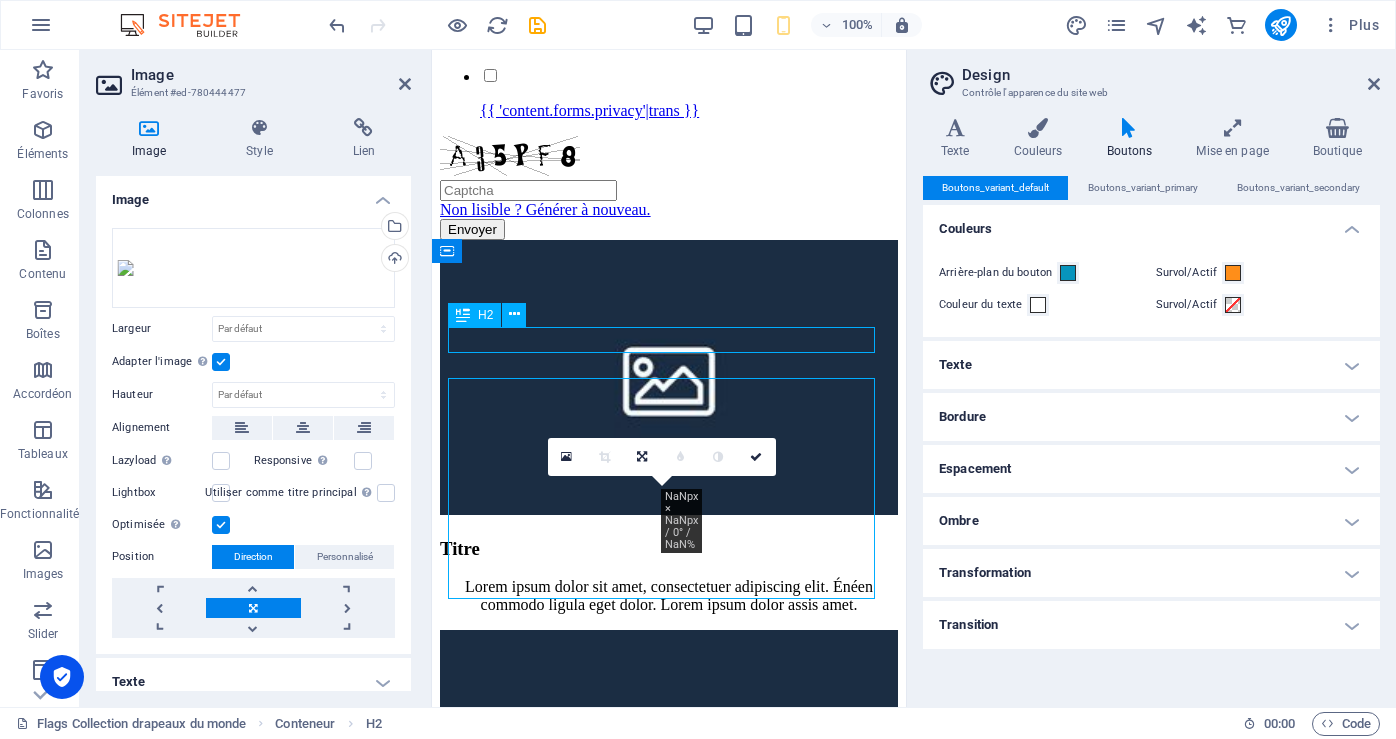 click on "Our Partners" at bounding box center [669, 9641] 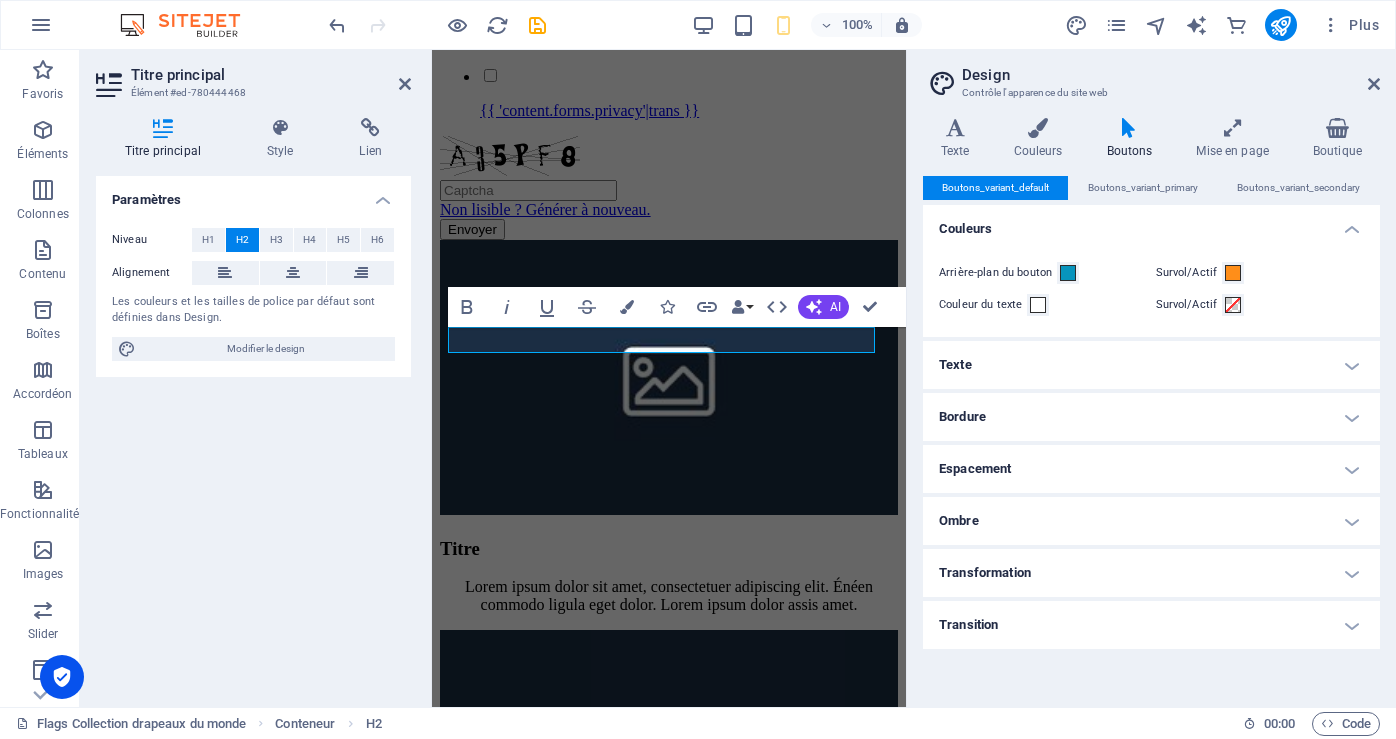 type 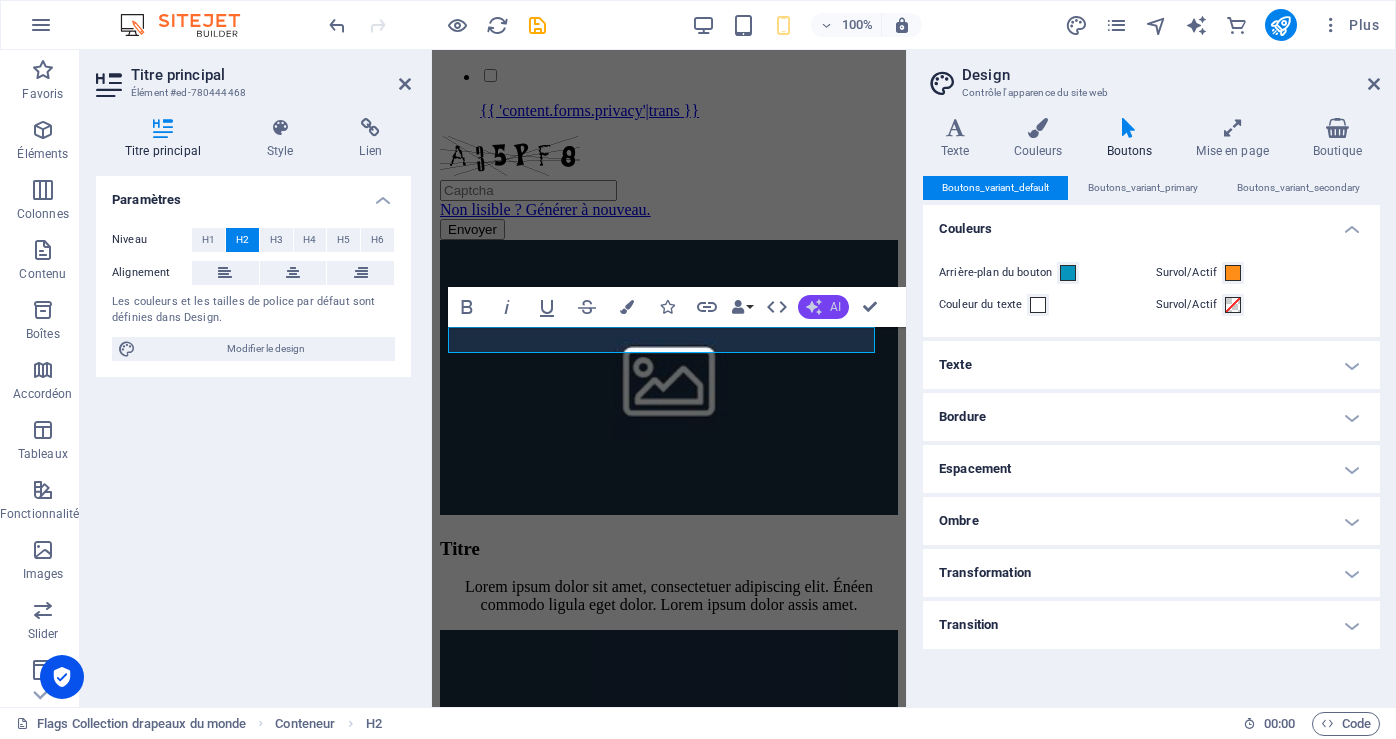 click on "AI" at bounding box center [823, 307] 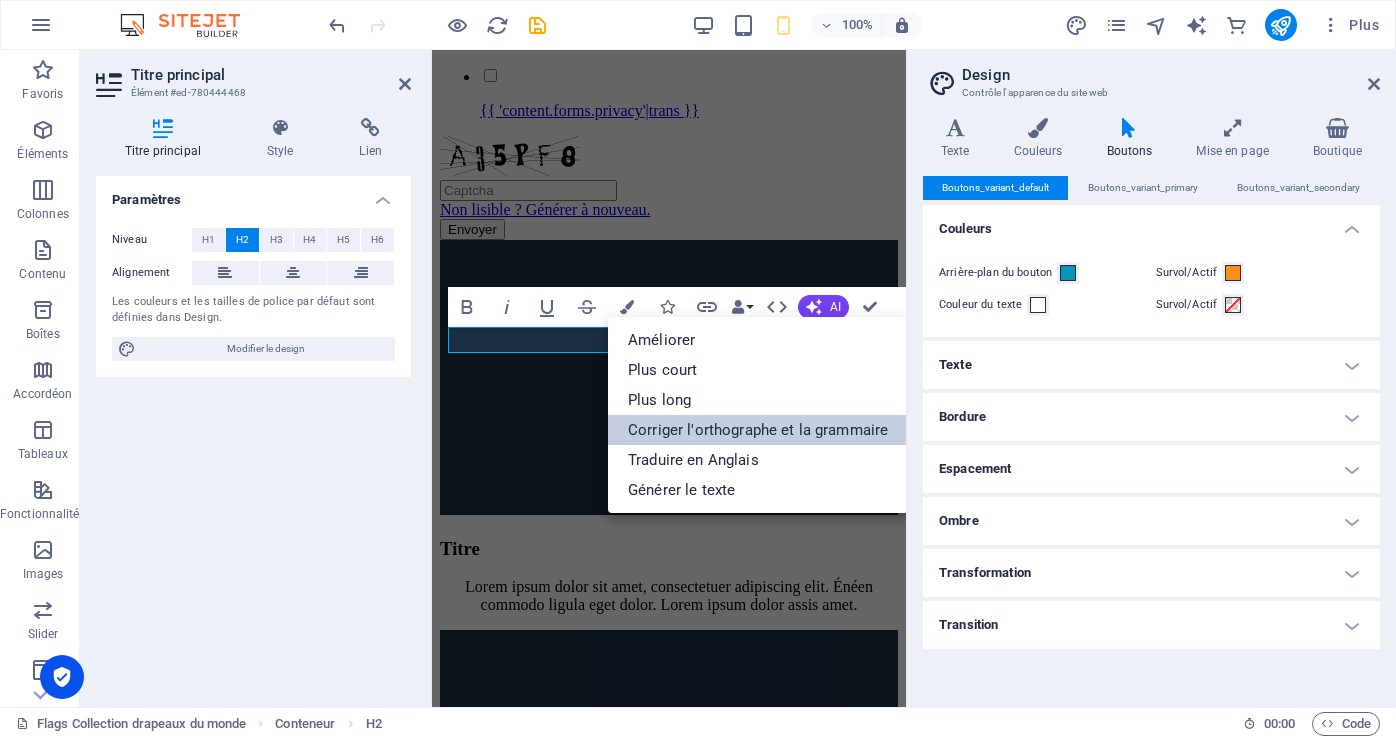 click on "Corriger l'orthographe et la grammaire" at bounding box center [758, 430] 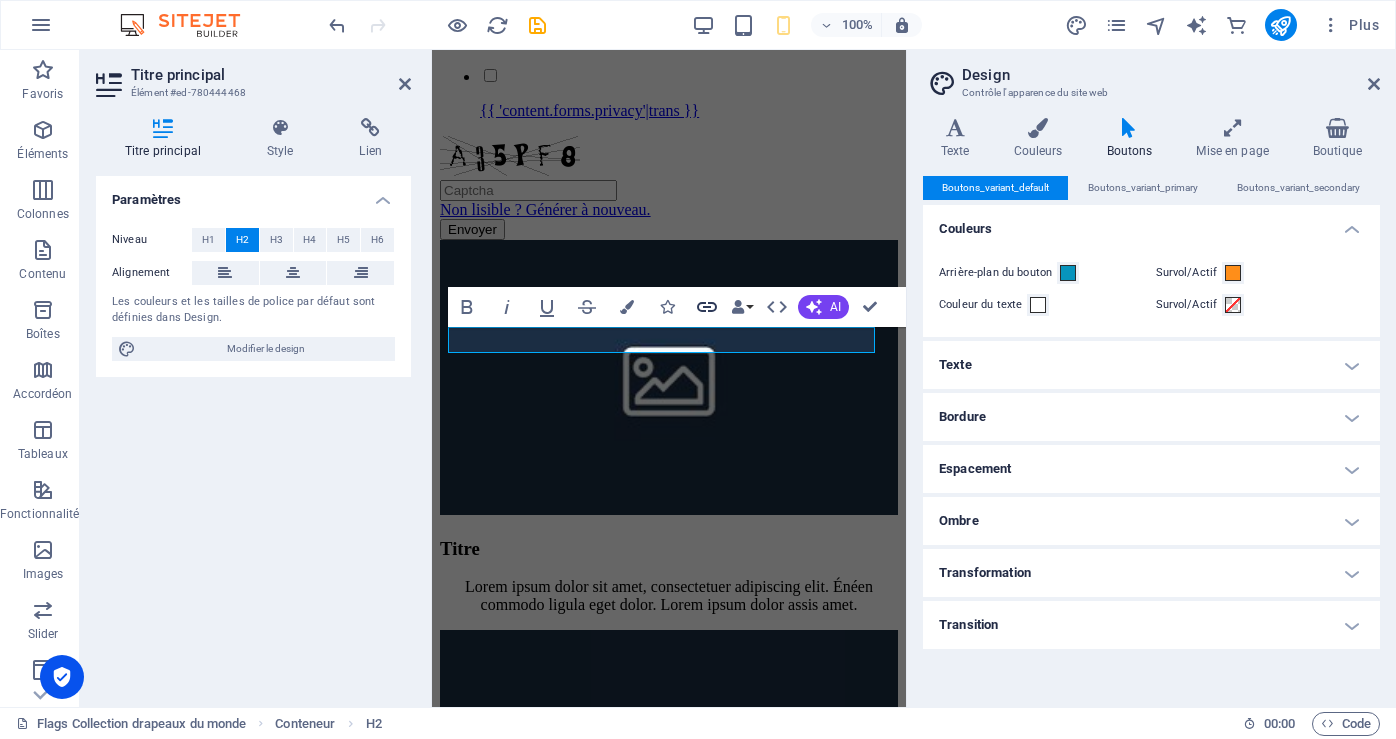 click 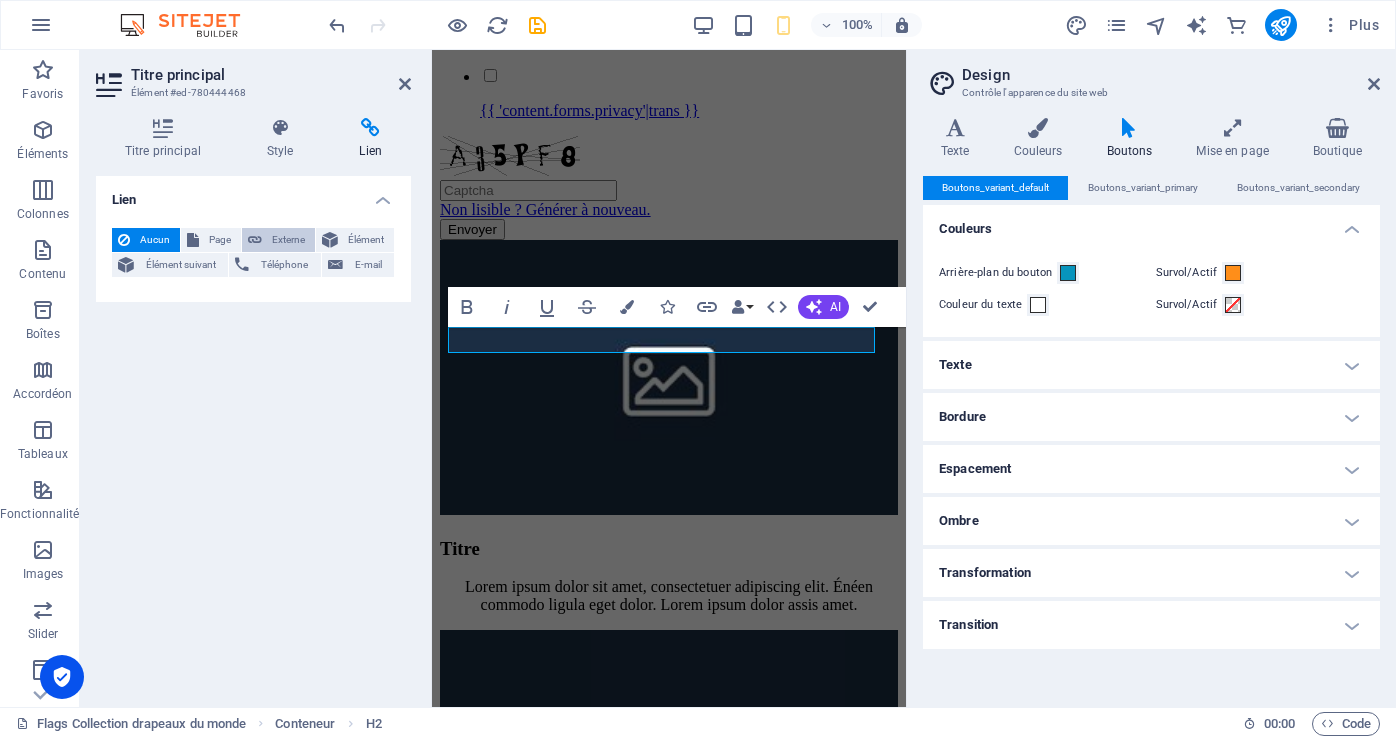 click on "Externe" at bounding box center [288, 240] 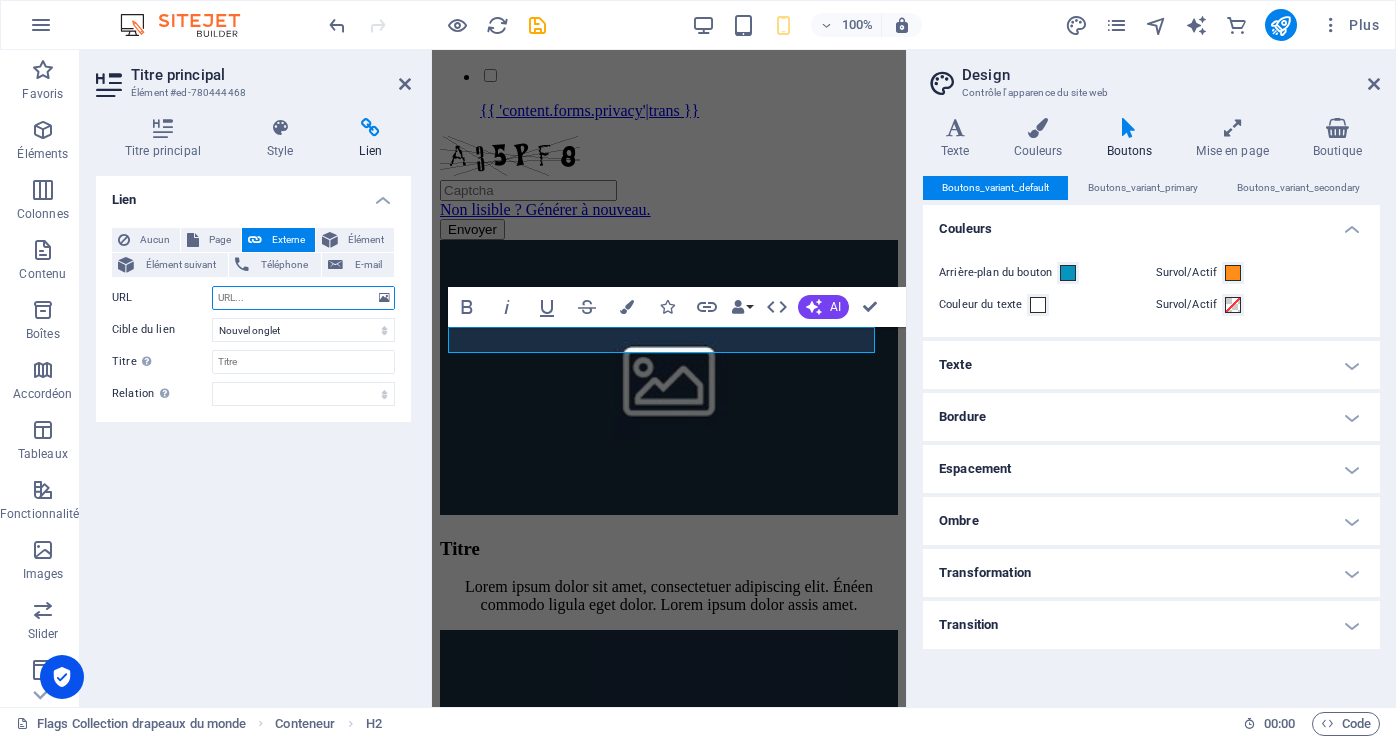 paste on "[URL][DOMAIN_NAME]" 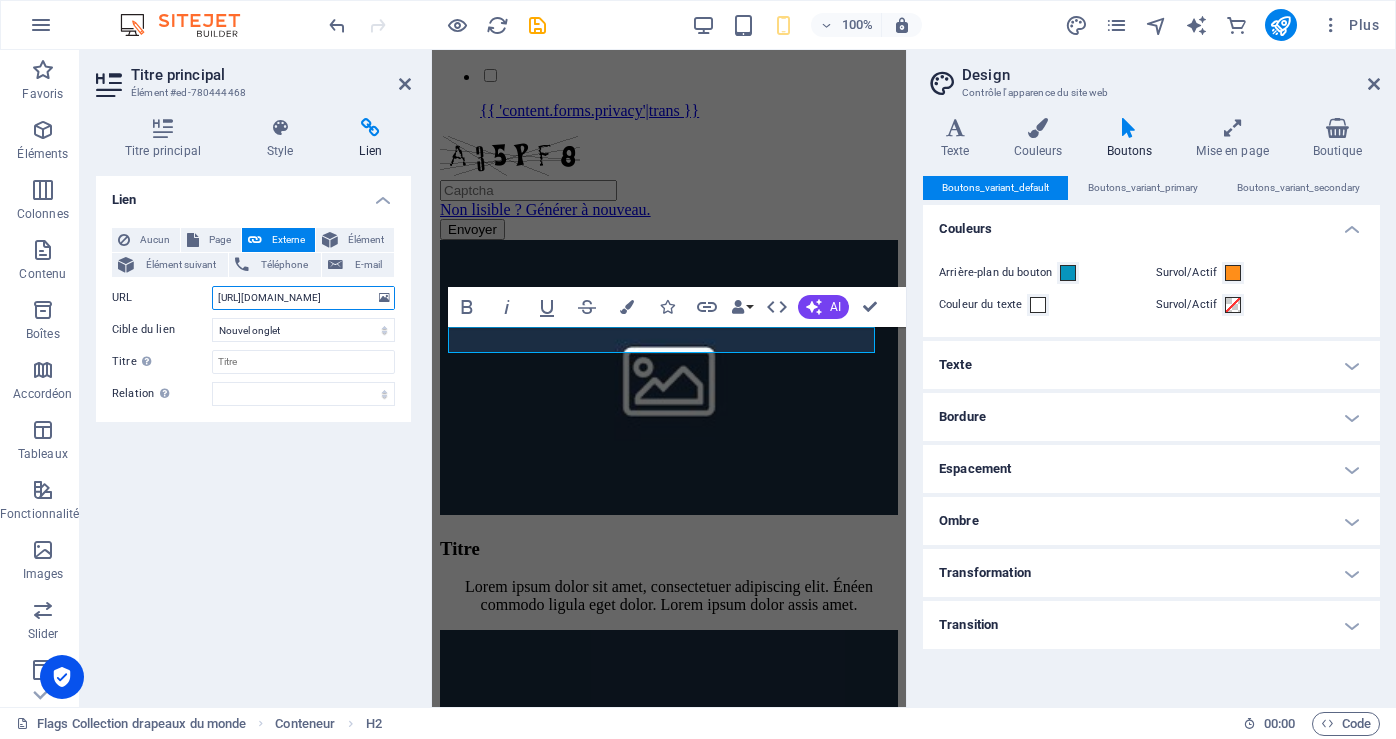 scroll, scrollTop: 0, scrollLeft: 64, axis: horizontal 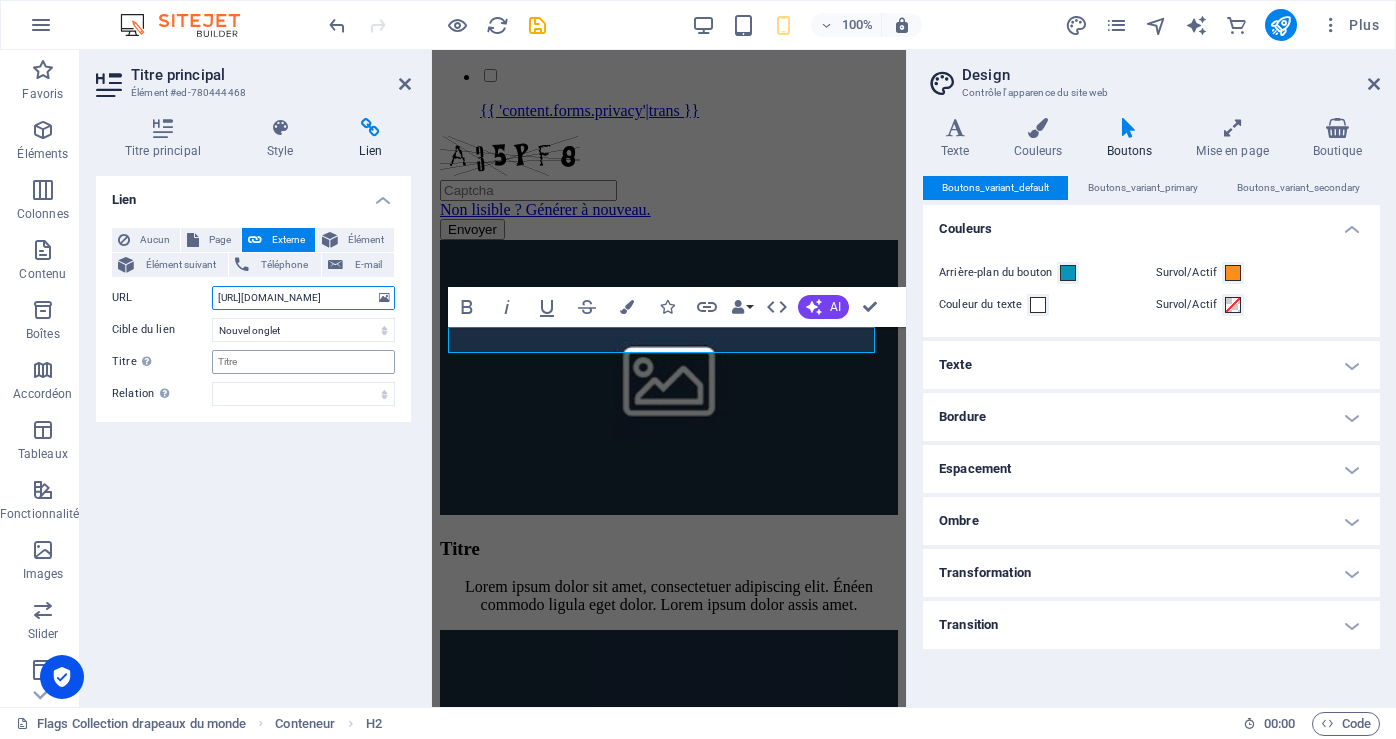 type on "[URL][DOMAIN_NAME]" 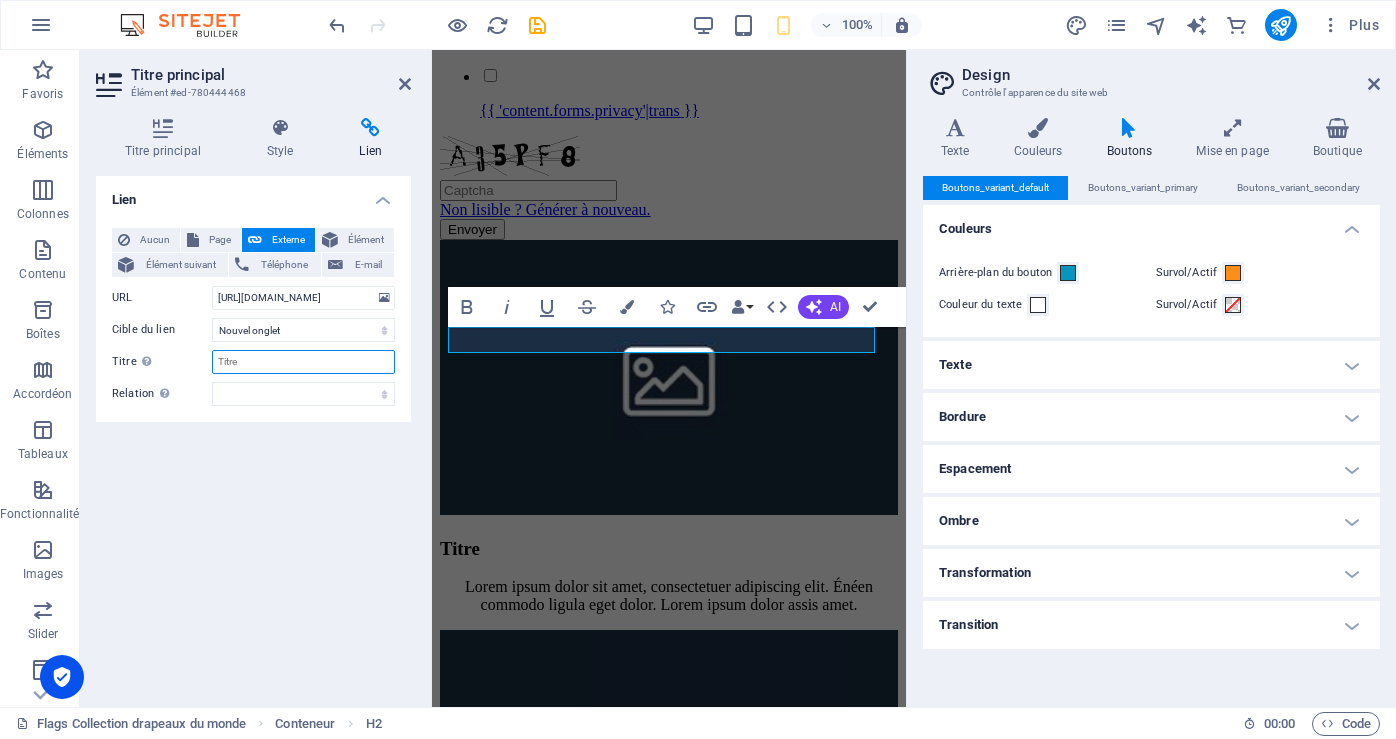 scroll, scrollTop: 0, scrollLeft: 0, axis: both 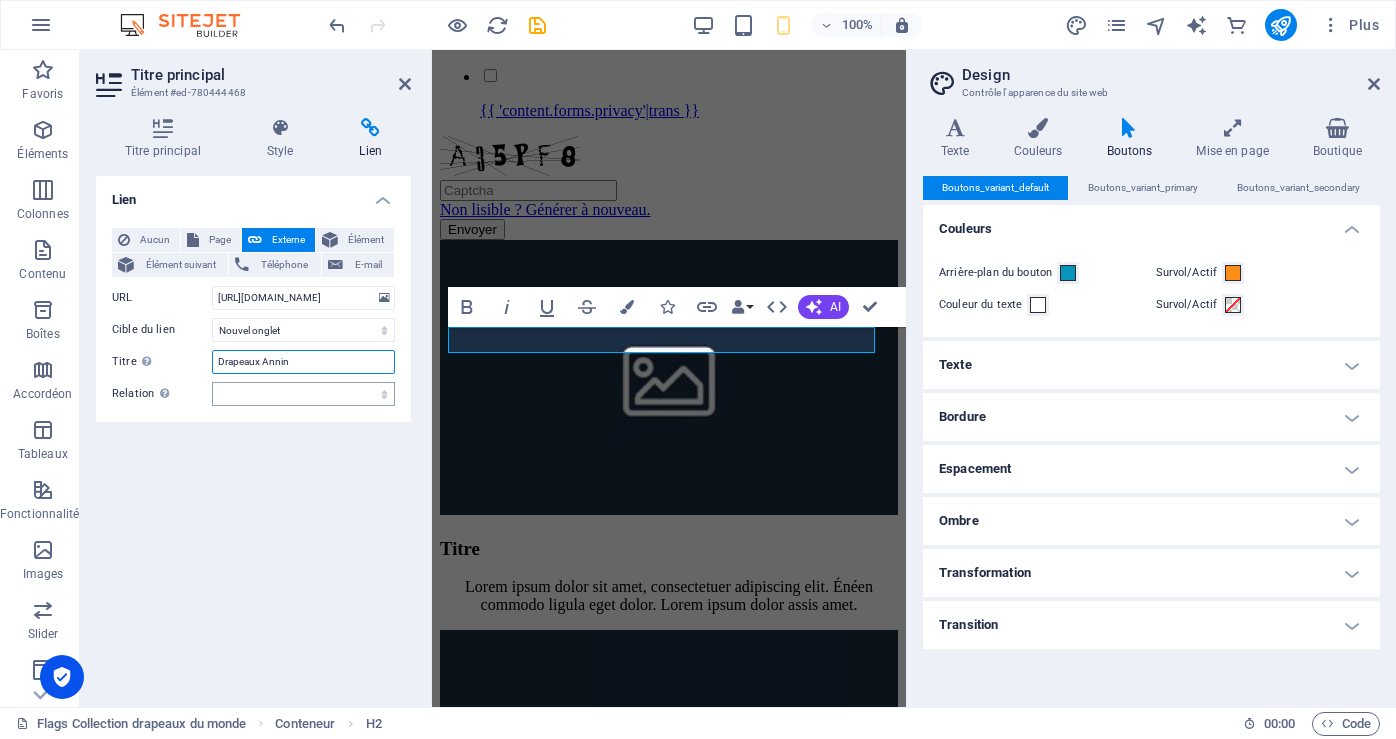 type on "Drapeaux Annin" 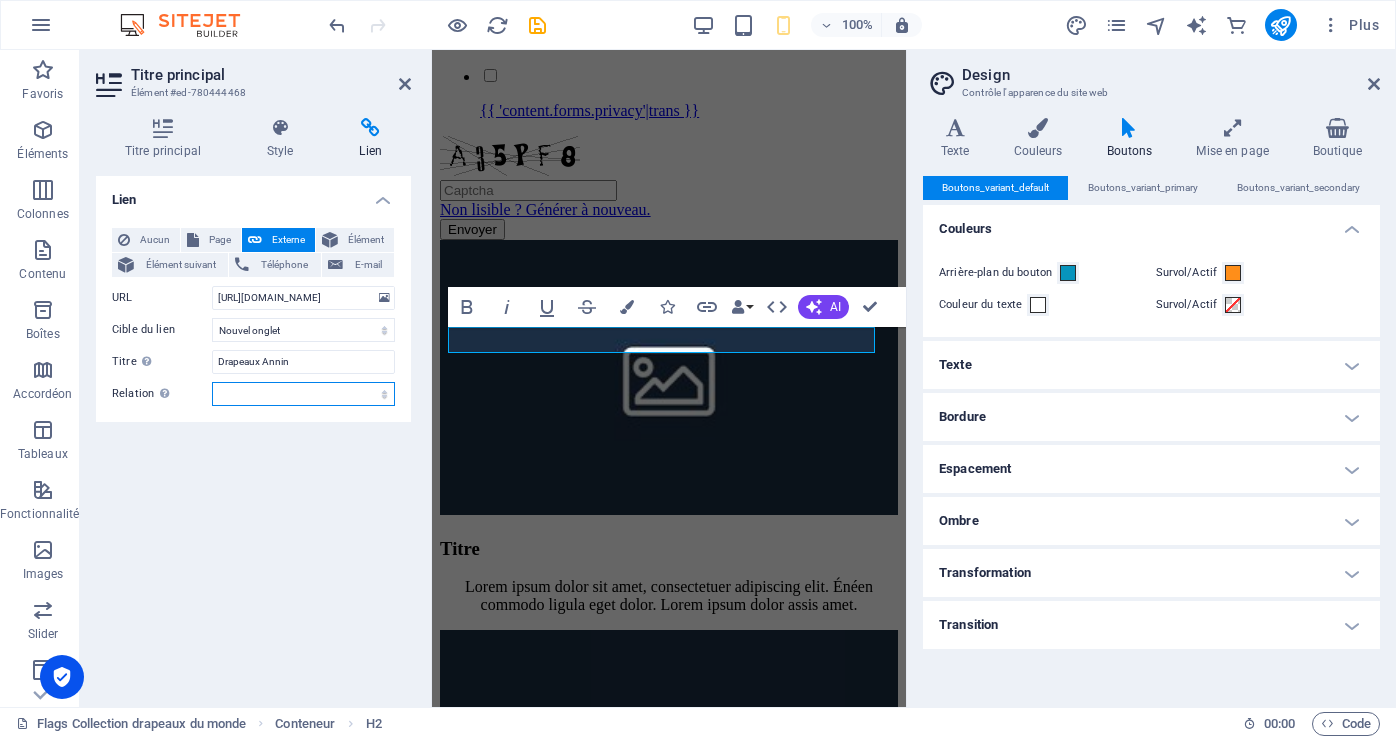 click on "alternate author bookmark external help license next nofollow noreferrer noopener prev search tag" at bounding box center (303, 394) 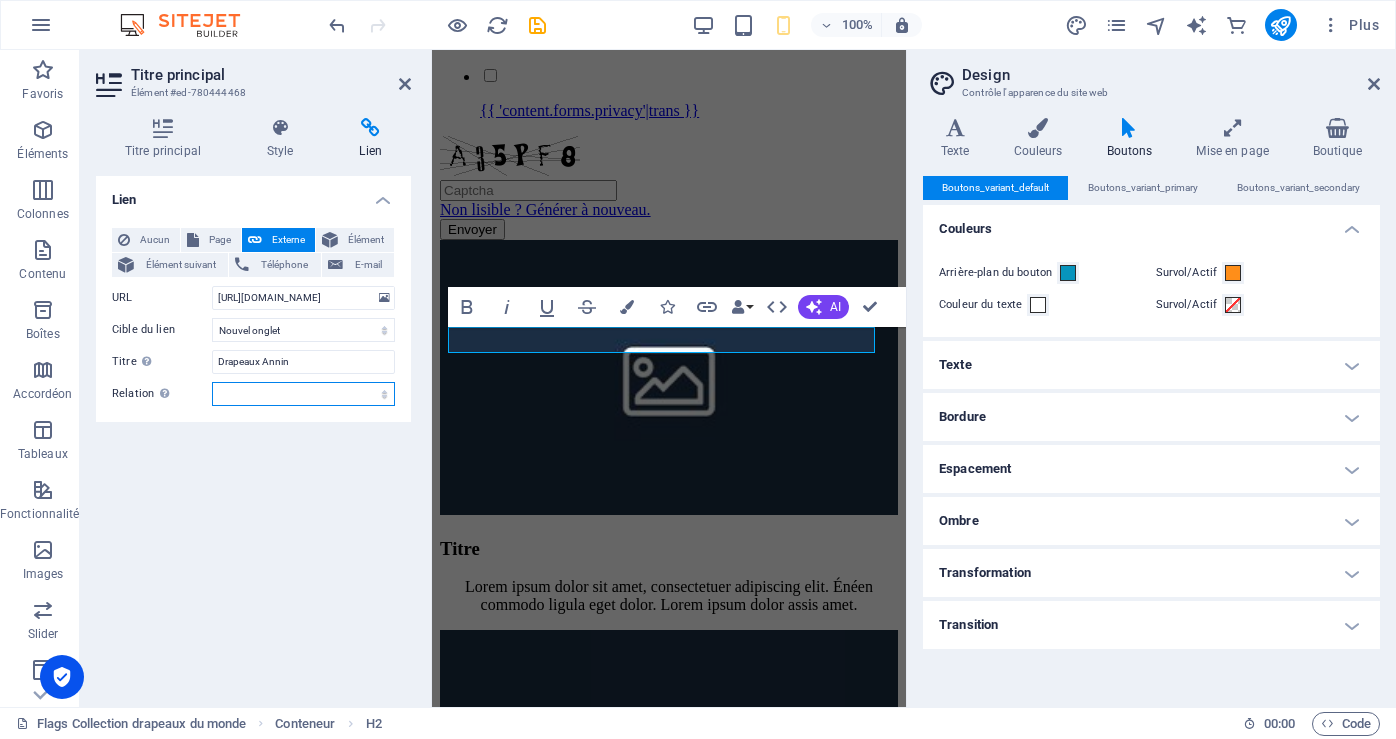 select on "external" 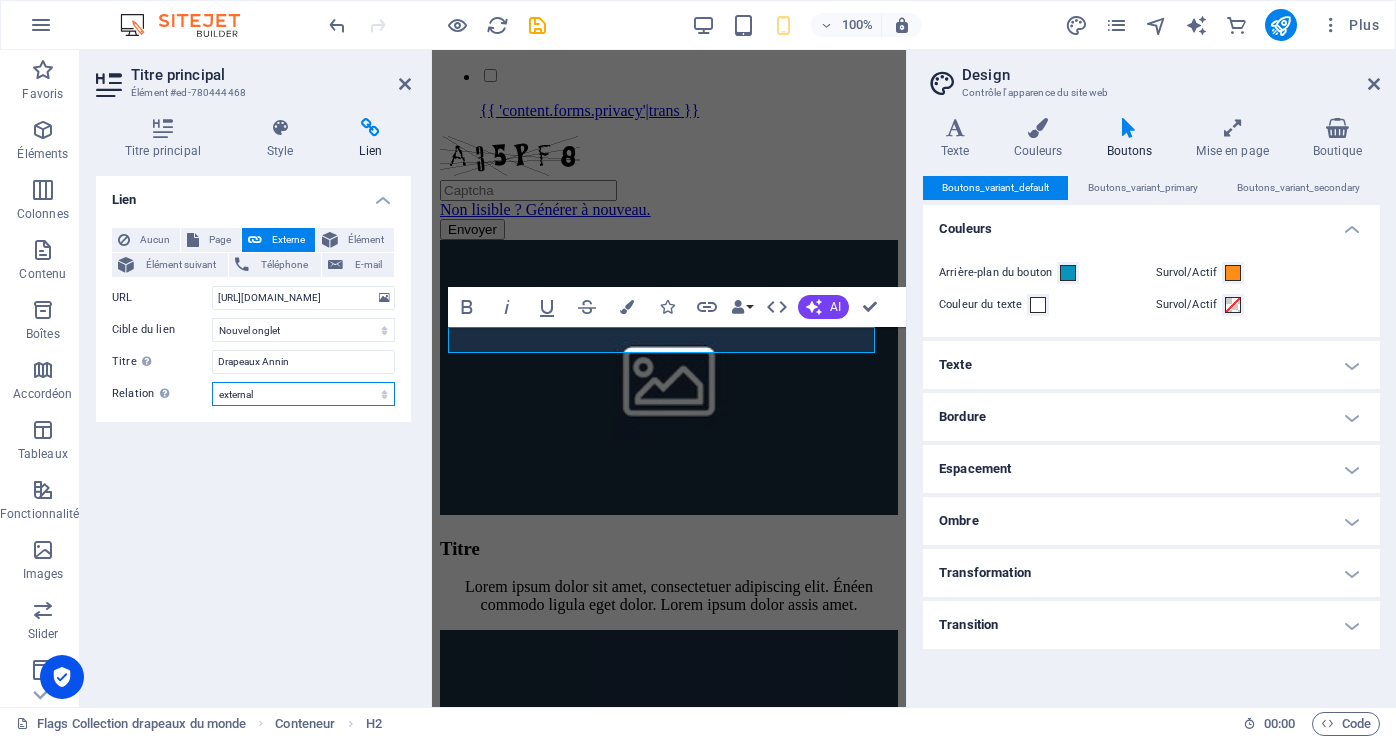 click on "alternate author bookmark external help license next nofollow noreferrer noopener prev search tag" at bounding box center (303, 394) 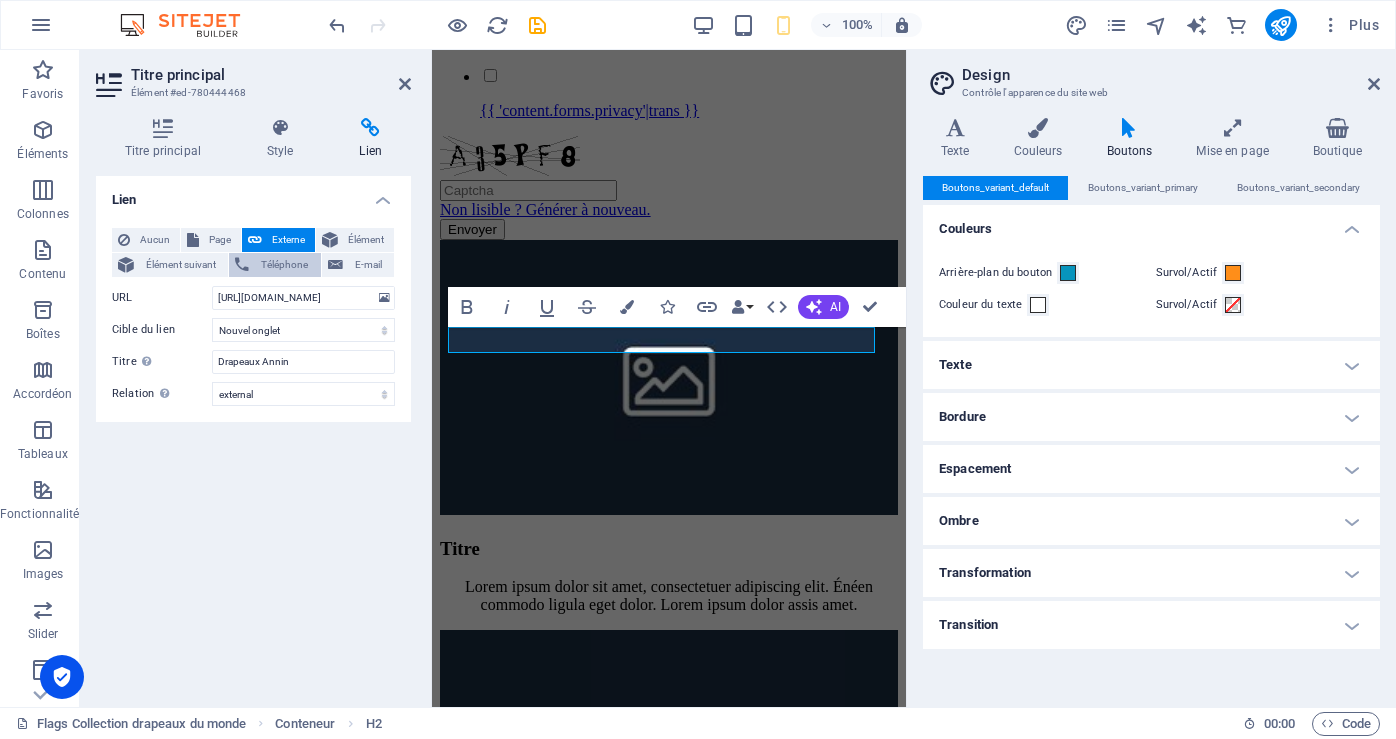 click on "Téléphone" at bounding box center [284, 265] 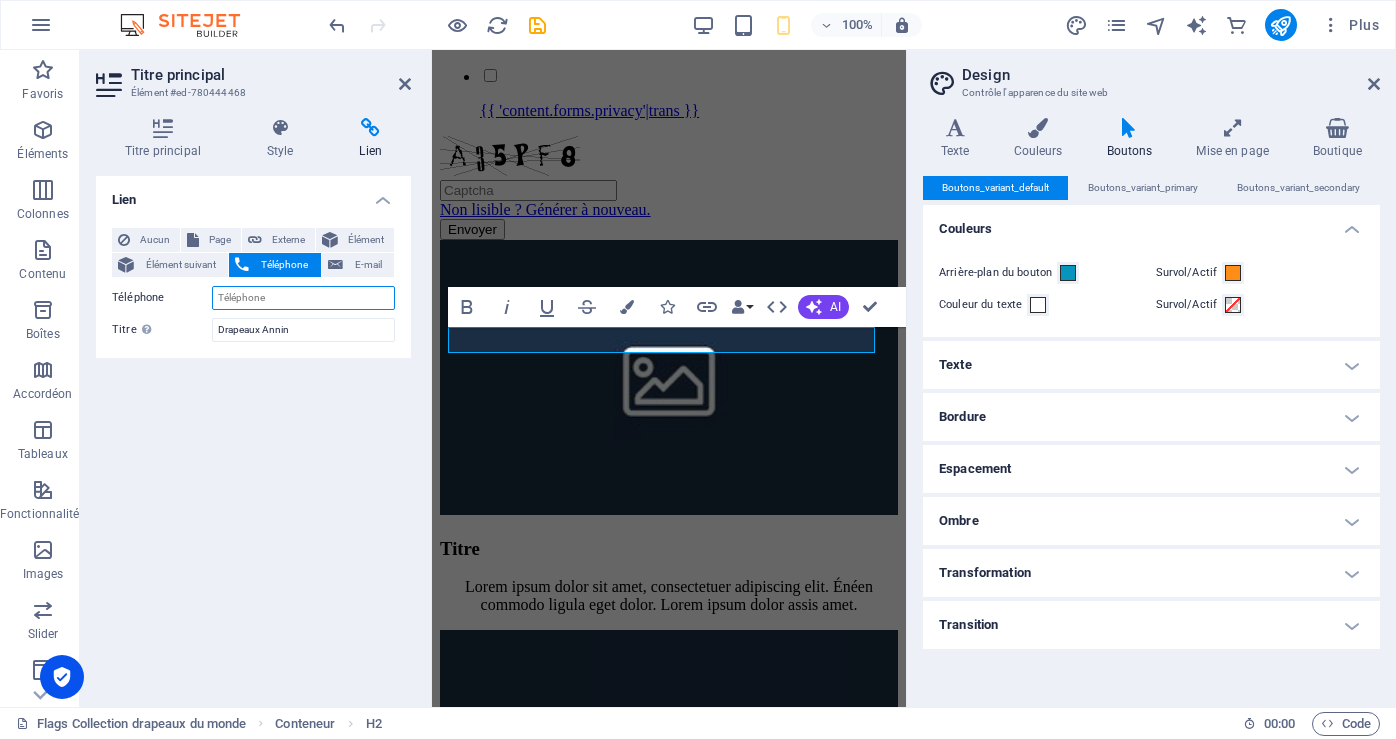 click on "Téléphone" at bounding box center [303, 298] 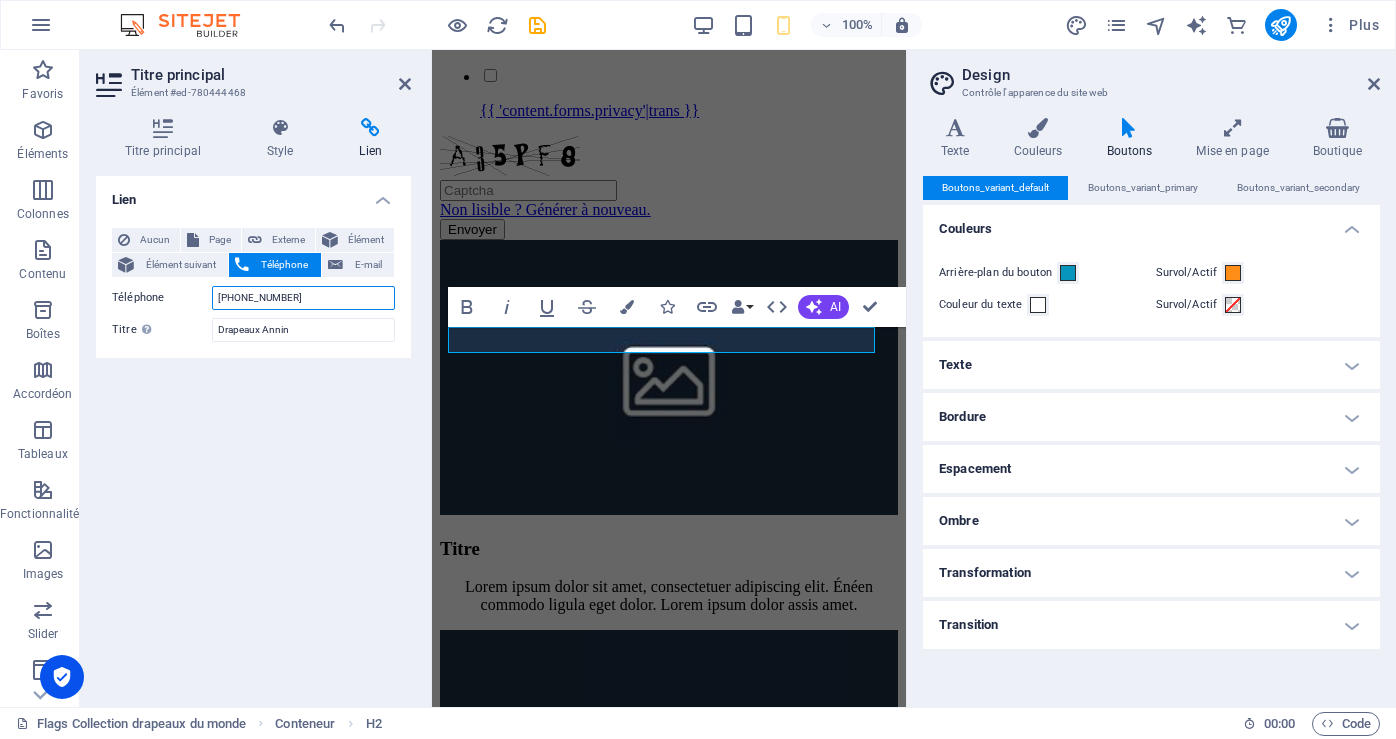 click on "[PHONE_NUMBER]" at bounding box center (303, 298) 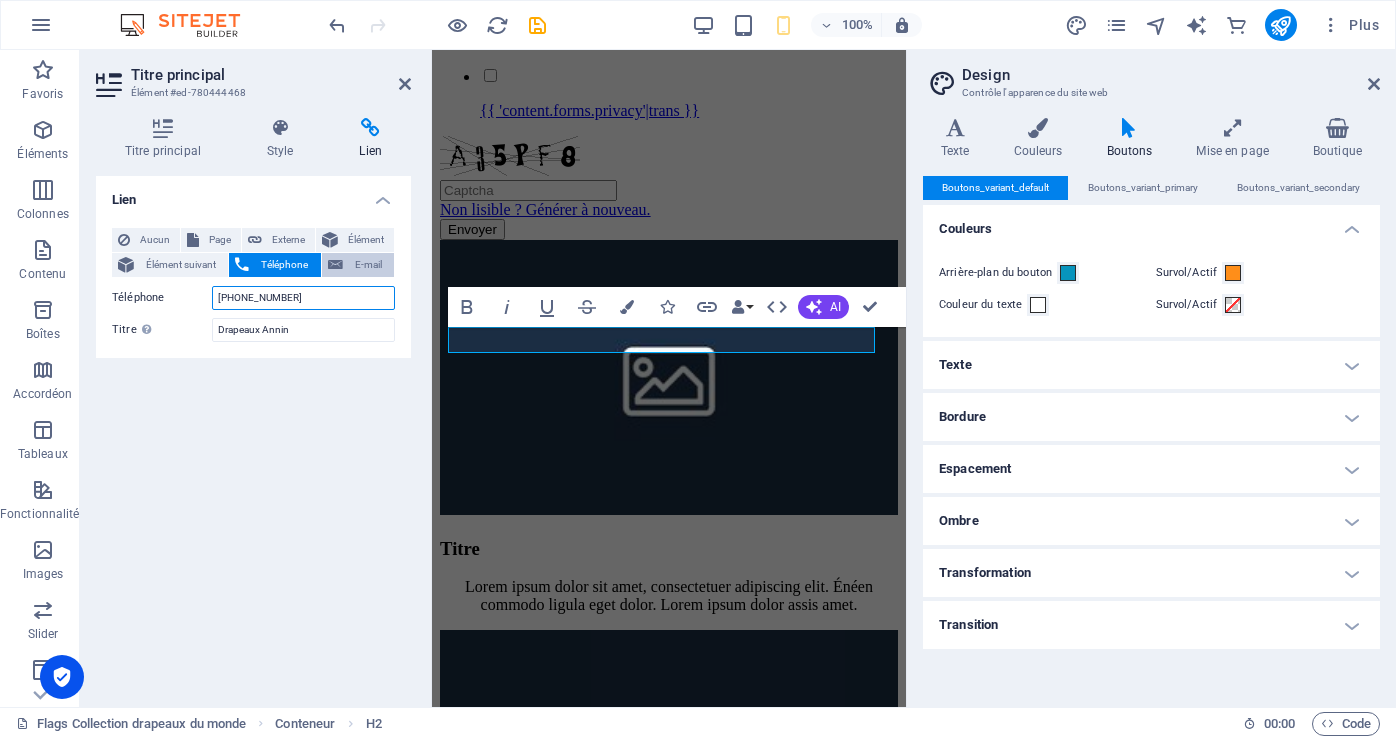 type on "[PHONE_NUMBER]" 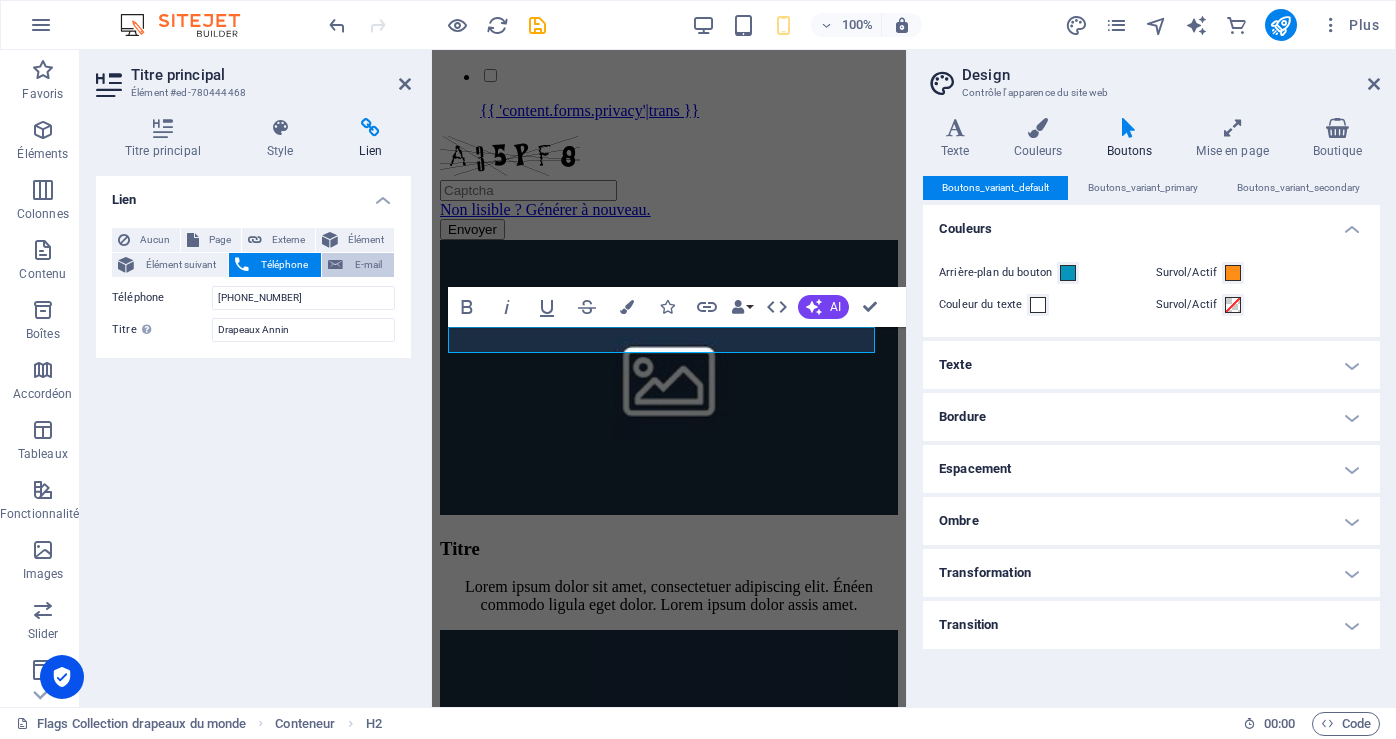 click on "E-mail" at bounding box center [368, 265] 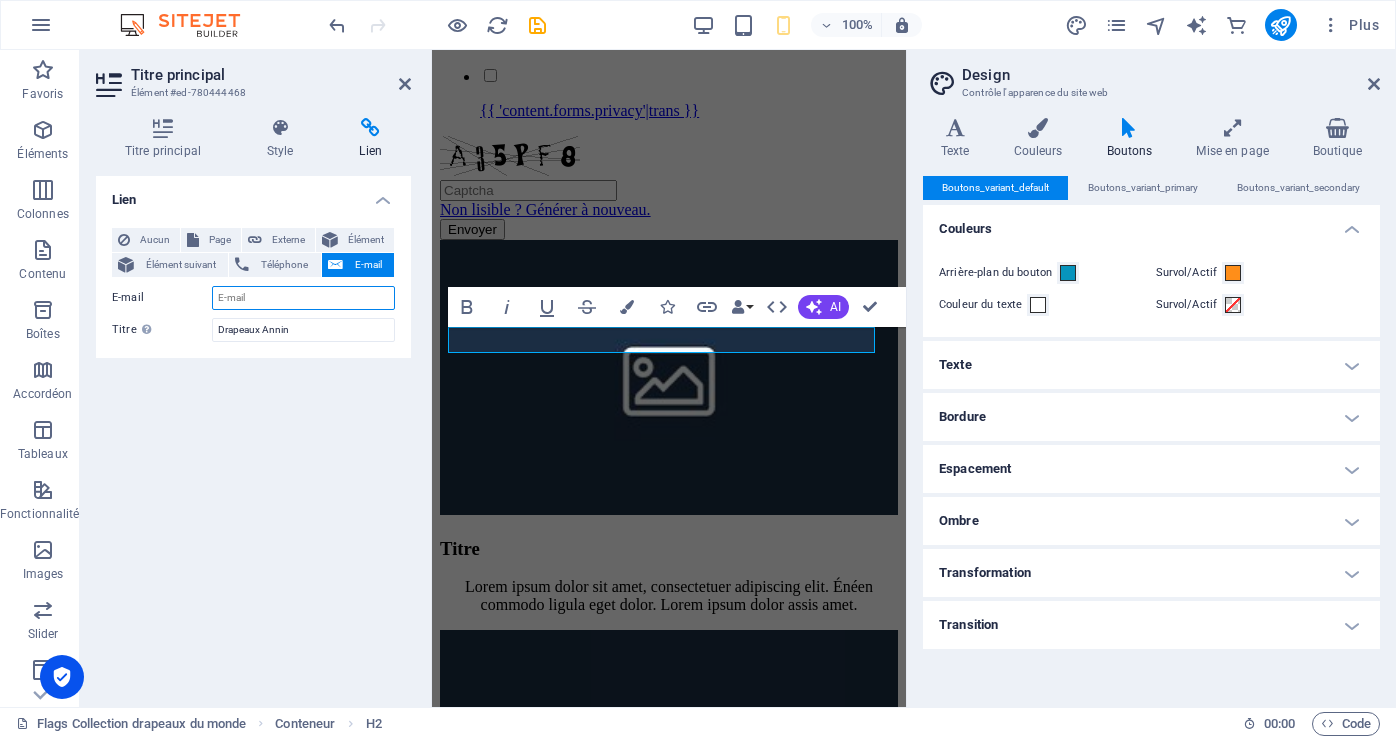 click on "E-mail" at bounding box center (303, 298) 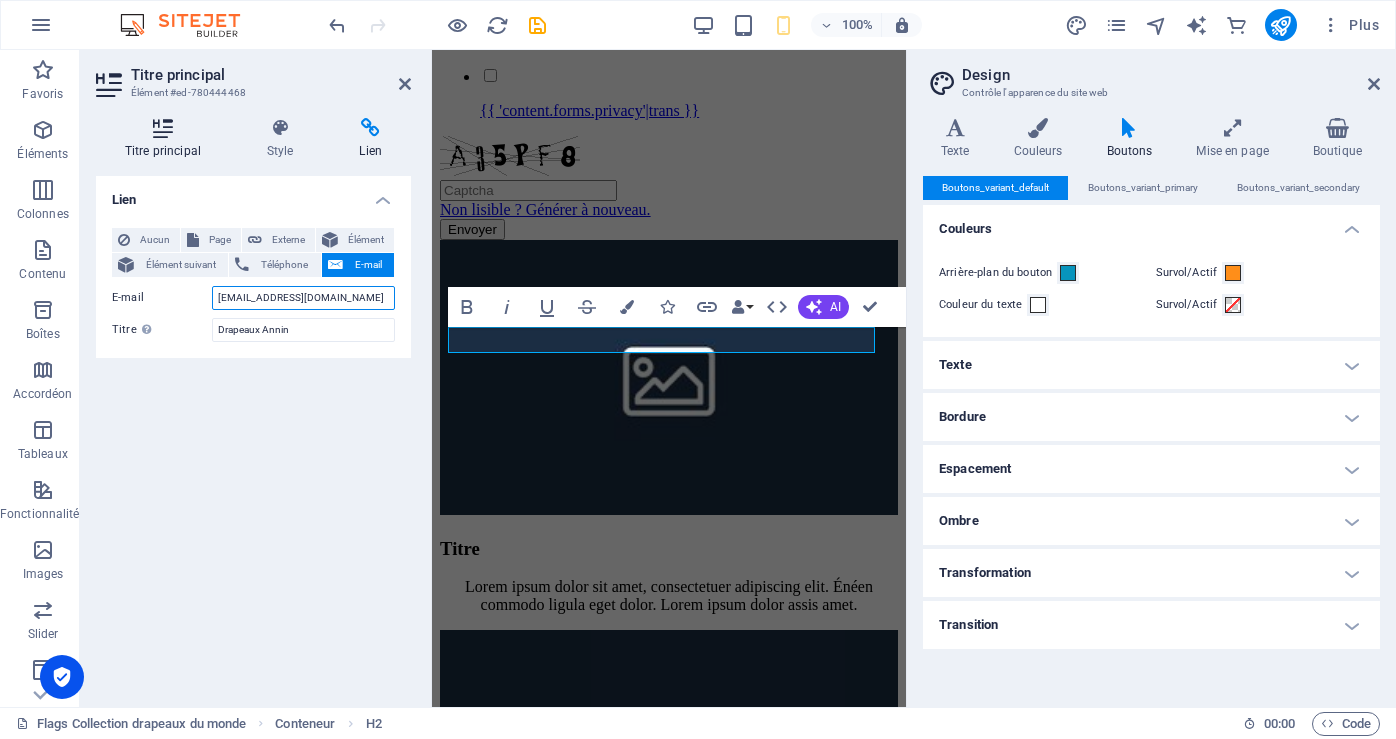 type on "[EMAIL_ADDRESS][DOMAIN_NAME]" 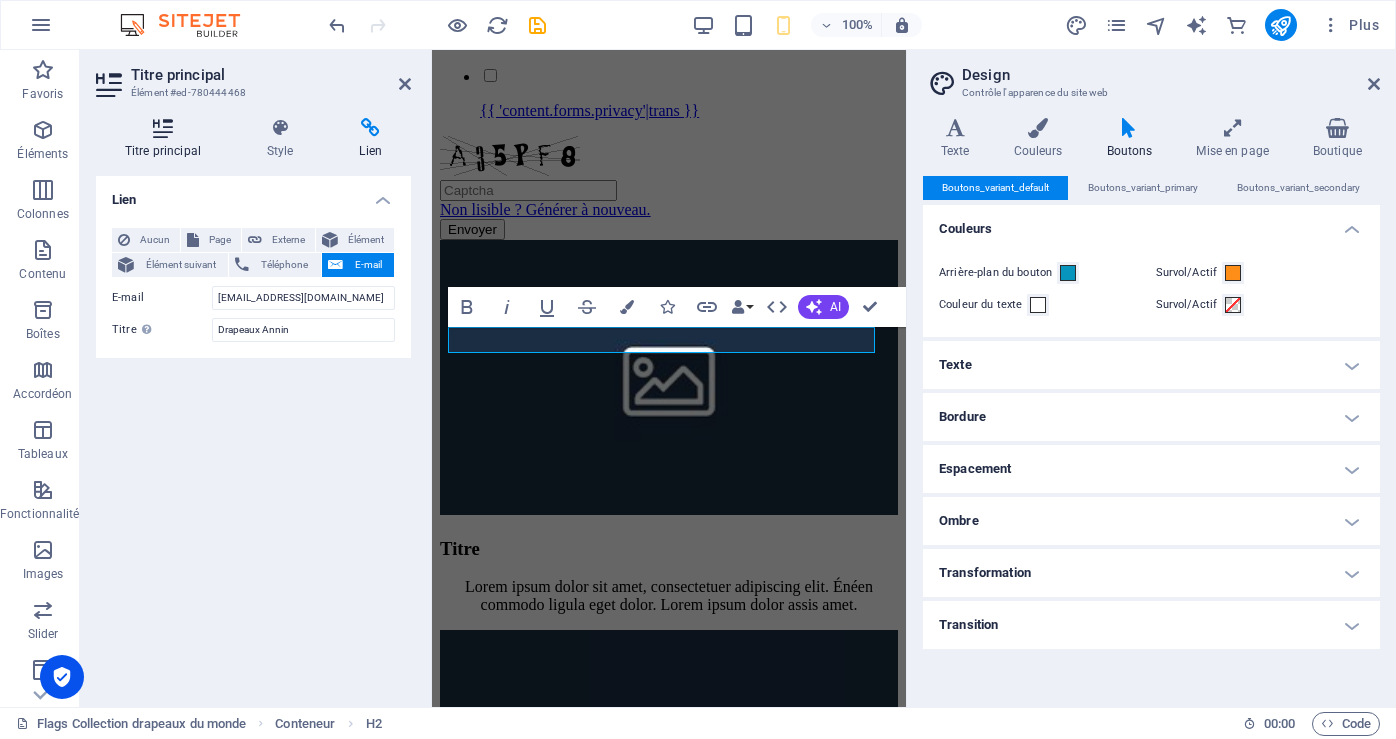 click at bounding box center (163, 128) 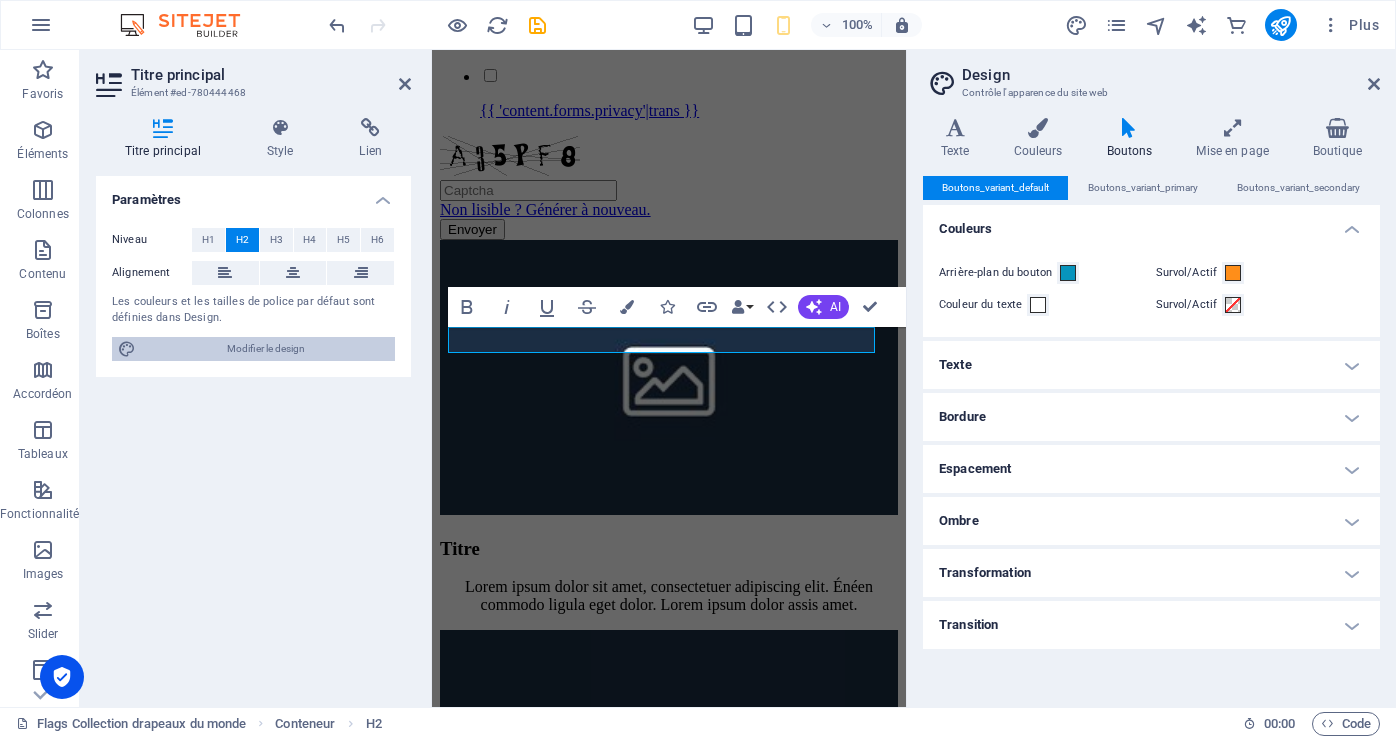 click on "Modifier le design" at bounding box center (265, 349) 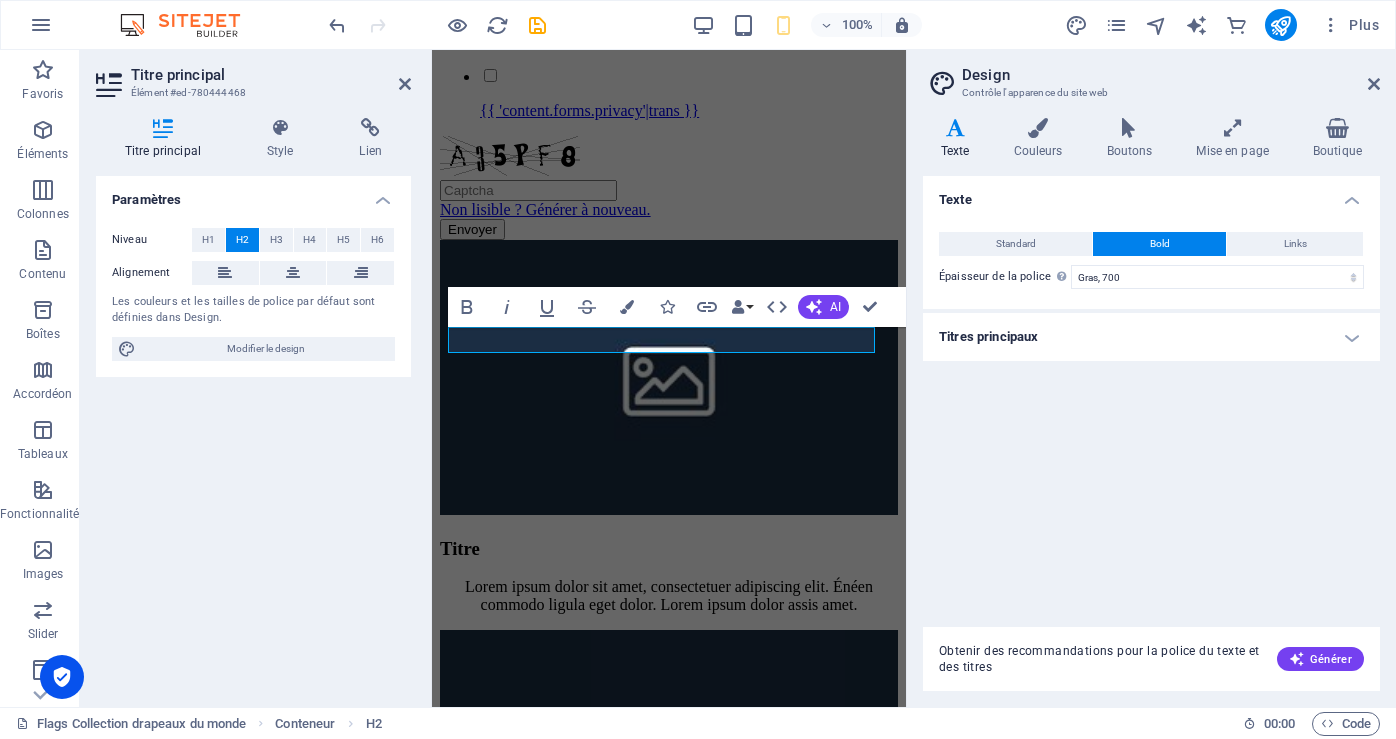 click on "Titres principaux" at bounding box center [1151, 337] 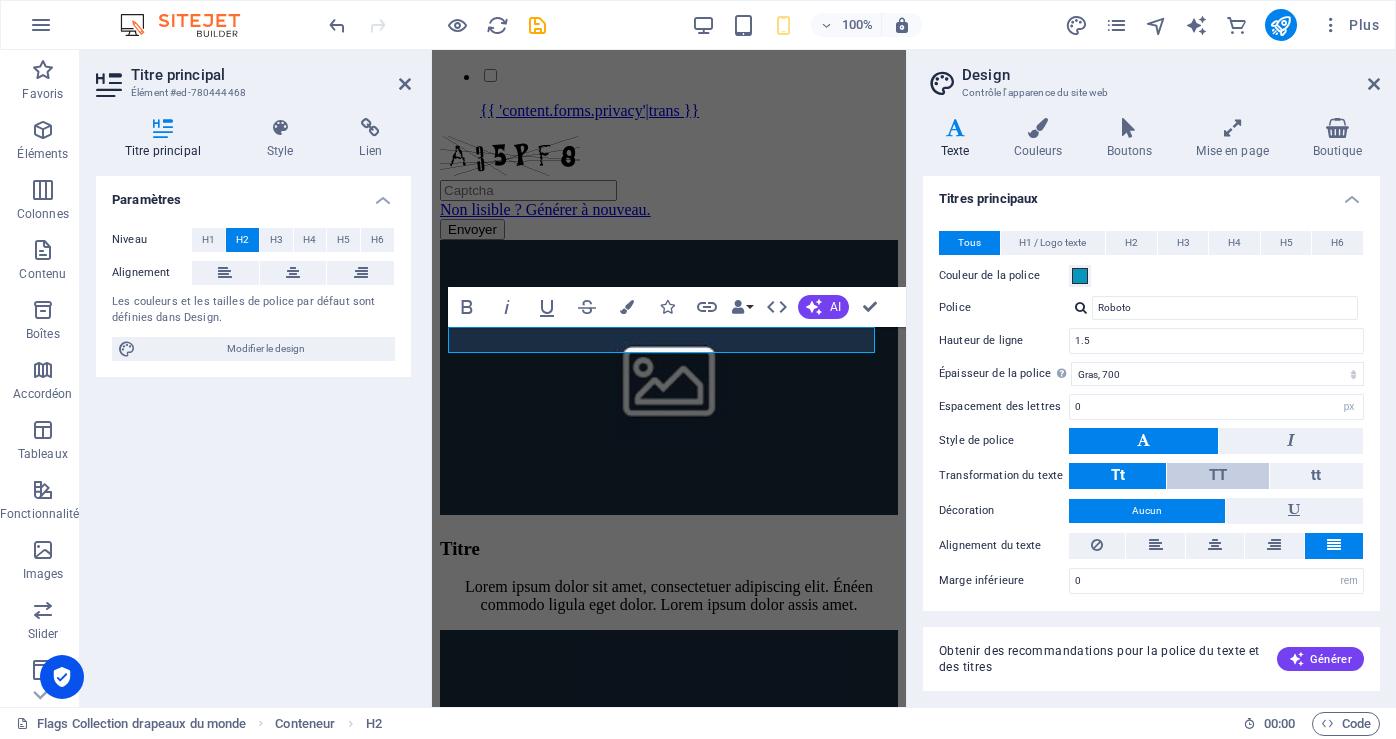 scroll, scrollTop: 141, scrollLeft: 0, axis: vertical 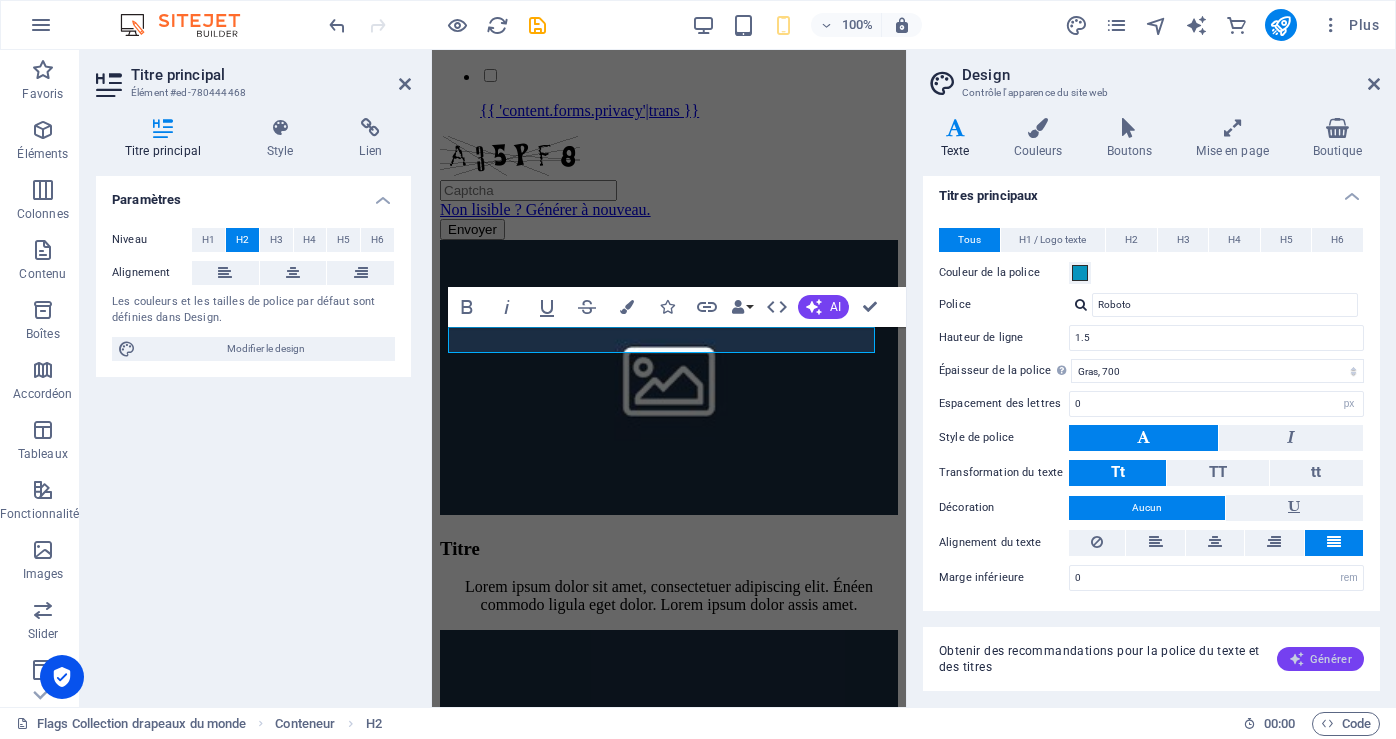 click on "Générer" at bounding box center [1320, 659] 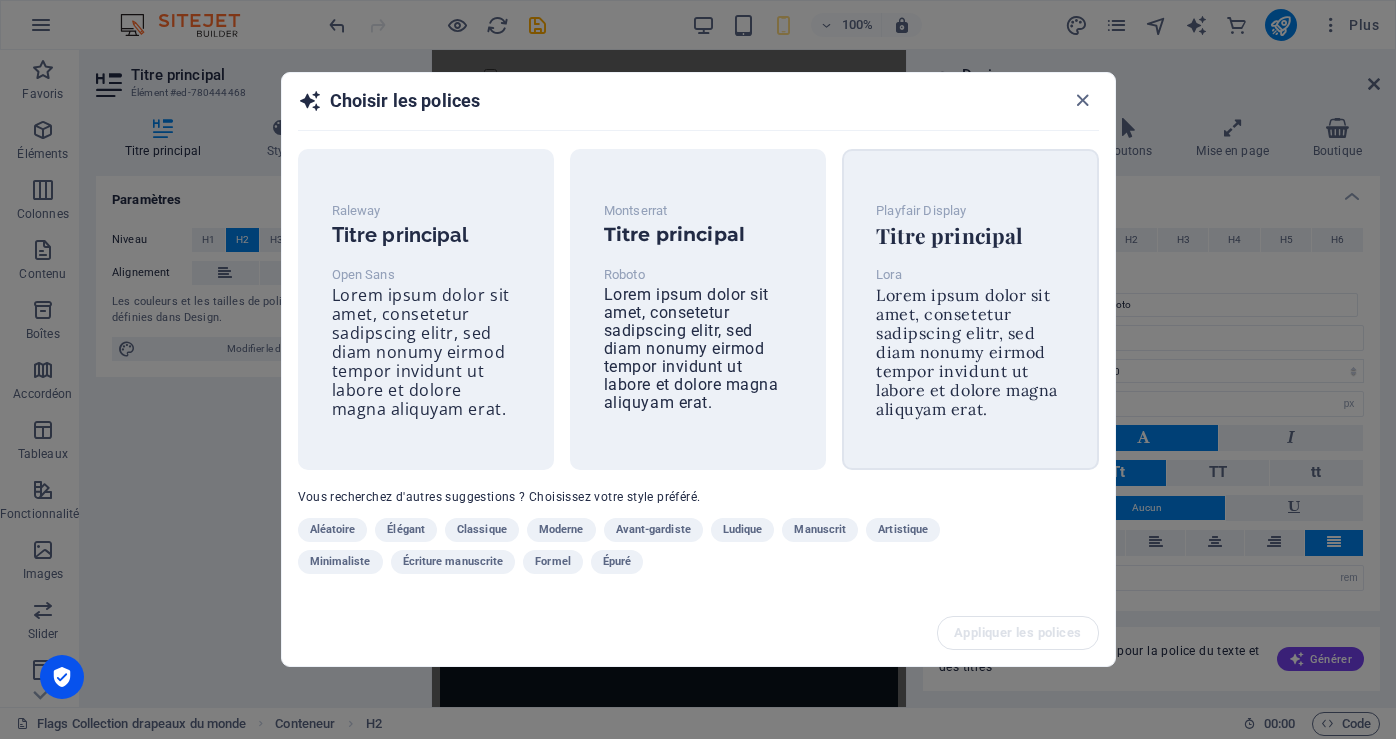 click on "Lorem ipsum dolor sit amet, consetetur sadipscing elitr, sed diam nonumy eirmod tempor invidunt ut labore et dolore magna aliquyam erat." at bounding box center (967, 352) 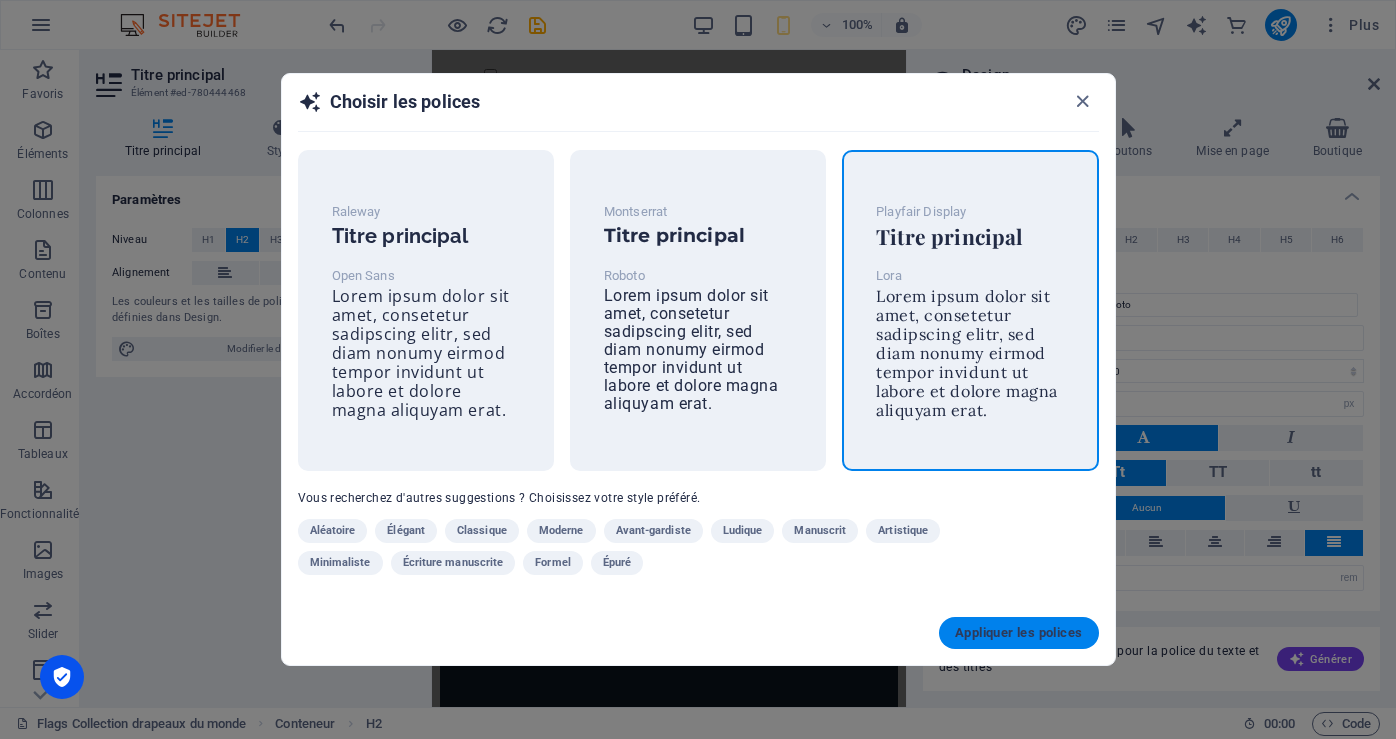 click on "Appliquer les polices" at bounding box center [1018, 633] 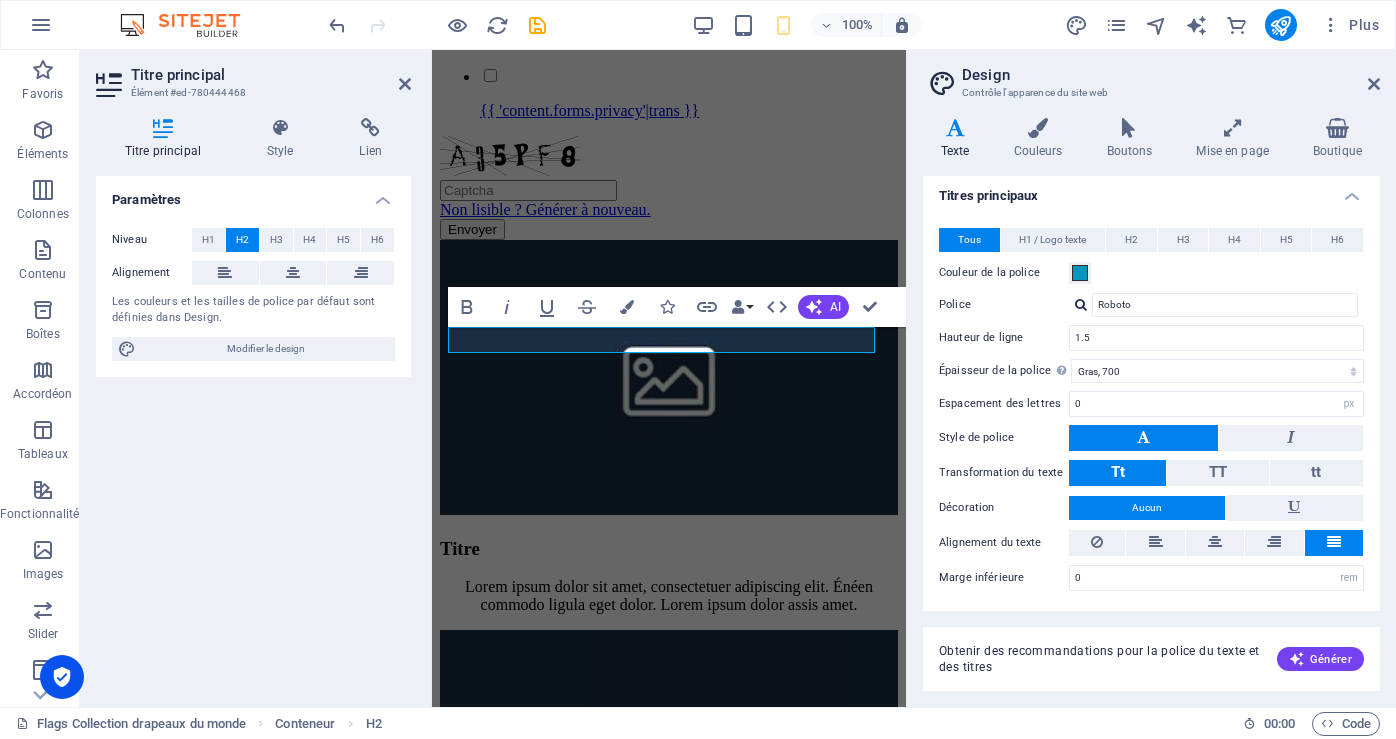 type on "Playfair Display" 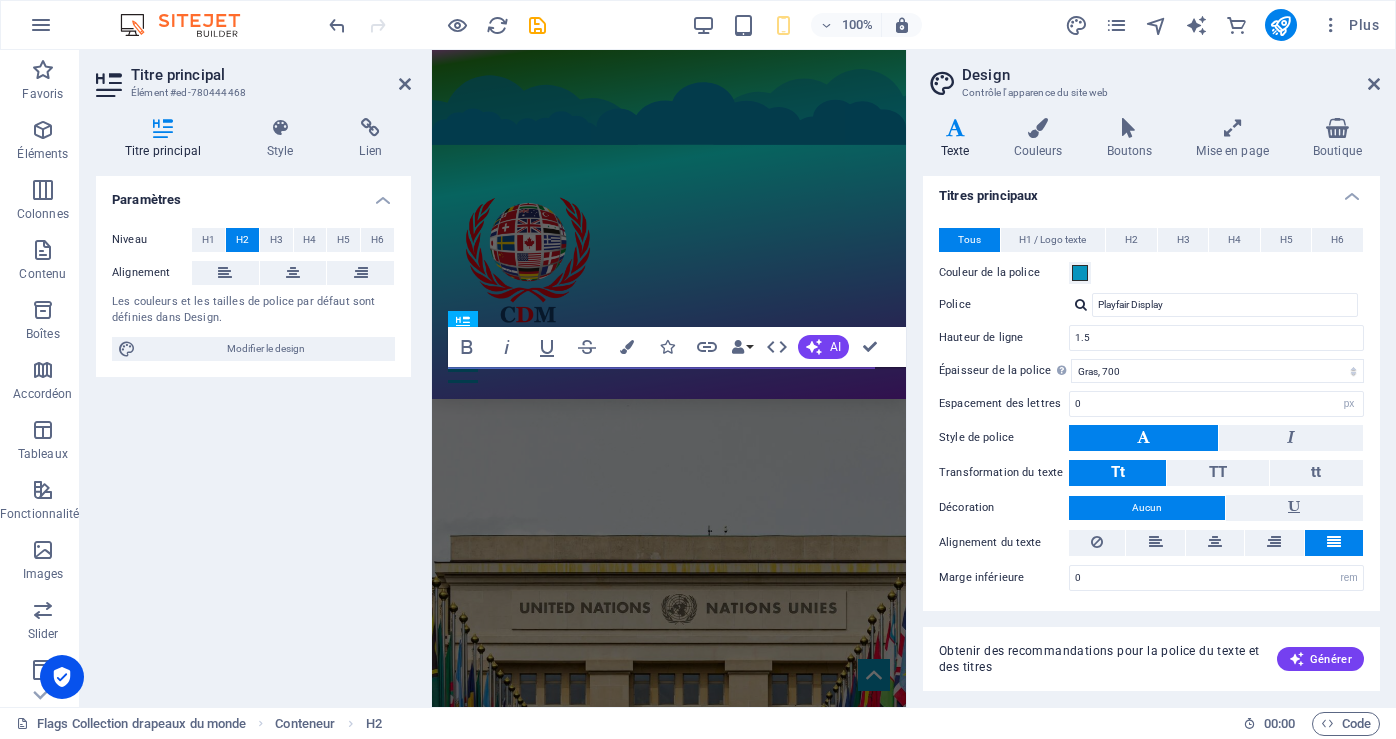 scroll, scrollTop: 6659, scrollLeft: 0, axis: vertical 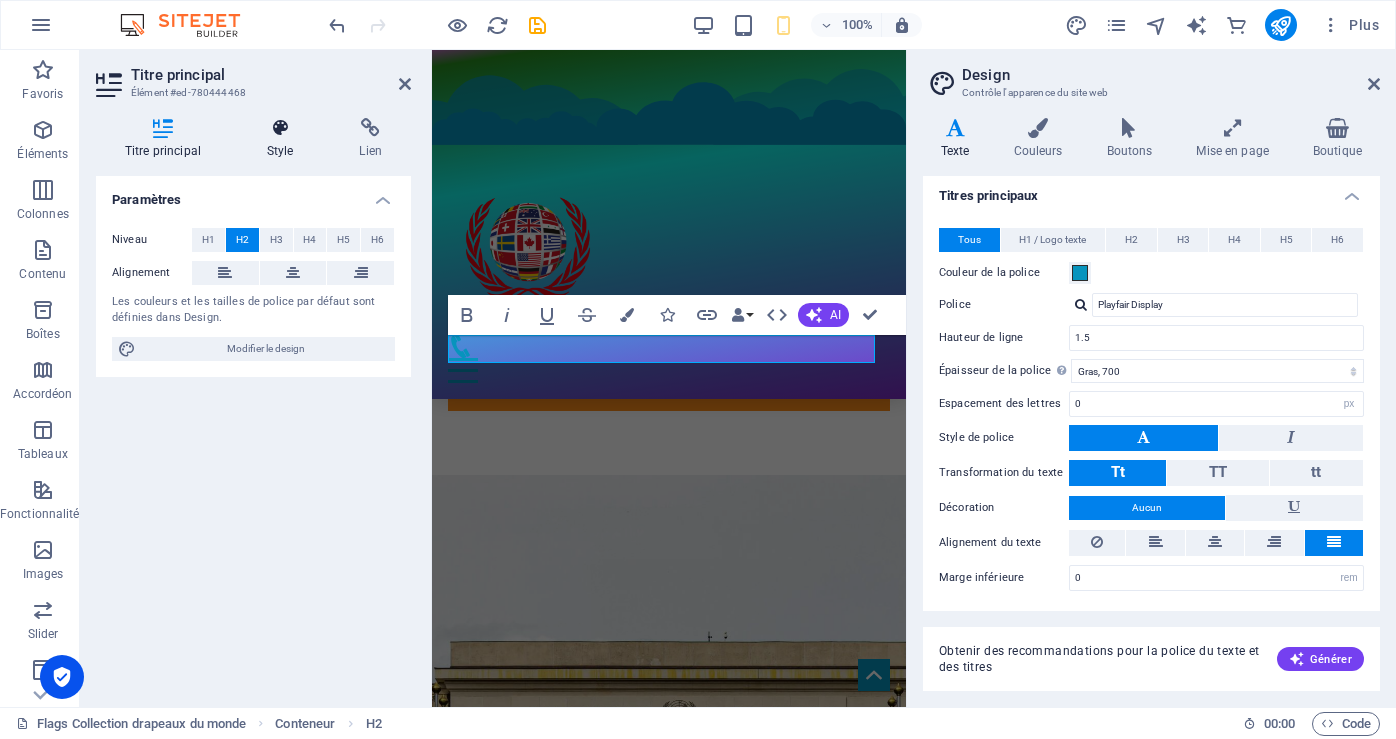 click on "Style" at bounding box center (284, 139) 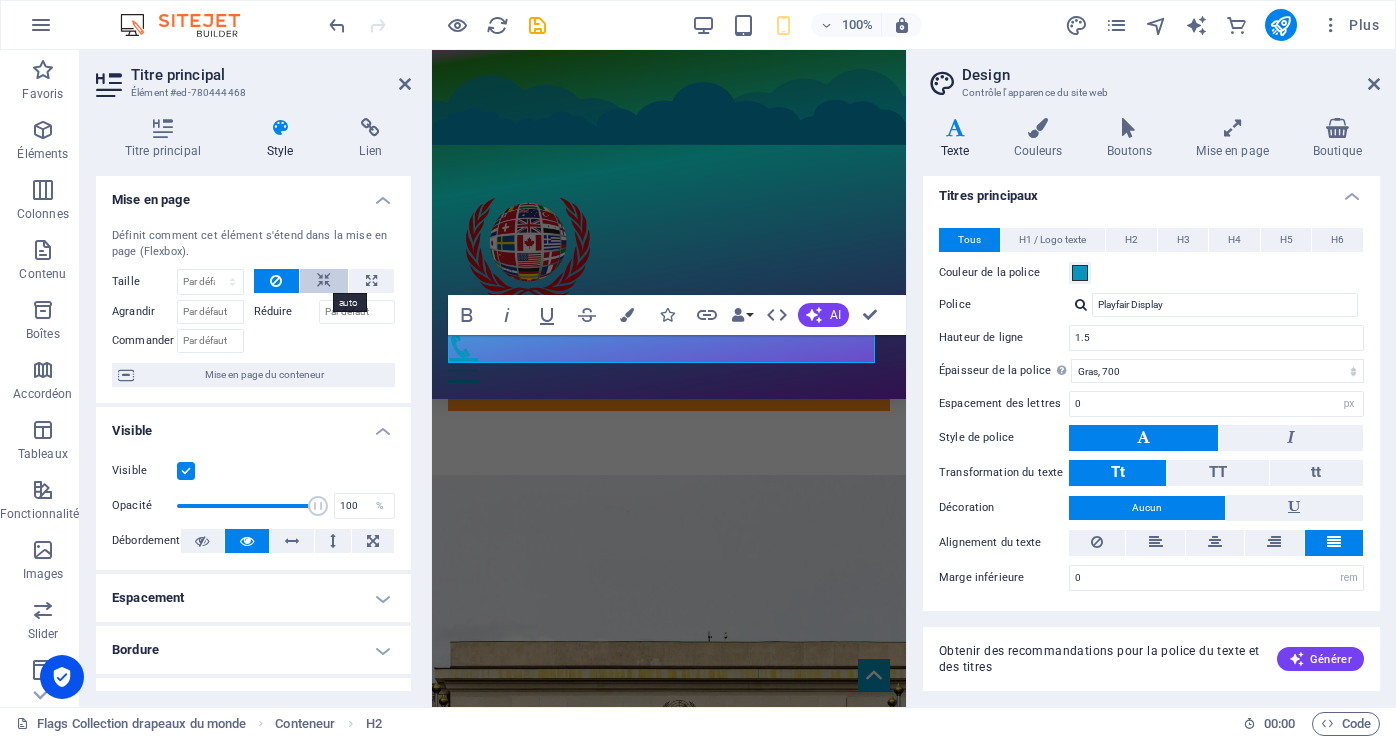 click at bounding box center (324, 281) 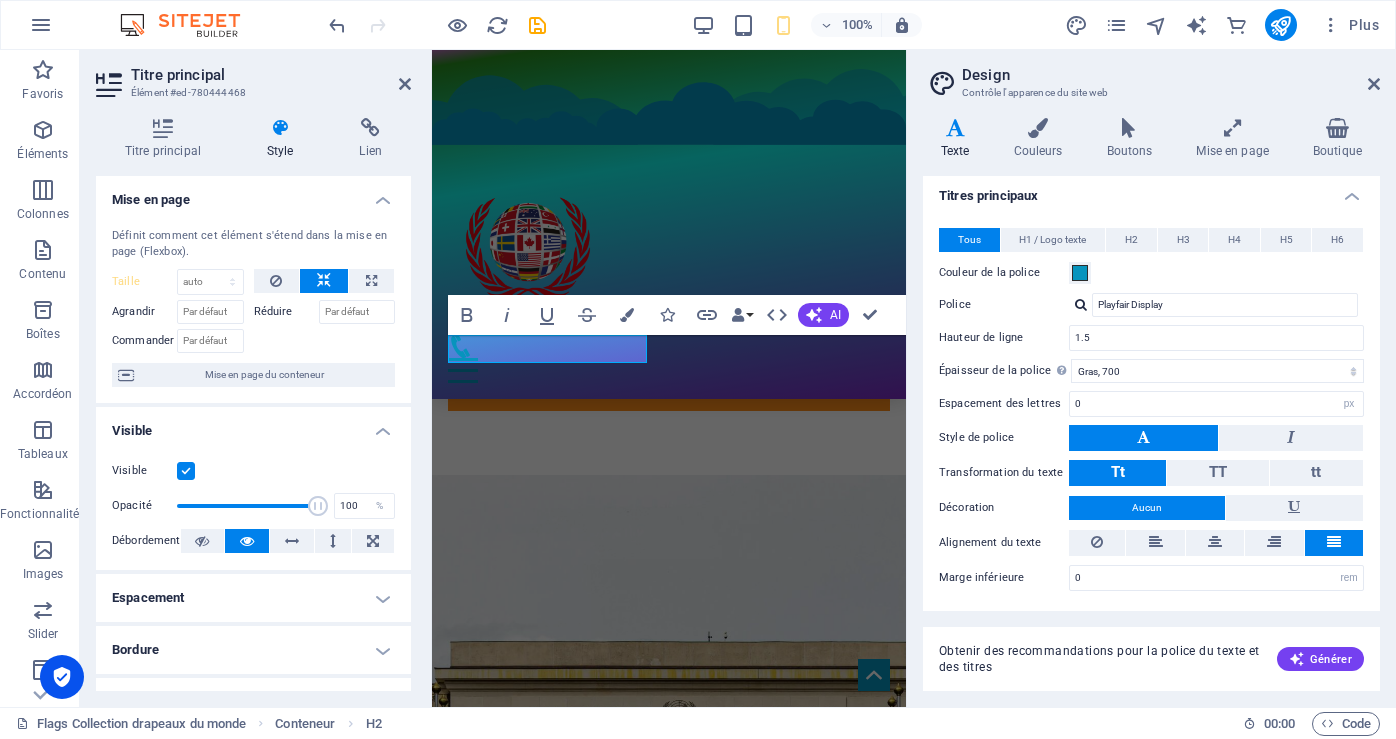 click on "Mise en page du conteneur" at bounding box center [264, 375] 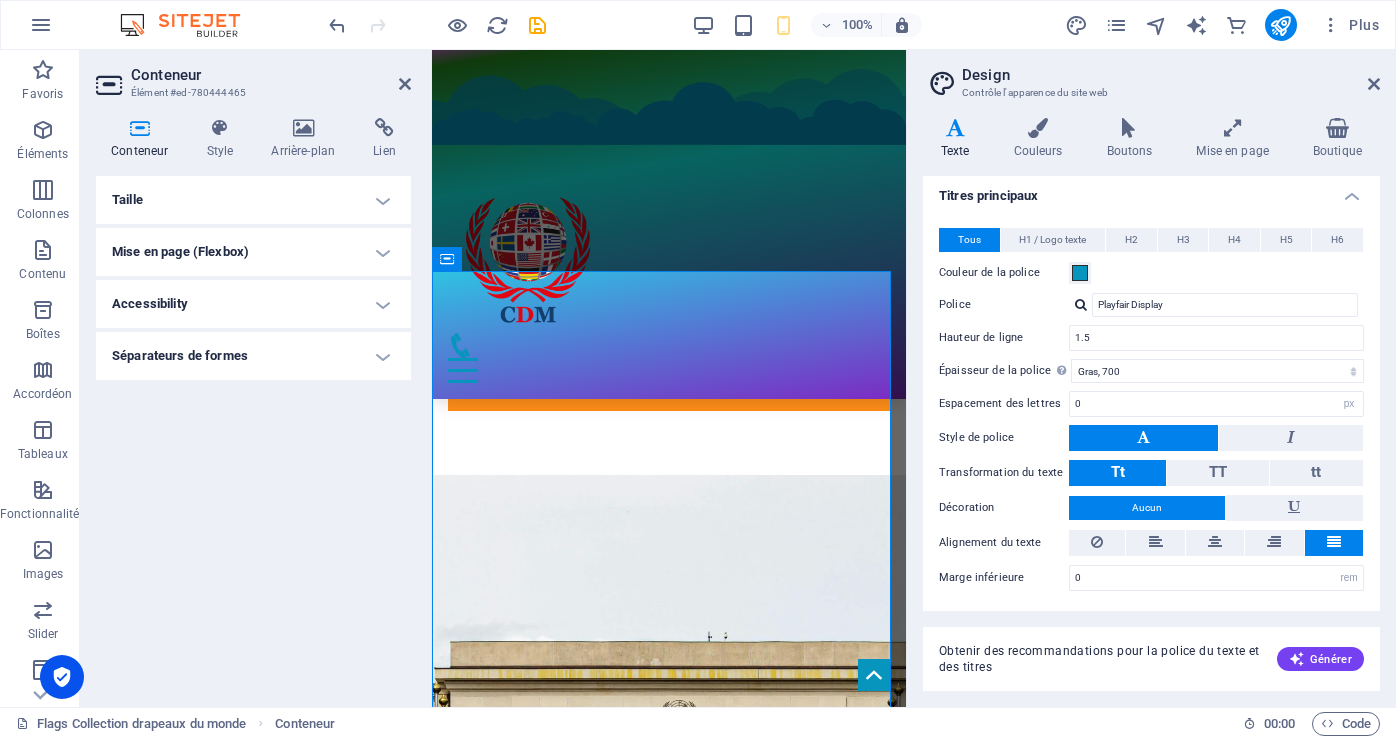click on "Mise en page (Flexbox)" at bounding box center [253, 252] 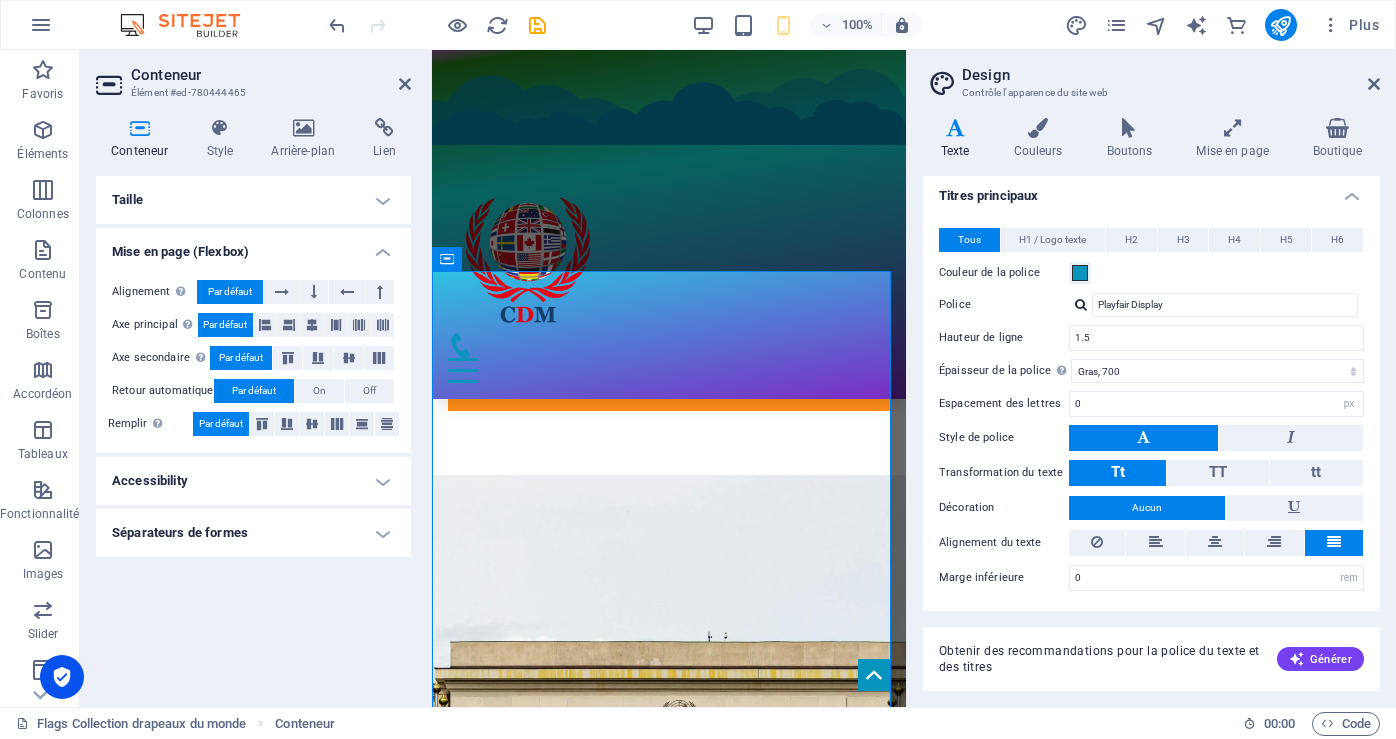 click on "Accessibility" at bounding box center (253, 481) 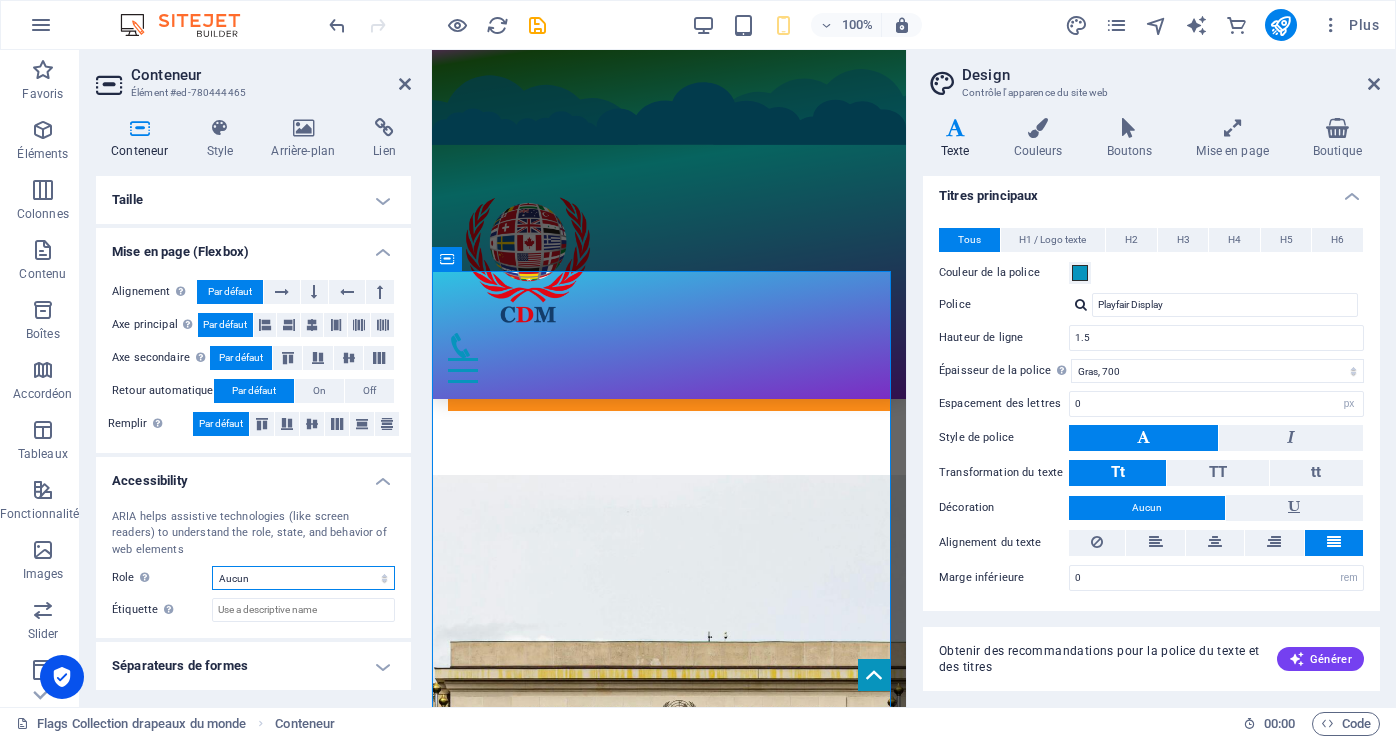click on "Aucun Alert Article Banner Comment Complementary Dialog En-tête Marquee Pied de page Presentation Region Section Separator Status Timer" at bounding box center [303, 578] 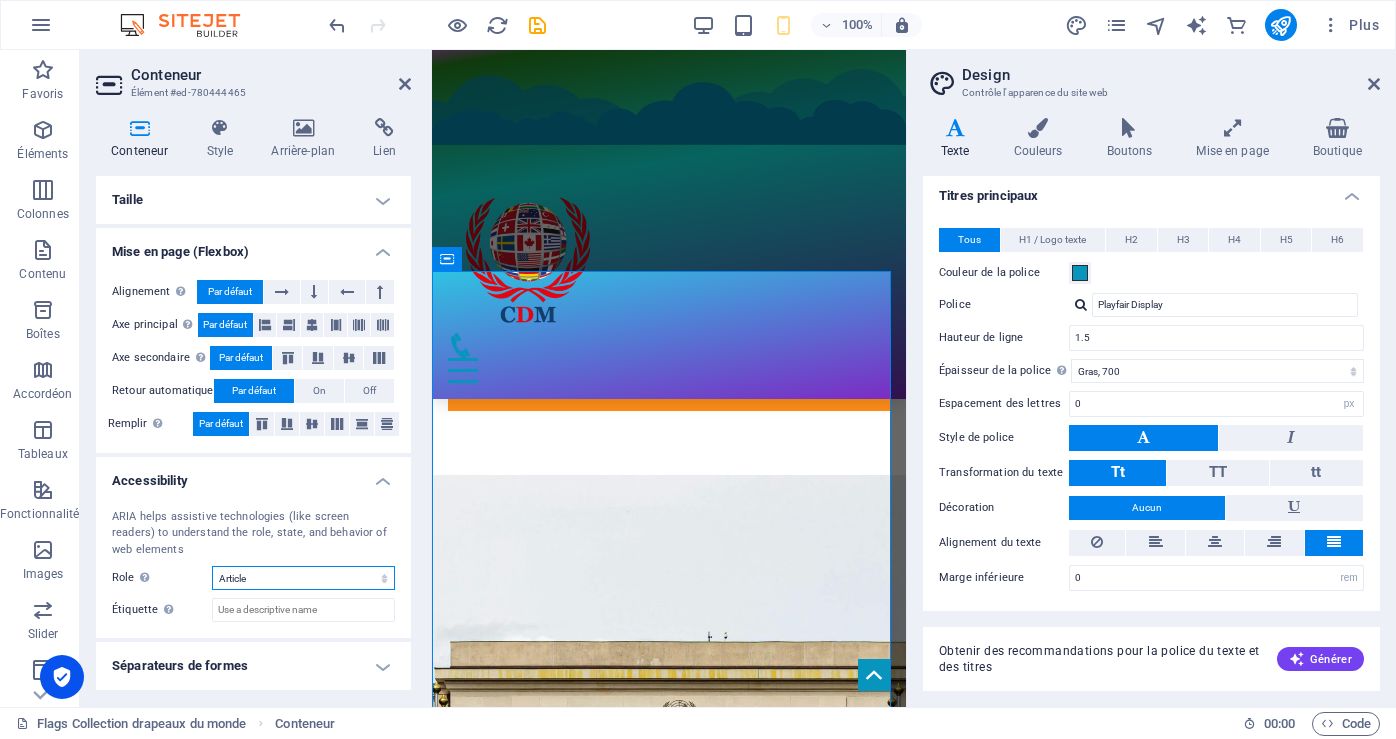 click on "Aucun Alert Article Banner Comment Complementary Dialog En-tête Marquee Pied de page Presentation Region Section Separator Status Timer" at bounding box center [303, 578] 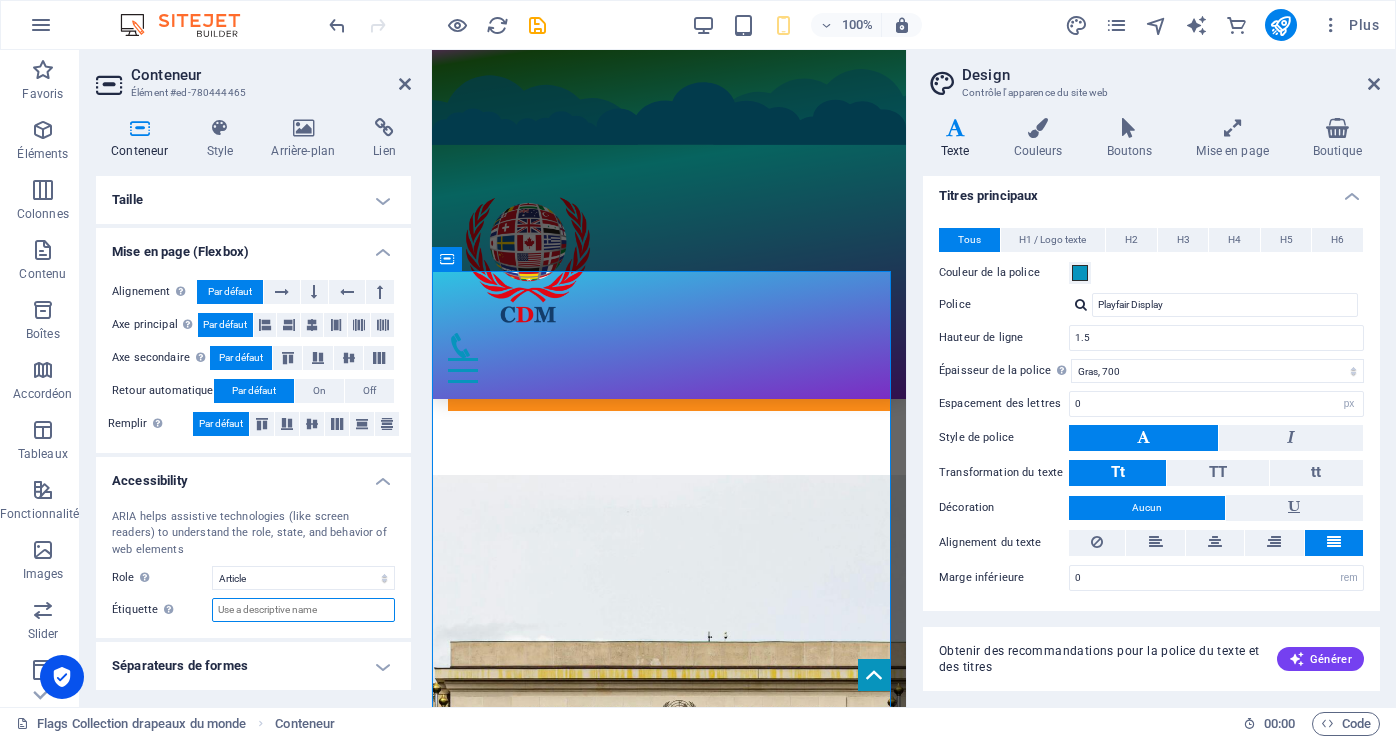 click on "Étiquette Use the  ARIA label  to provide a clear and descriptive name for elements that aren not self-explanatory on their own." at bounding box center [303, 610] 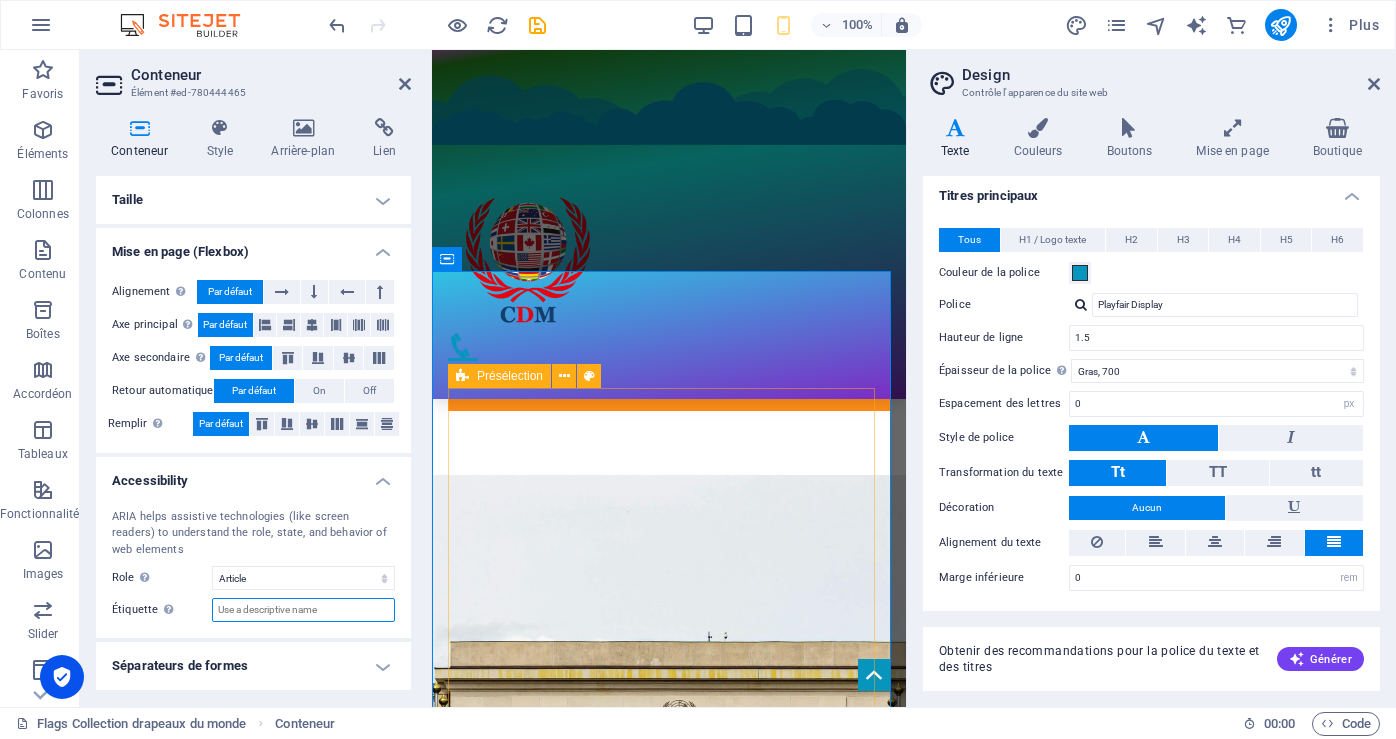 type on "A" 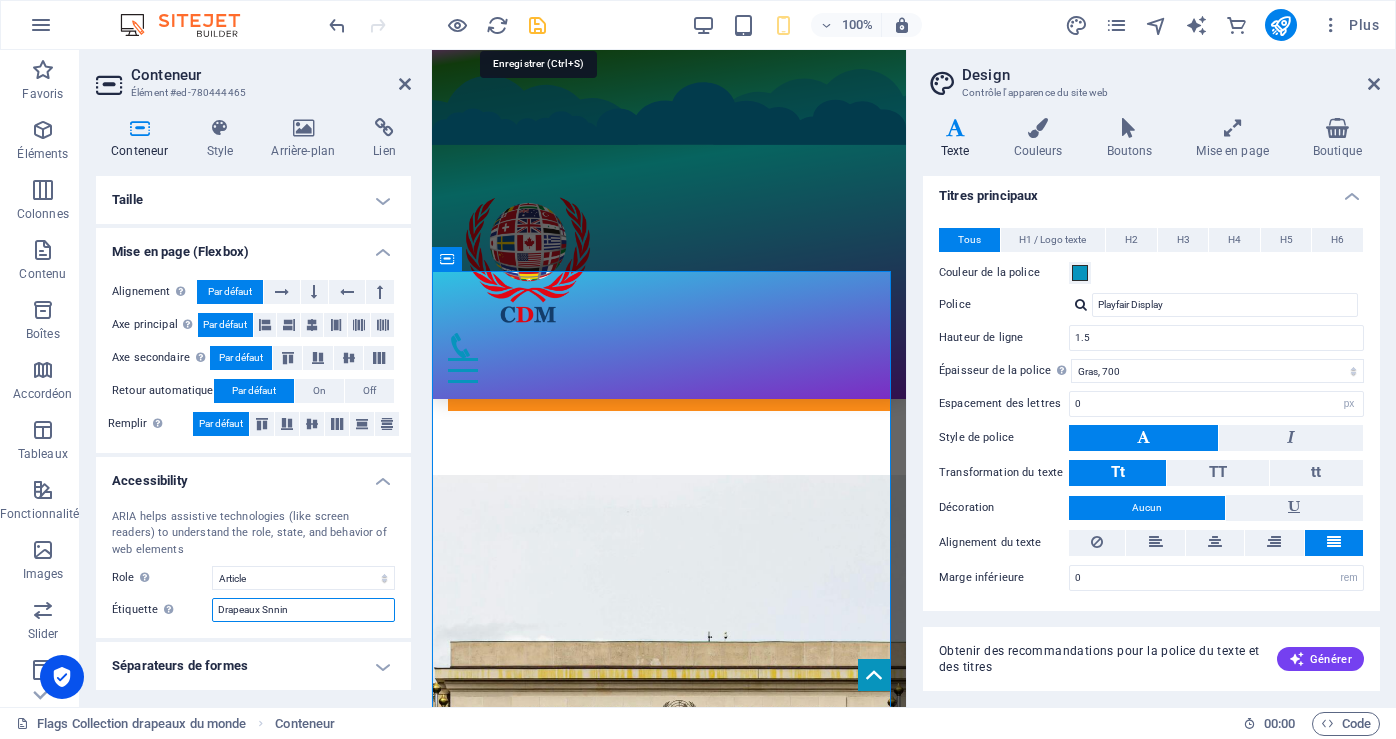 type on "Drapeaux Snnin" 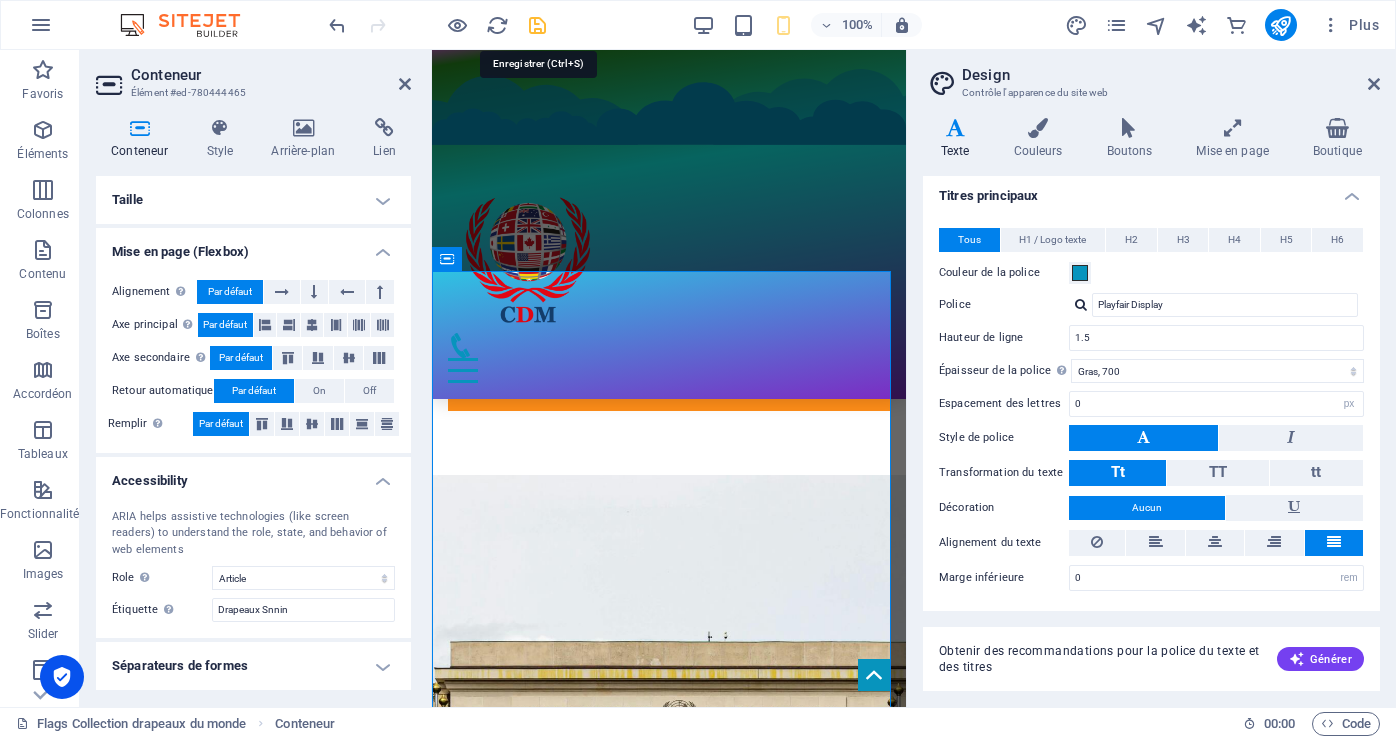 click at bounding box center (537, 25) 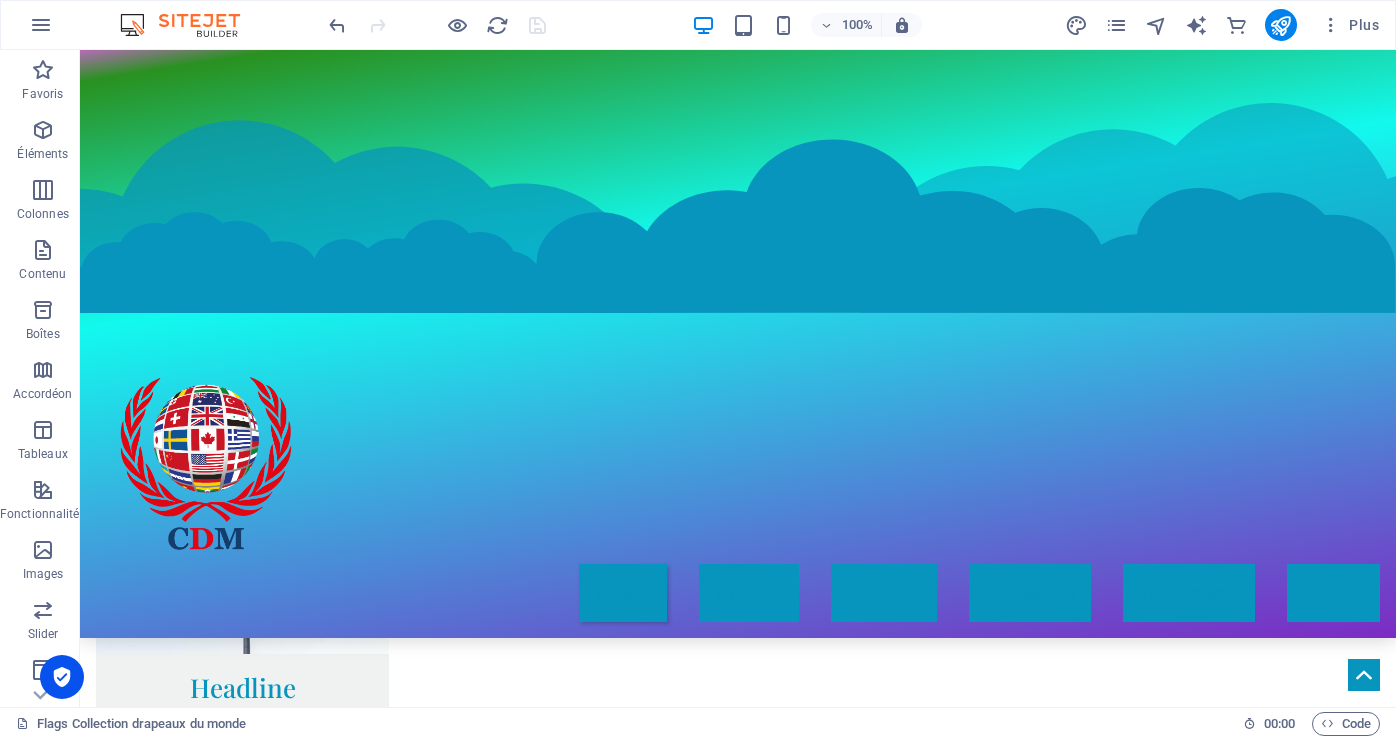 scroll, scrollTop: 12028, scrollLeft: 0, axis: vertical 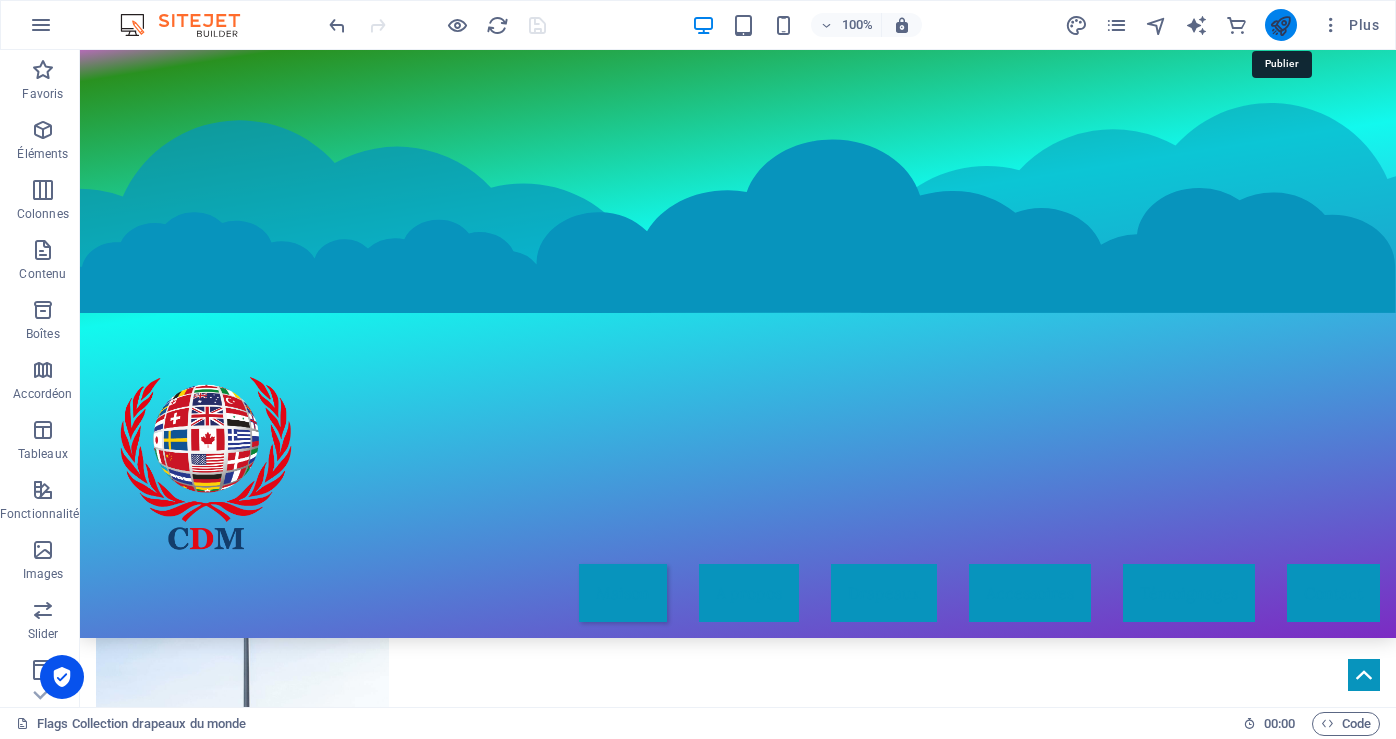 click at bounding box center [1280, 25] 